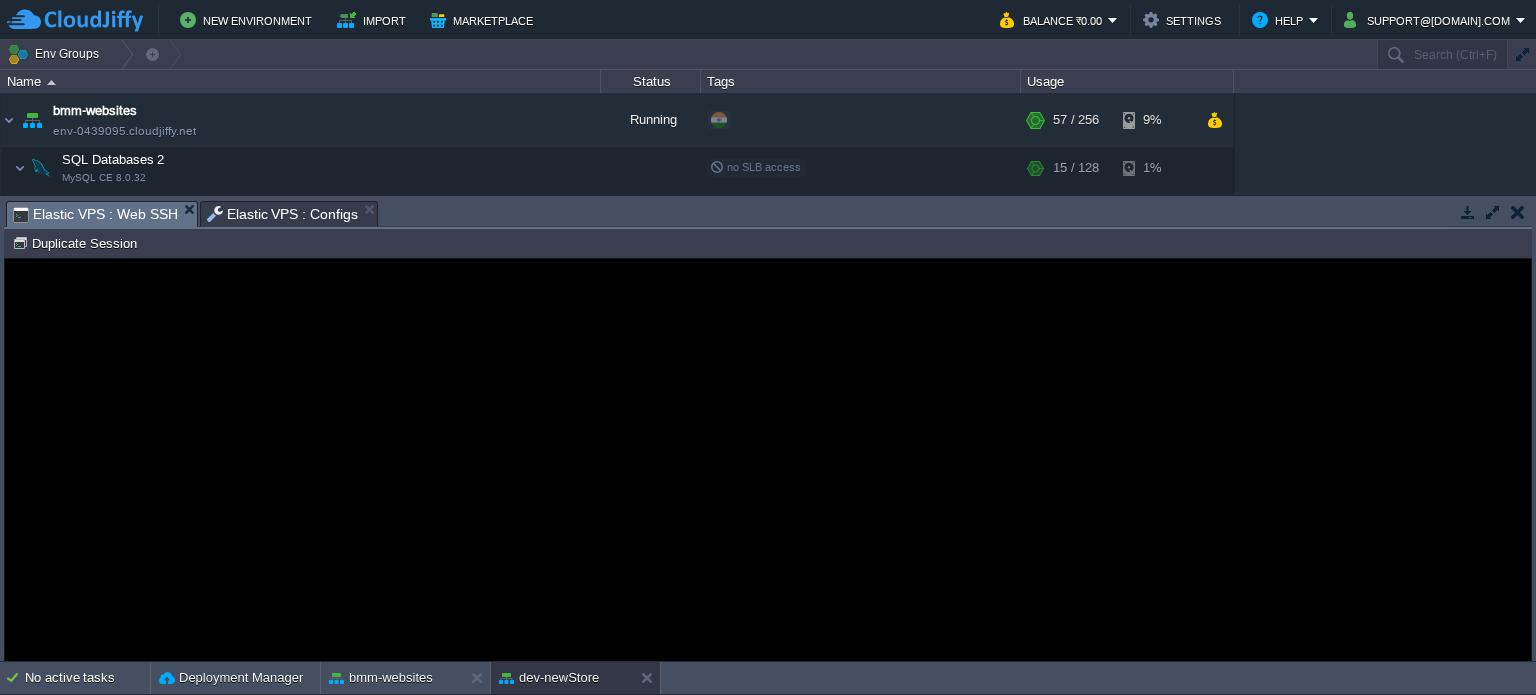 scroll, scrollTop: 0, scrollLeft: 0, axis: both 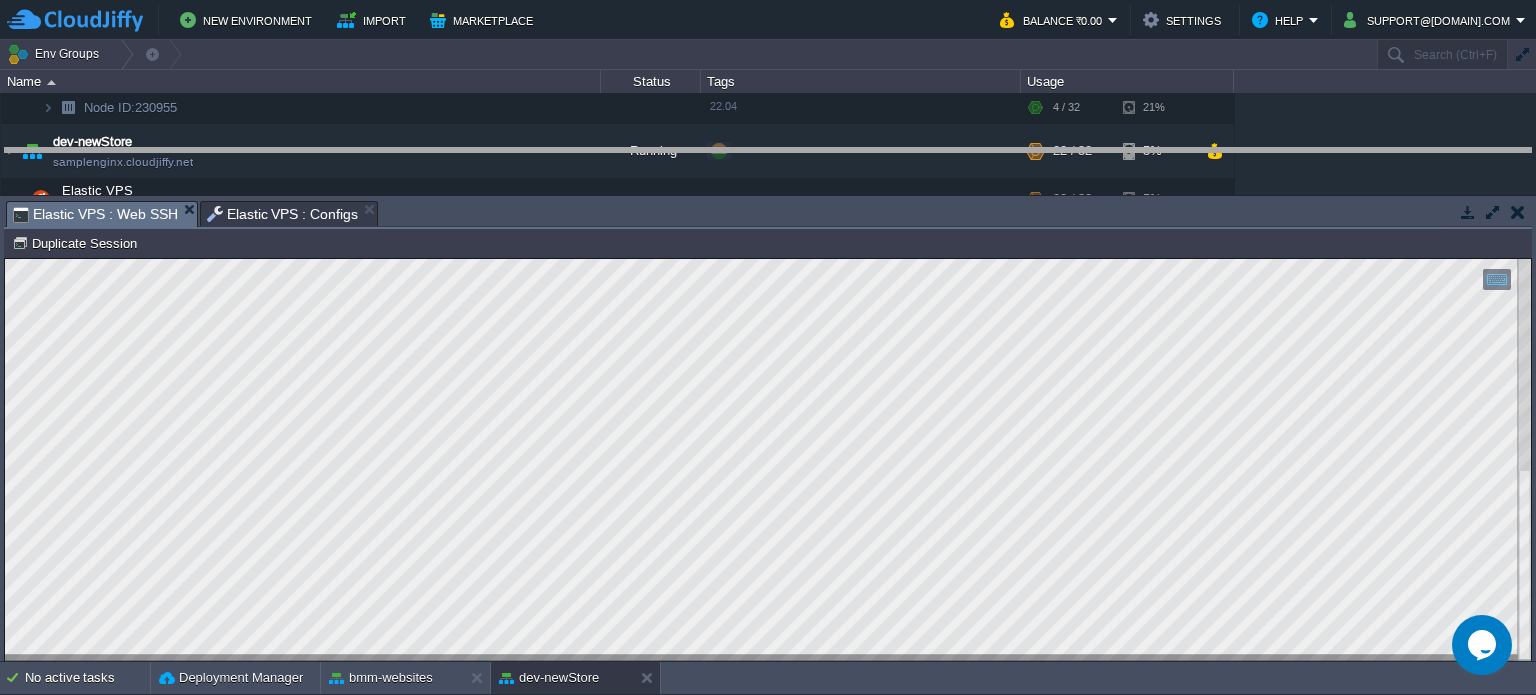drag, startPoint x: 749, startPoint y: 223, endPoint x: 719, endPoint y: 89, distance: 137.31715 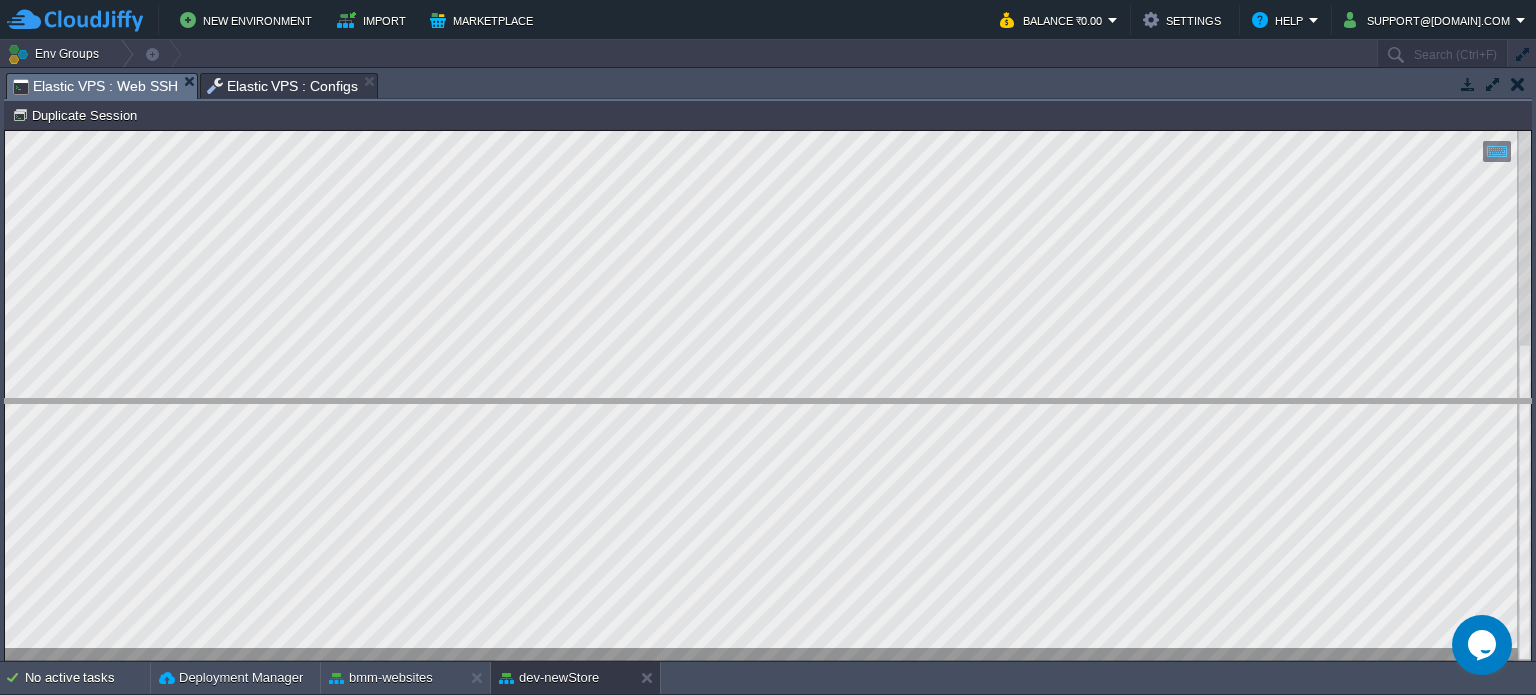 drag, startPoint x: 578, startPoint y: 87, endPoint x: 539, endPoint y: 438, distance: 353.16003 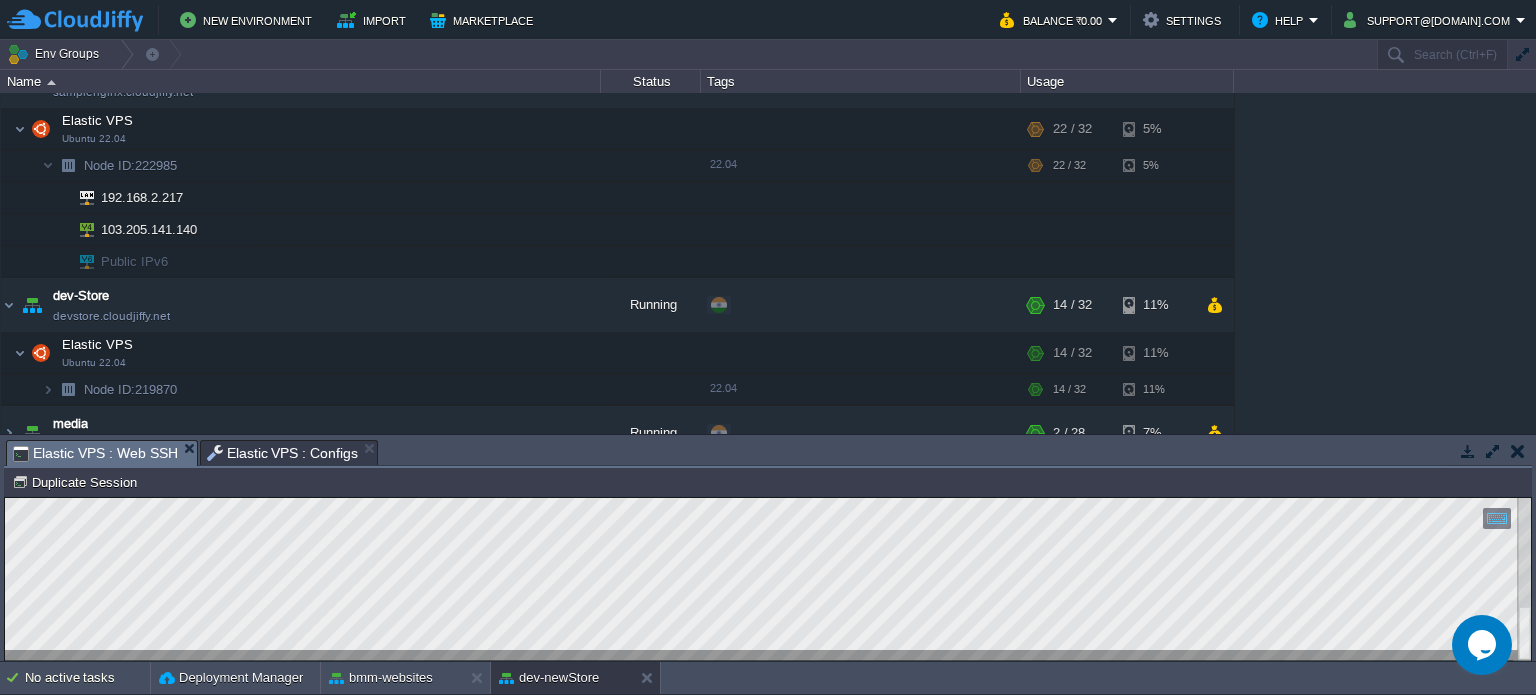 scroll, scrollTop: 800, scrollLeft: 0, axis: vertical 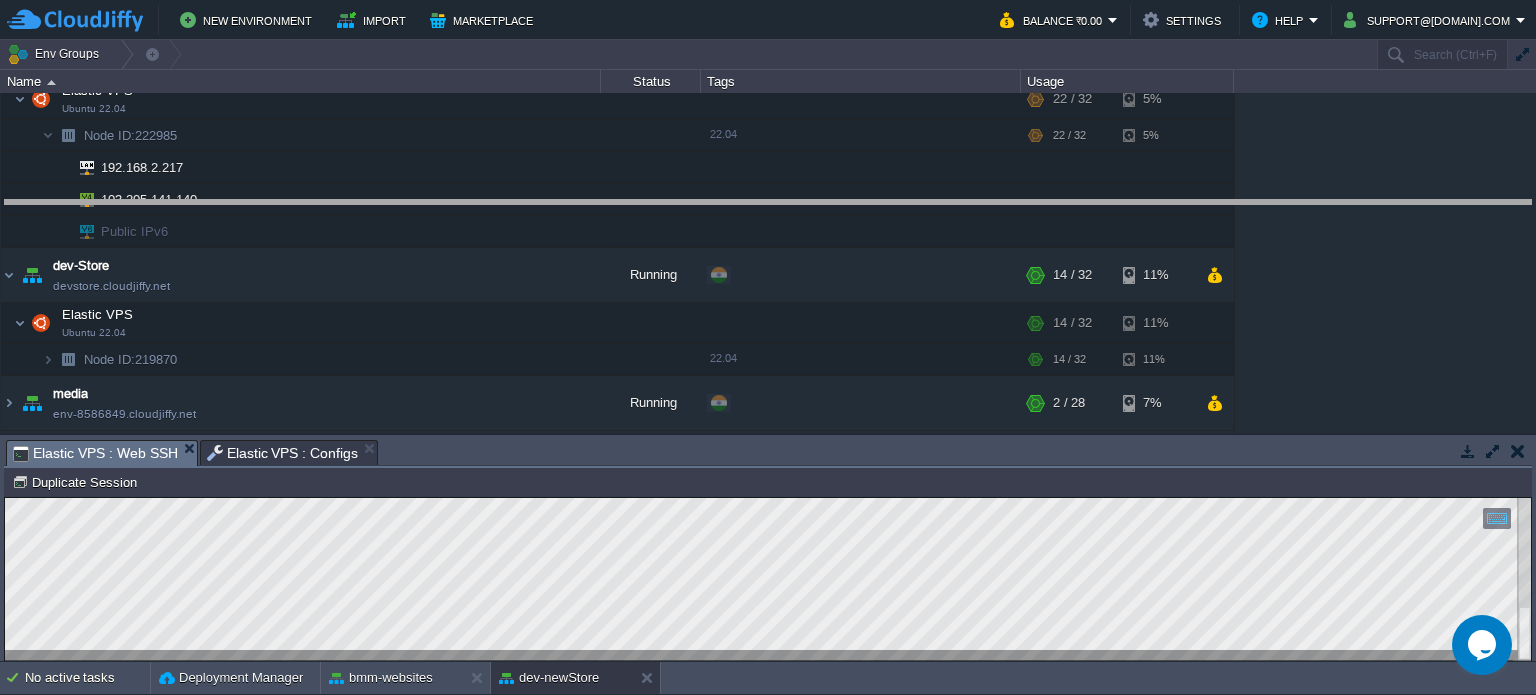 drag, startPoint x: 949, startPoint y: 459, endPoint x: 912, endPoint y: 219, distance: 242.83534 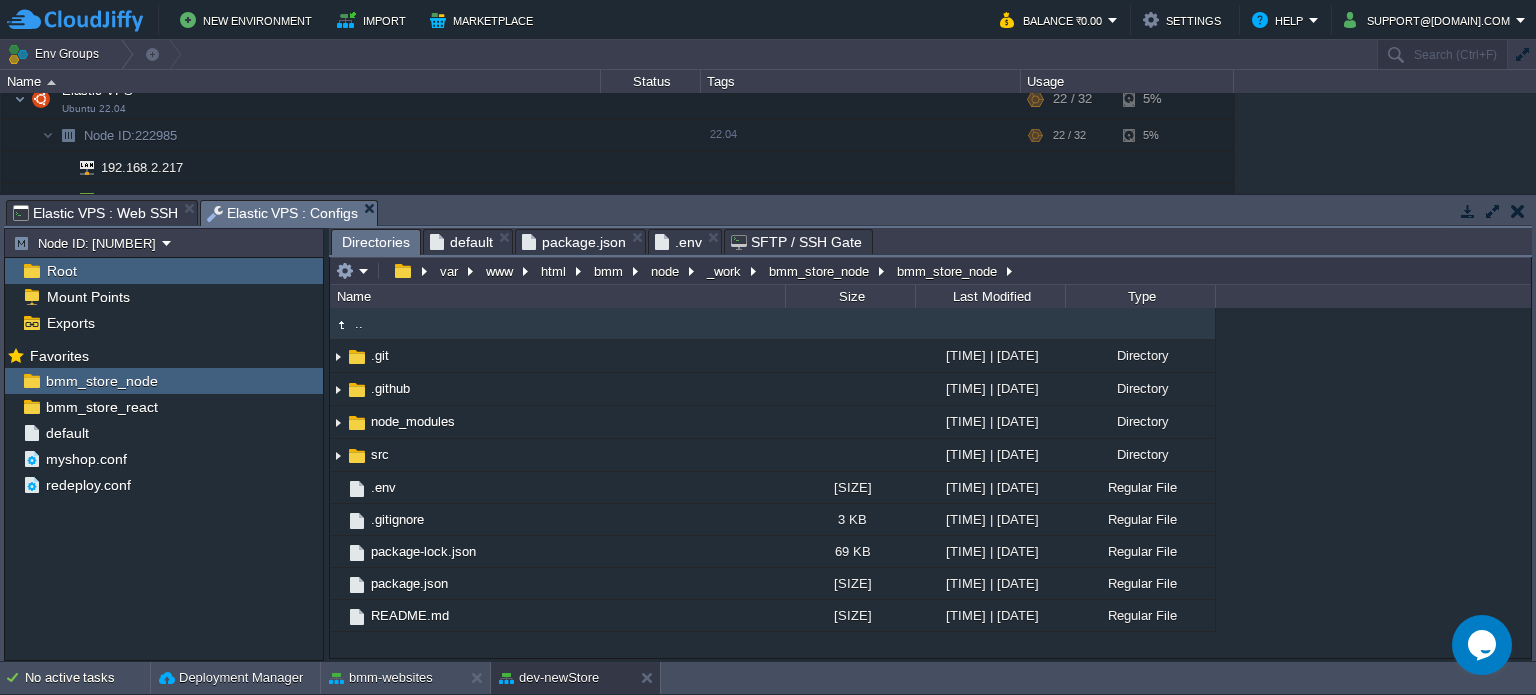 click on "Elastic VPS : Configs" at bounding box center [283, 213] 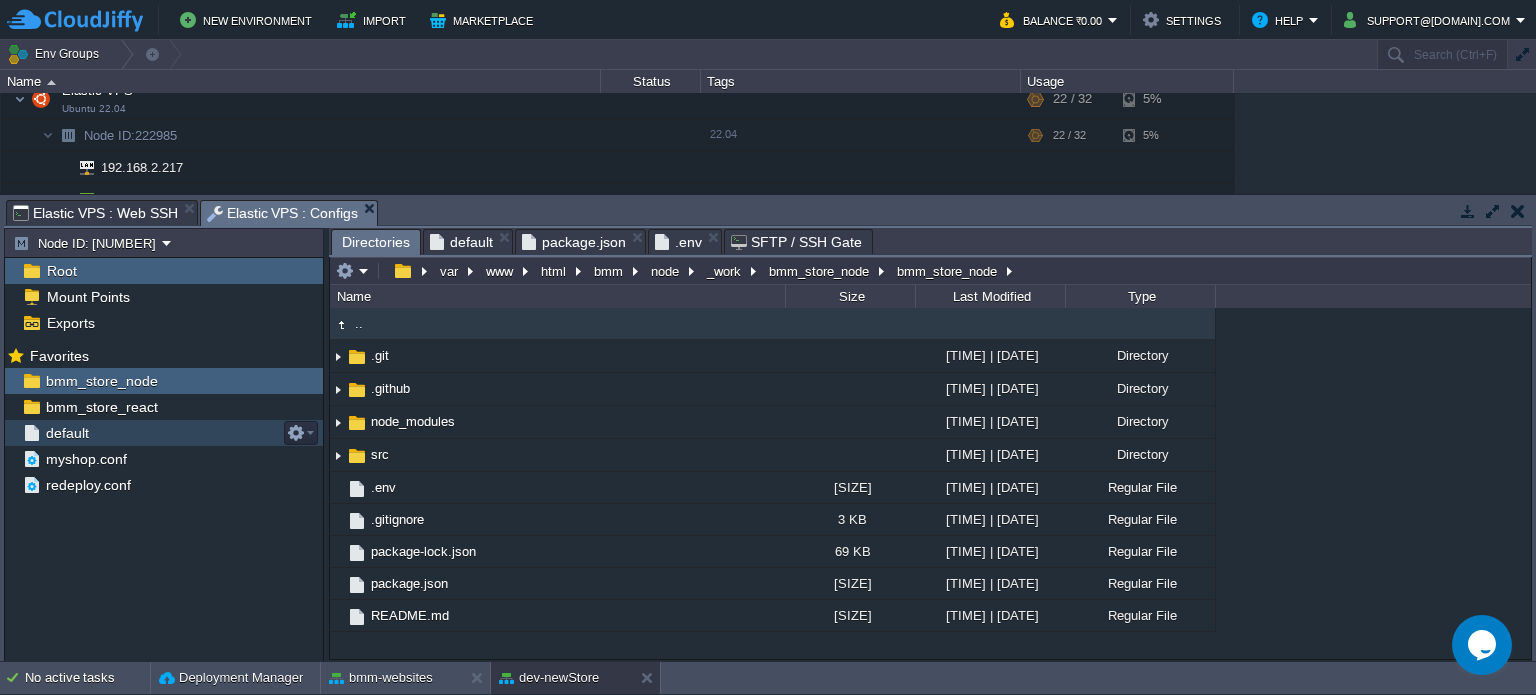 click on "default" at bounding box center (164, 433) 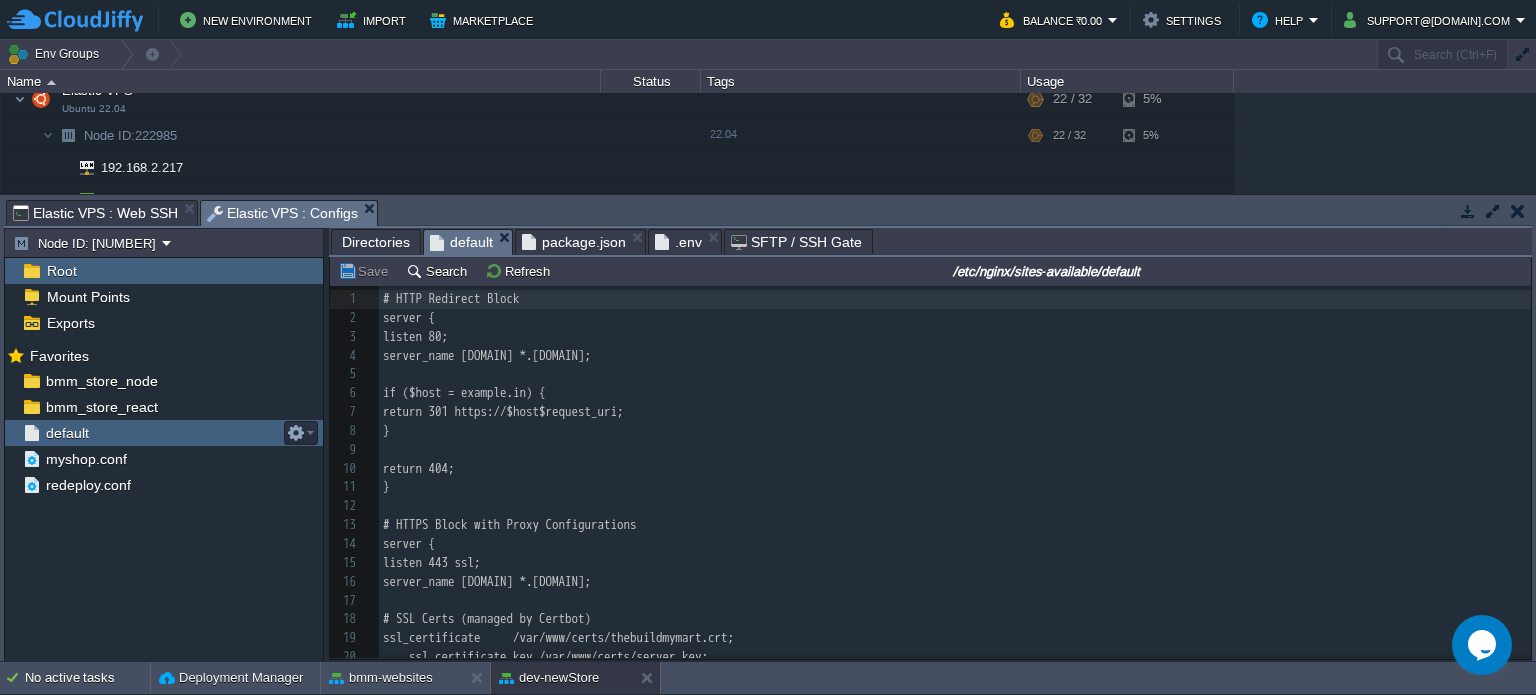 scroll, scrollTop: 502, scrollLeft: 0, axis: vertical 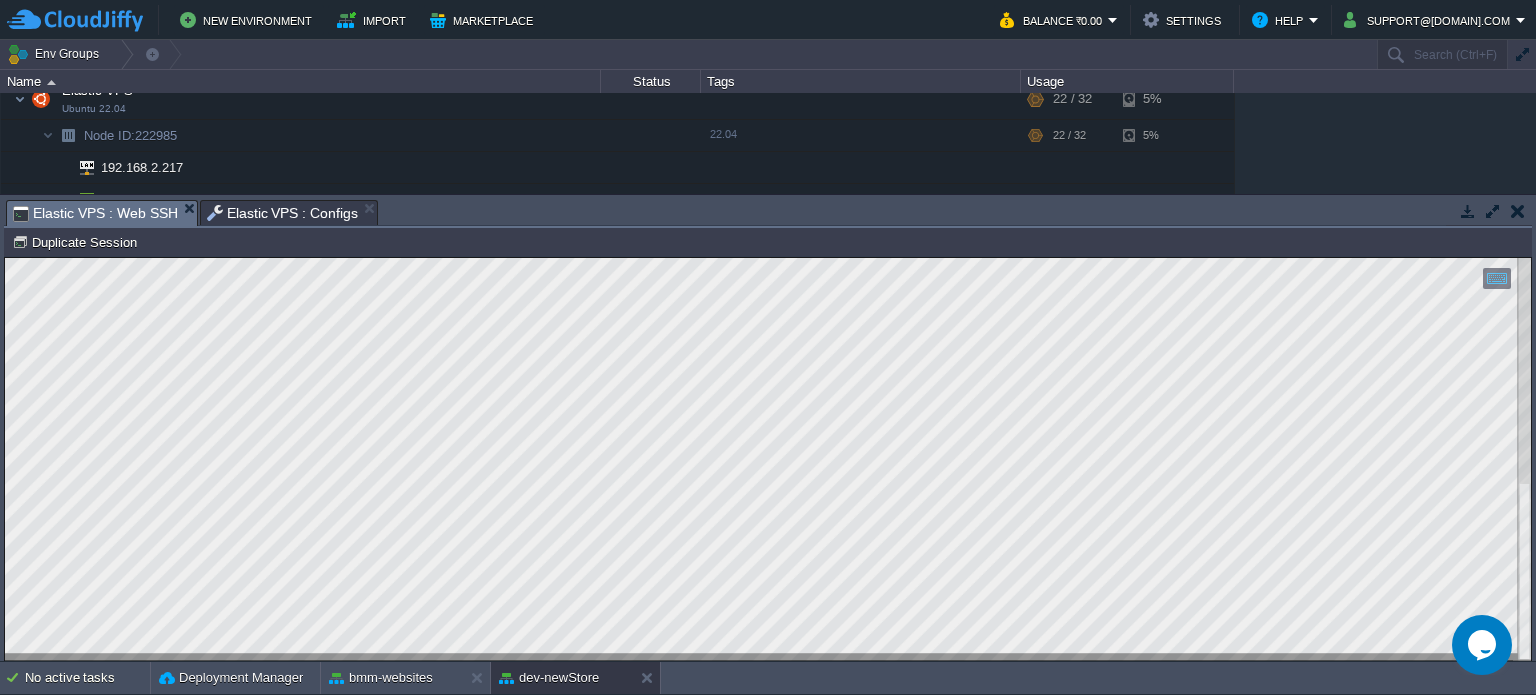click on "Elastic VPS : Web SSH" at bounding box center [95, 213] 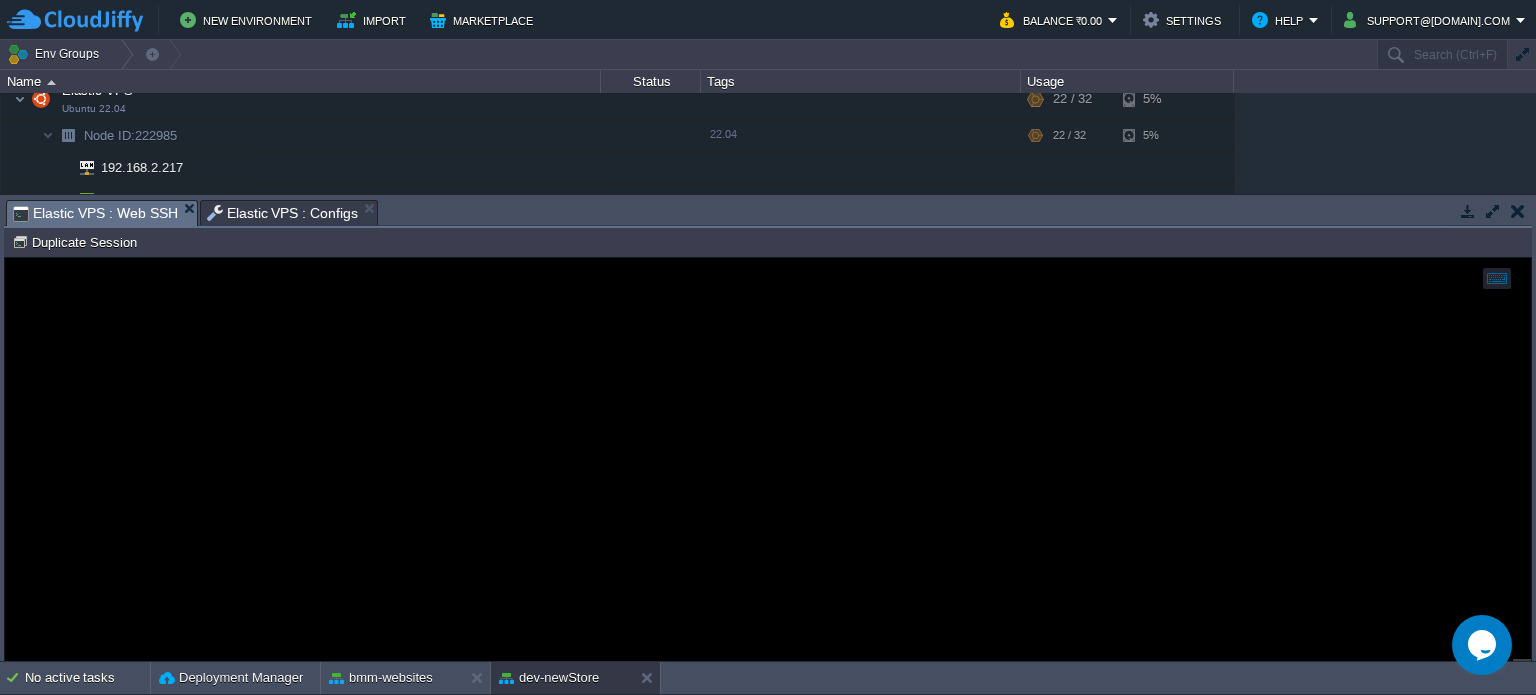 click on "Elastic VPS : Configs" at bounding box center (283, 213) 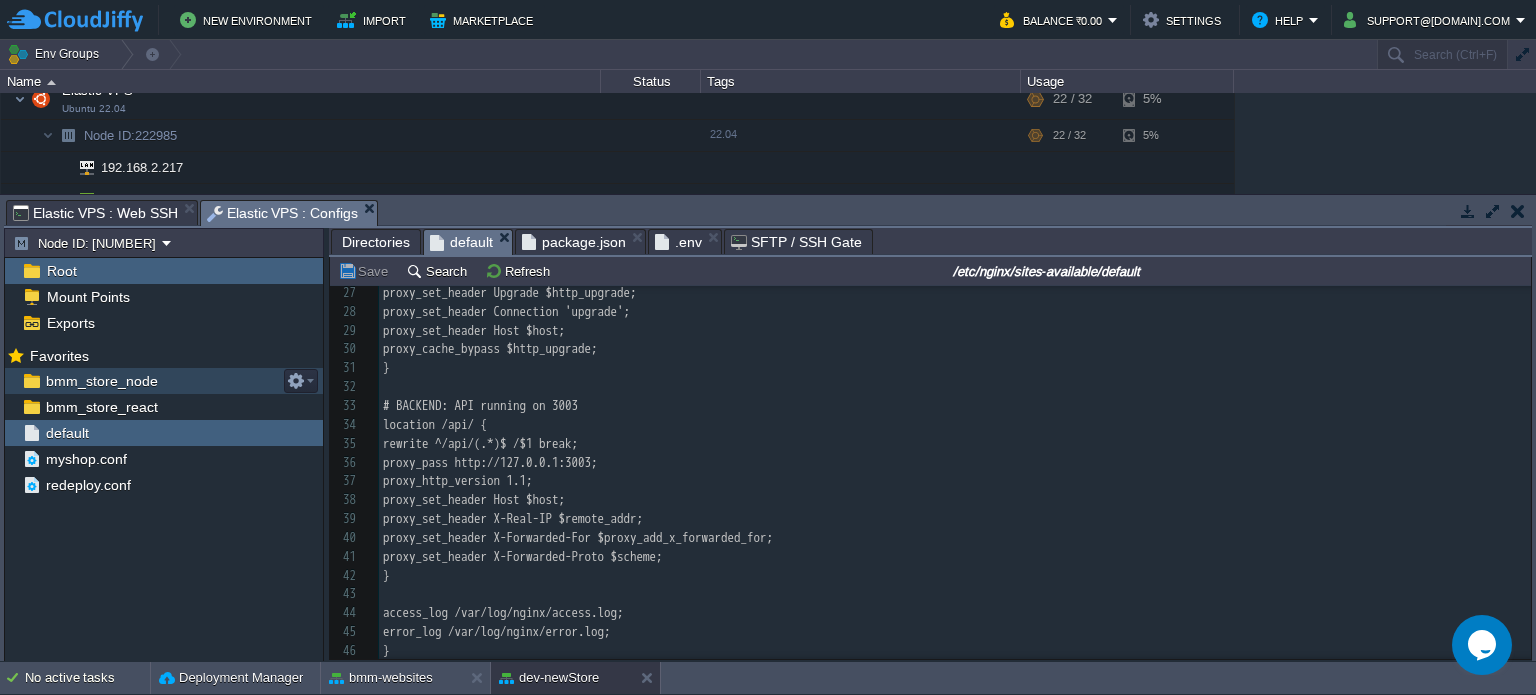click on "bmm_store_node" at bounding box center [101, 381] 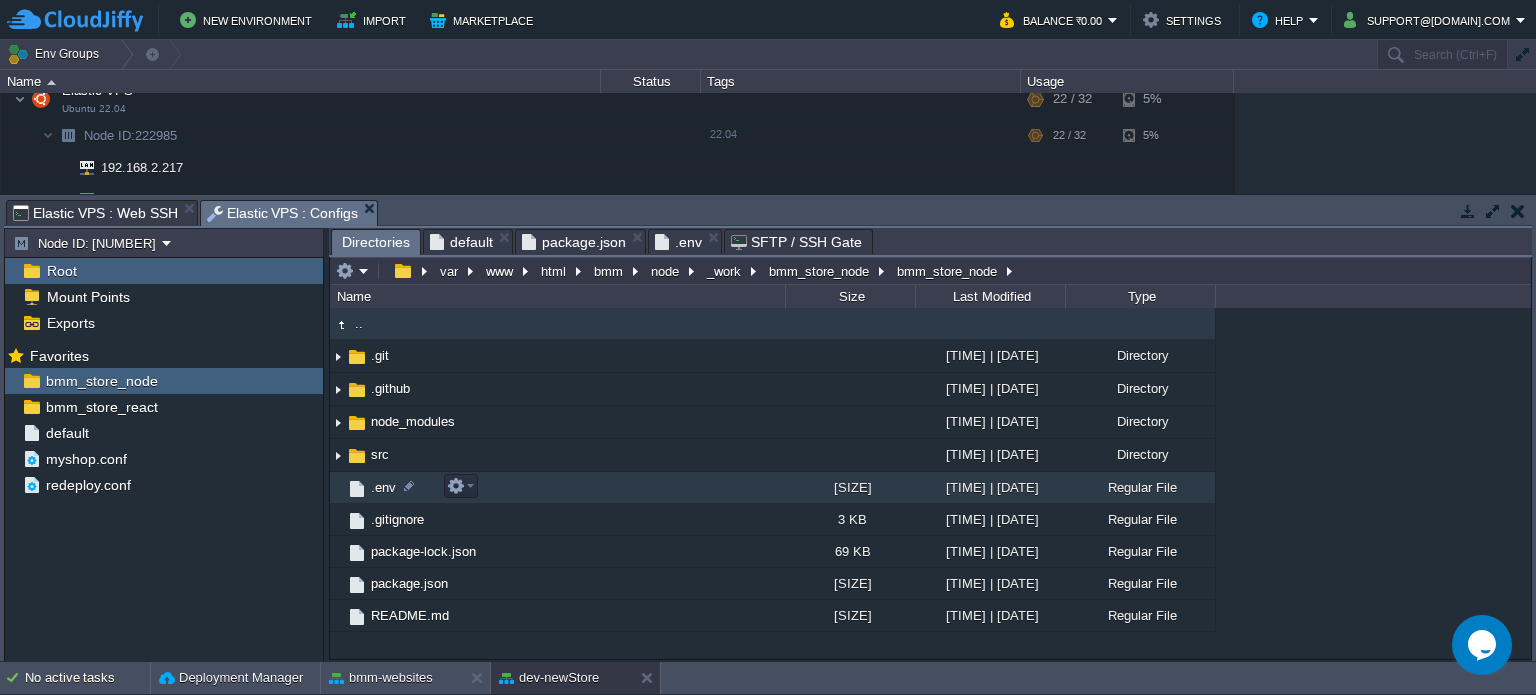 click on ".env" at bounding box center (383, 487) 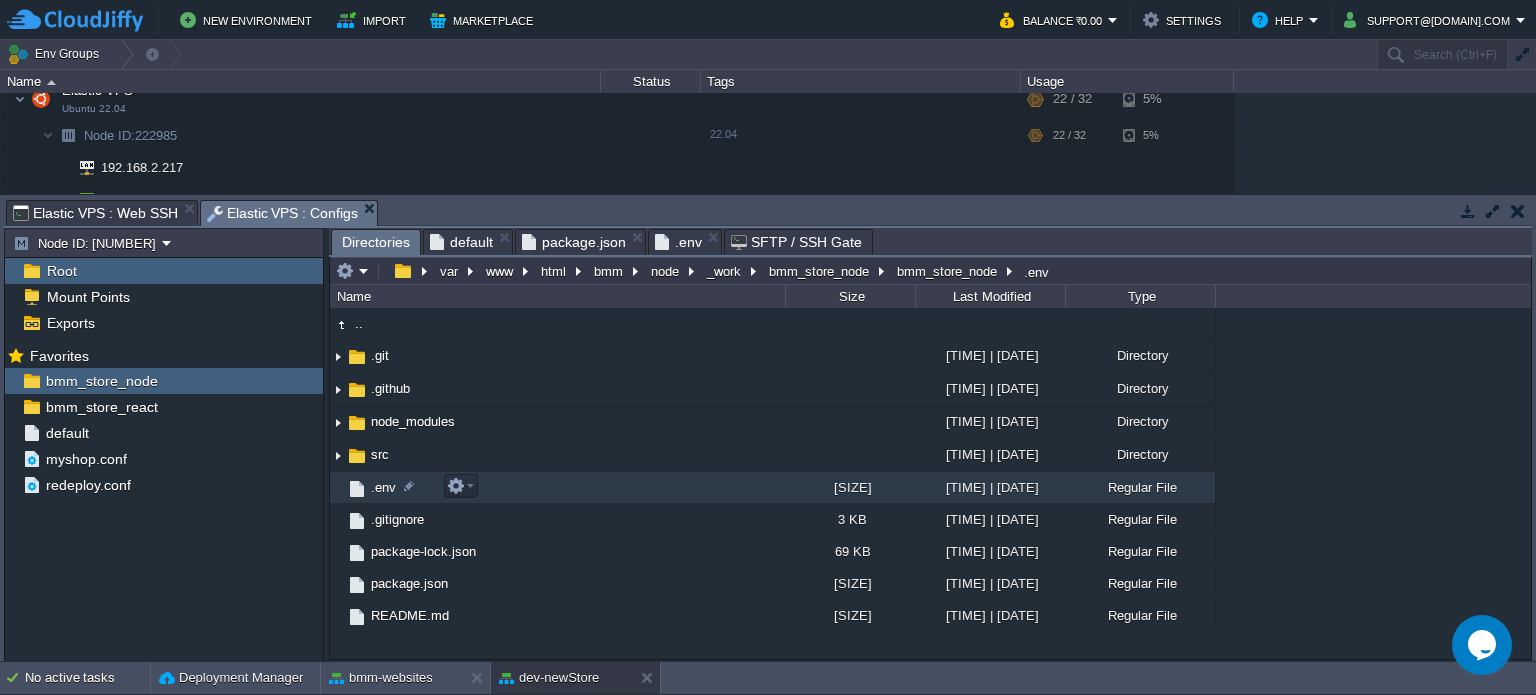 click on ".env" at bounding box center (383, 487) 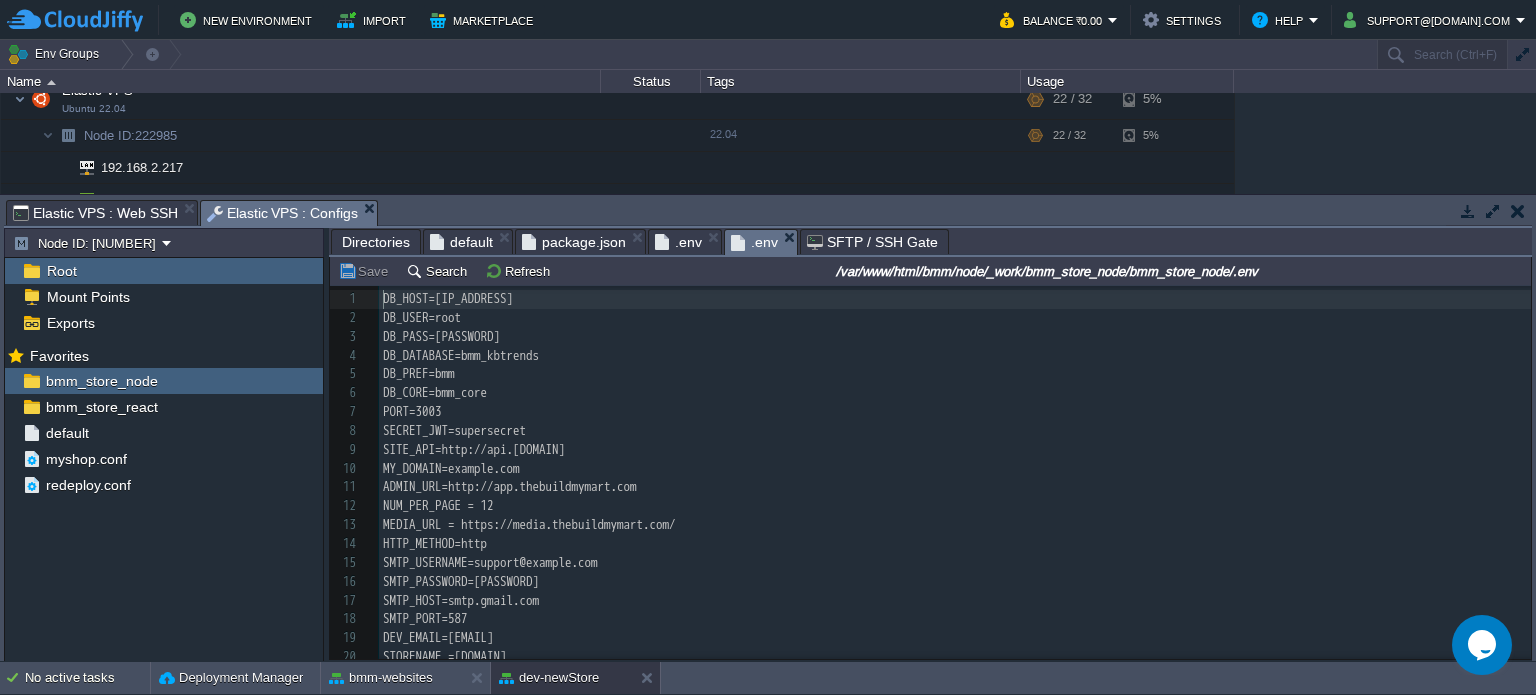 scroll, scrollTop: 6, scrollLeft: 0, axis: vertical 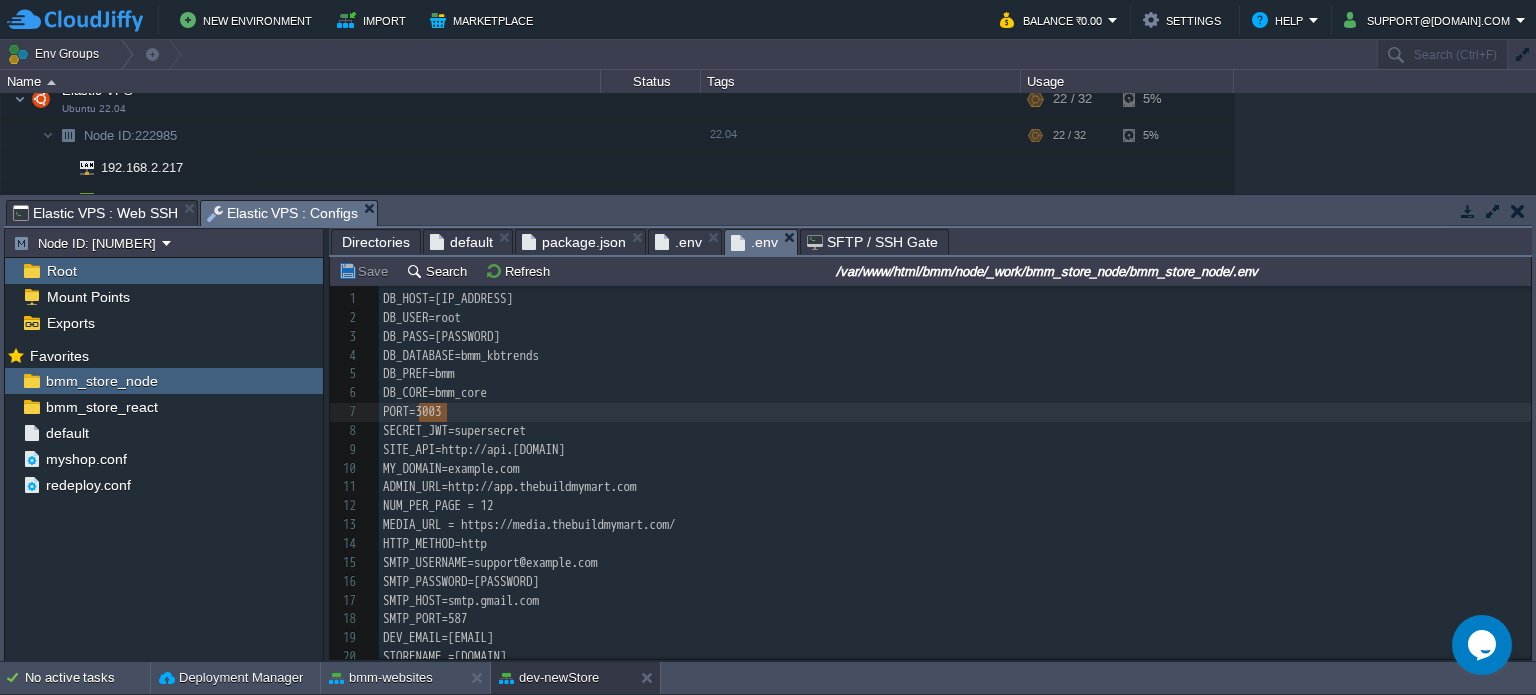 type on "3003" 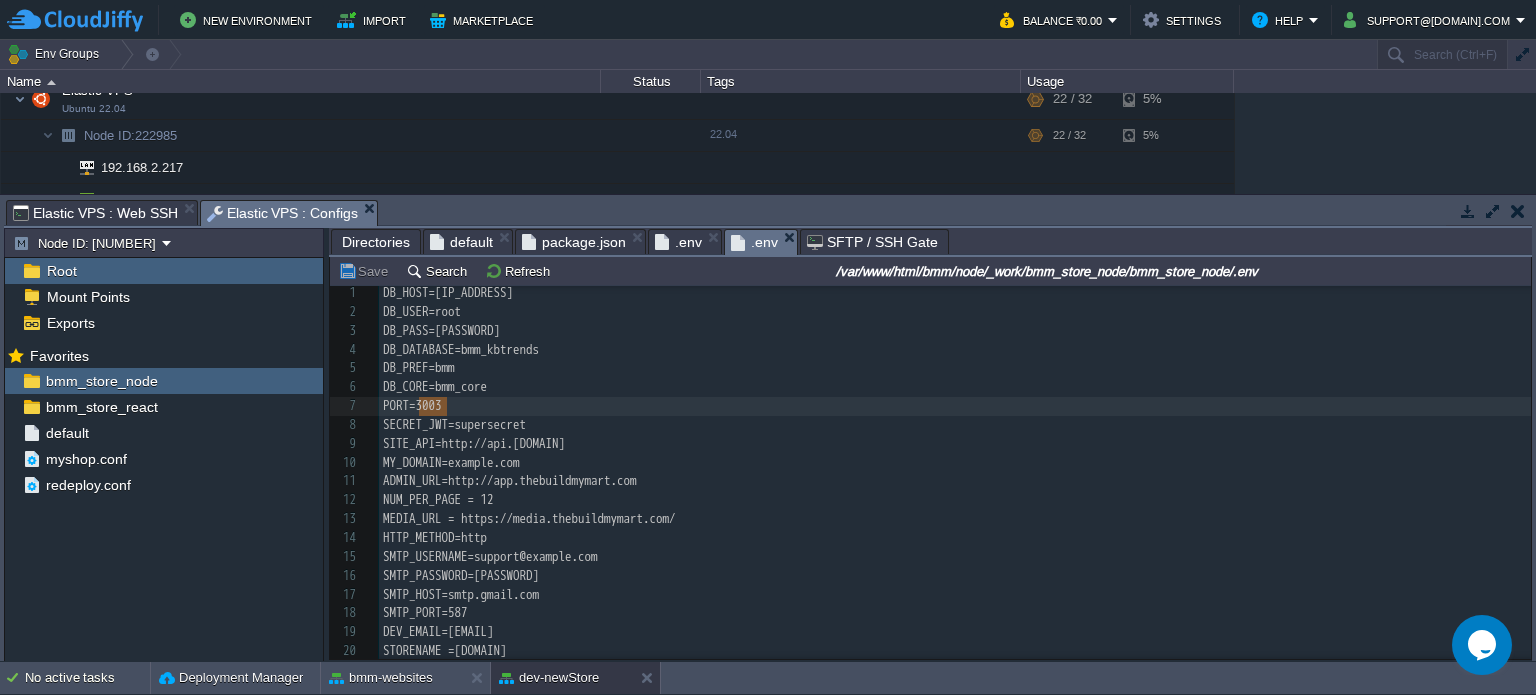 scroll, scrollTop: 10, scrollLeft: 0, axis: vertical 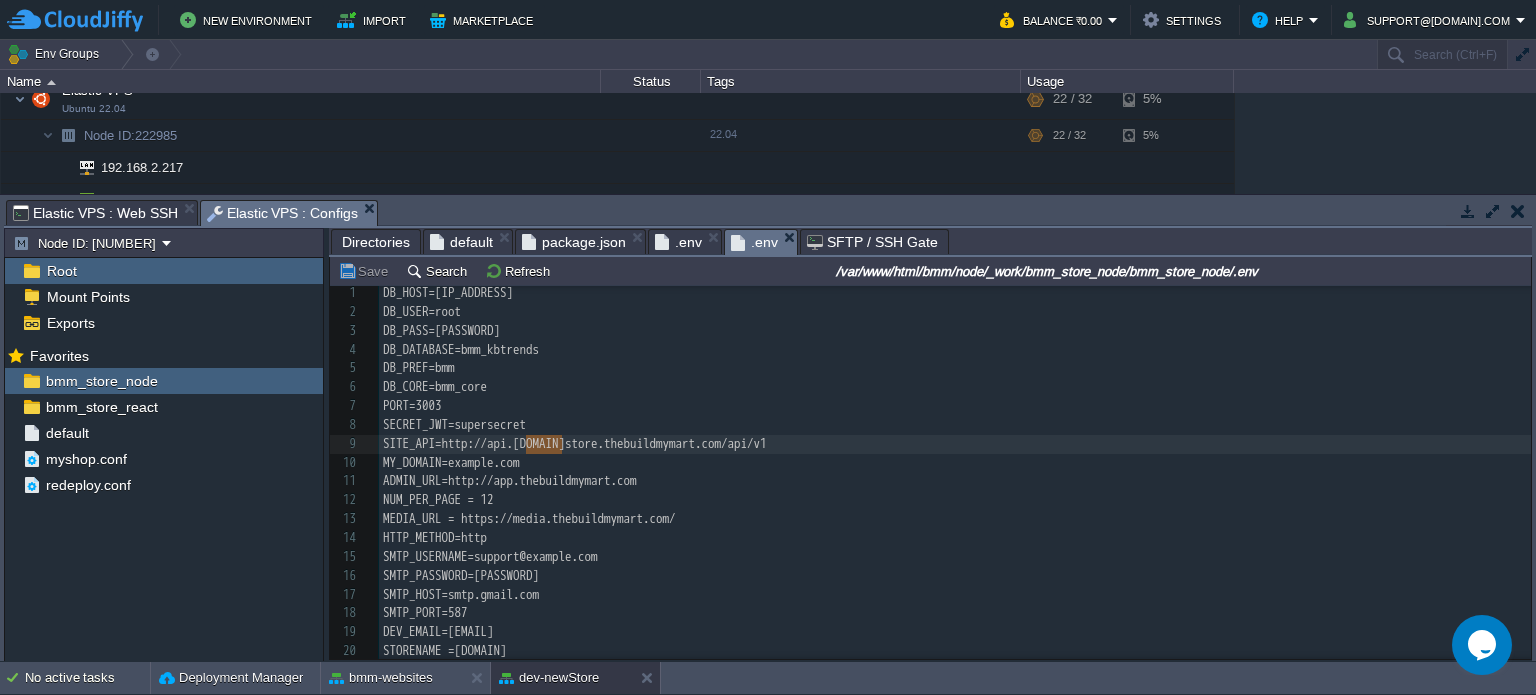 type 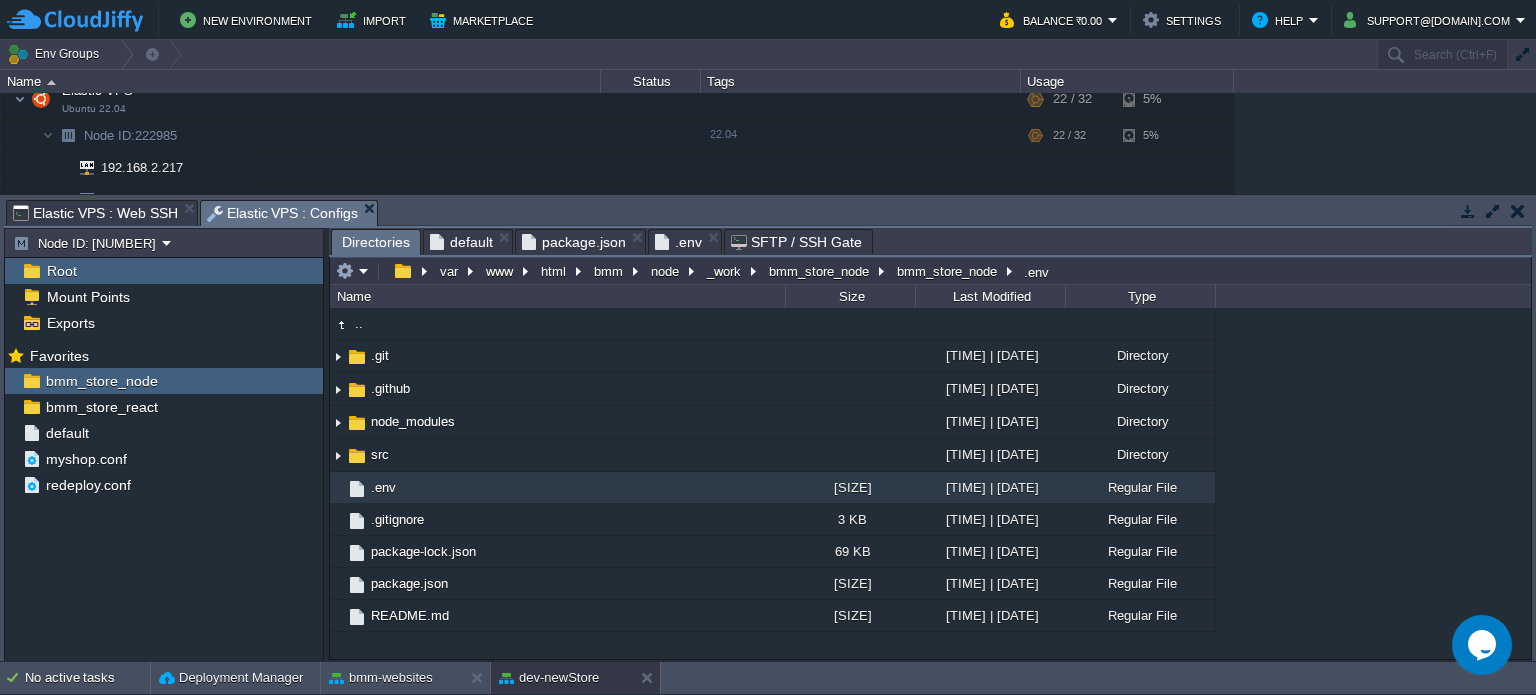 click on "Elastic VPS : Web SSH" at bounding box center (95, 213) 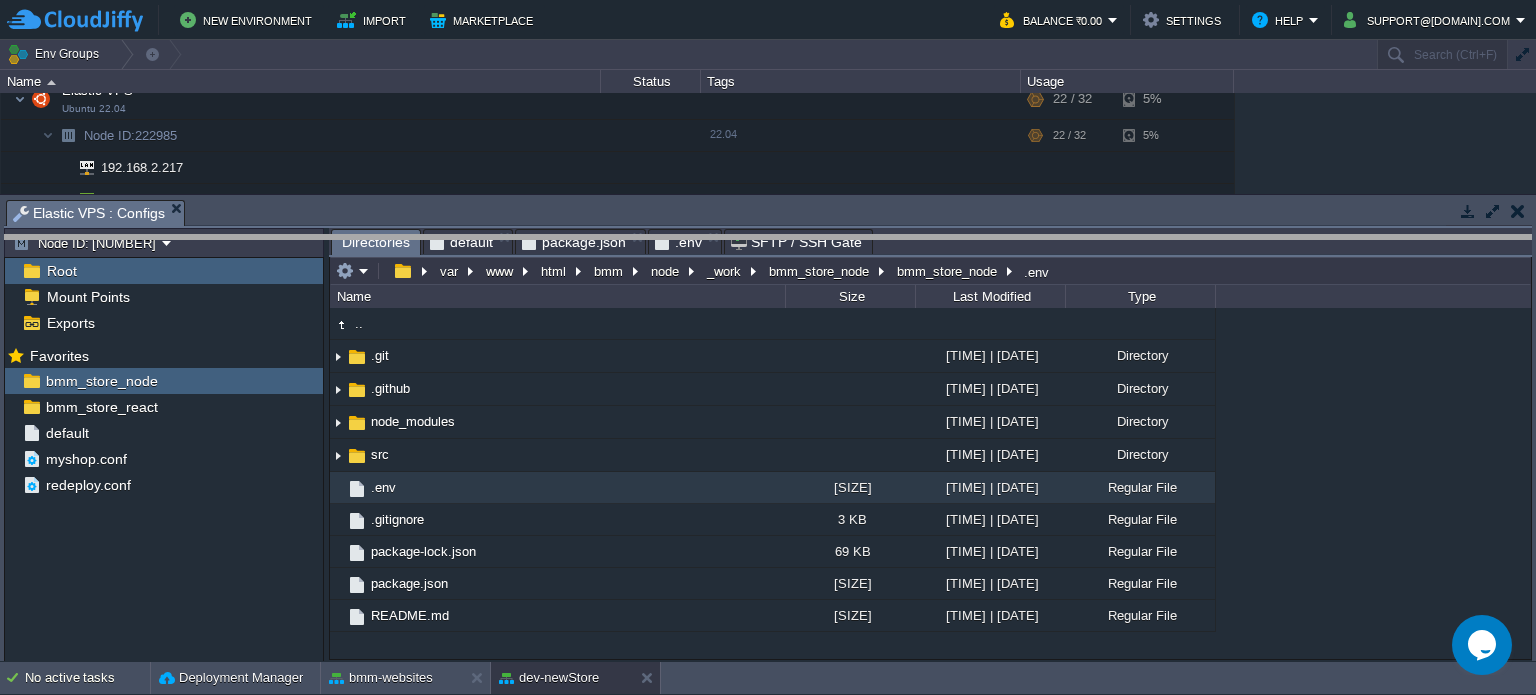 drag, startPoint x: 448, startPoint y: 211, endPoint x: 426, endPoint y: 379, distance: 169.43436 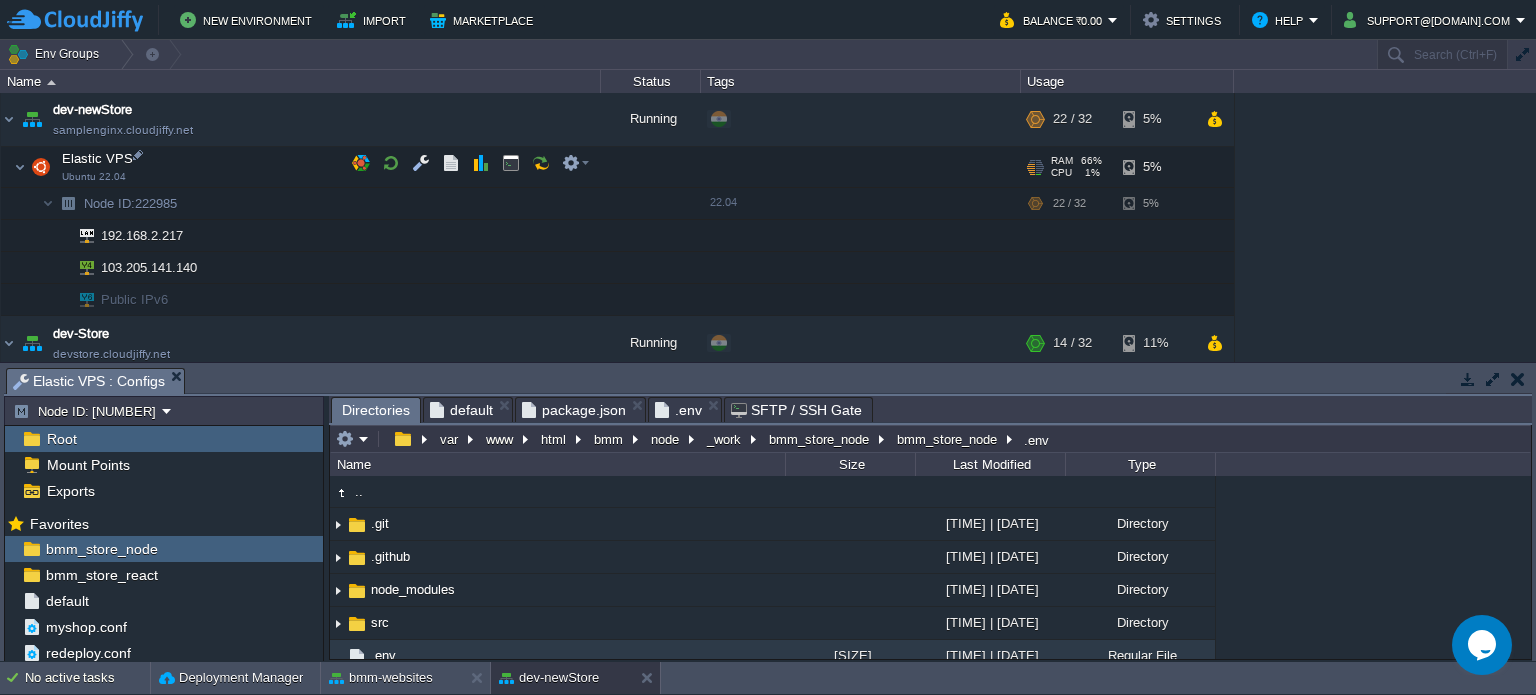 scroll, scrollTop: 700, scrollLeft: 0, axis: vertical 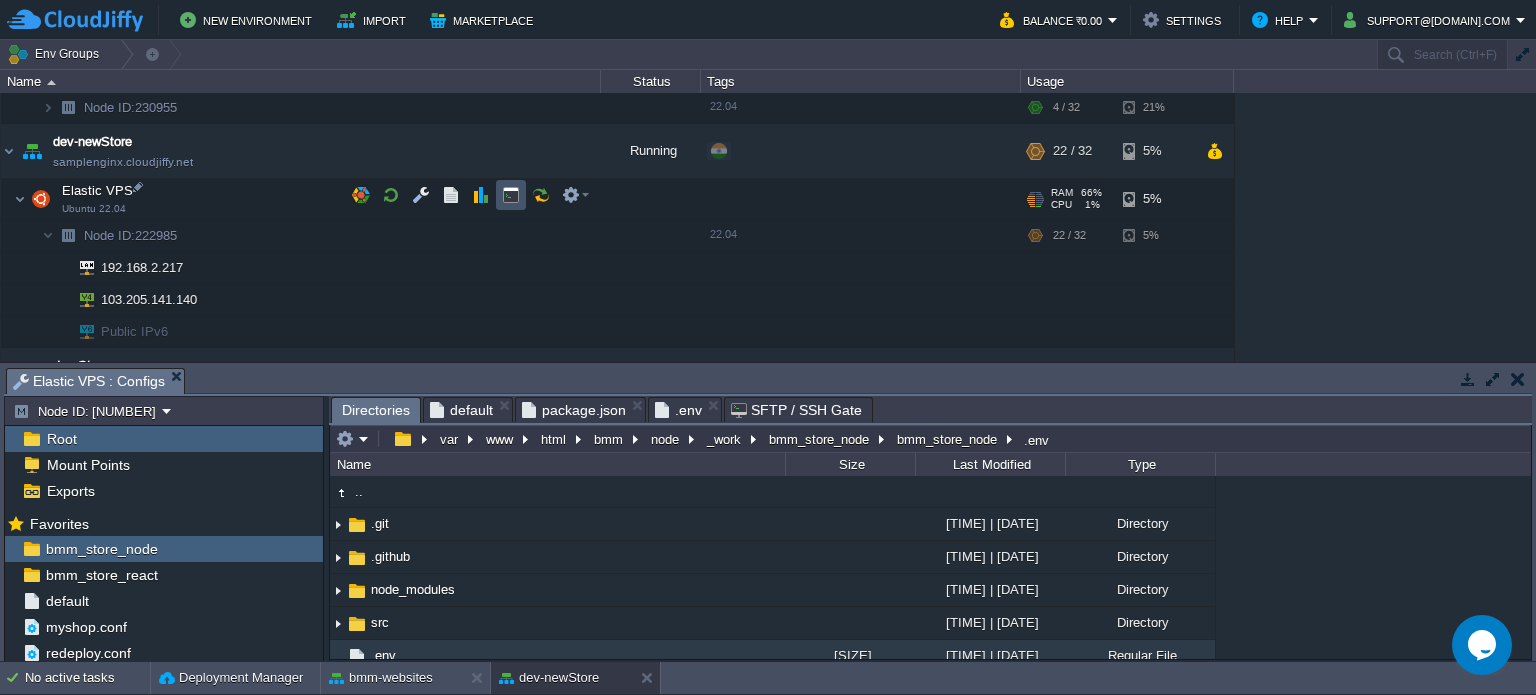 click at bounding box center [511, 195] 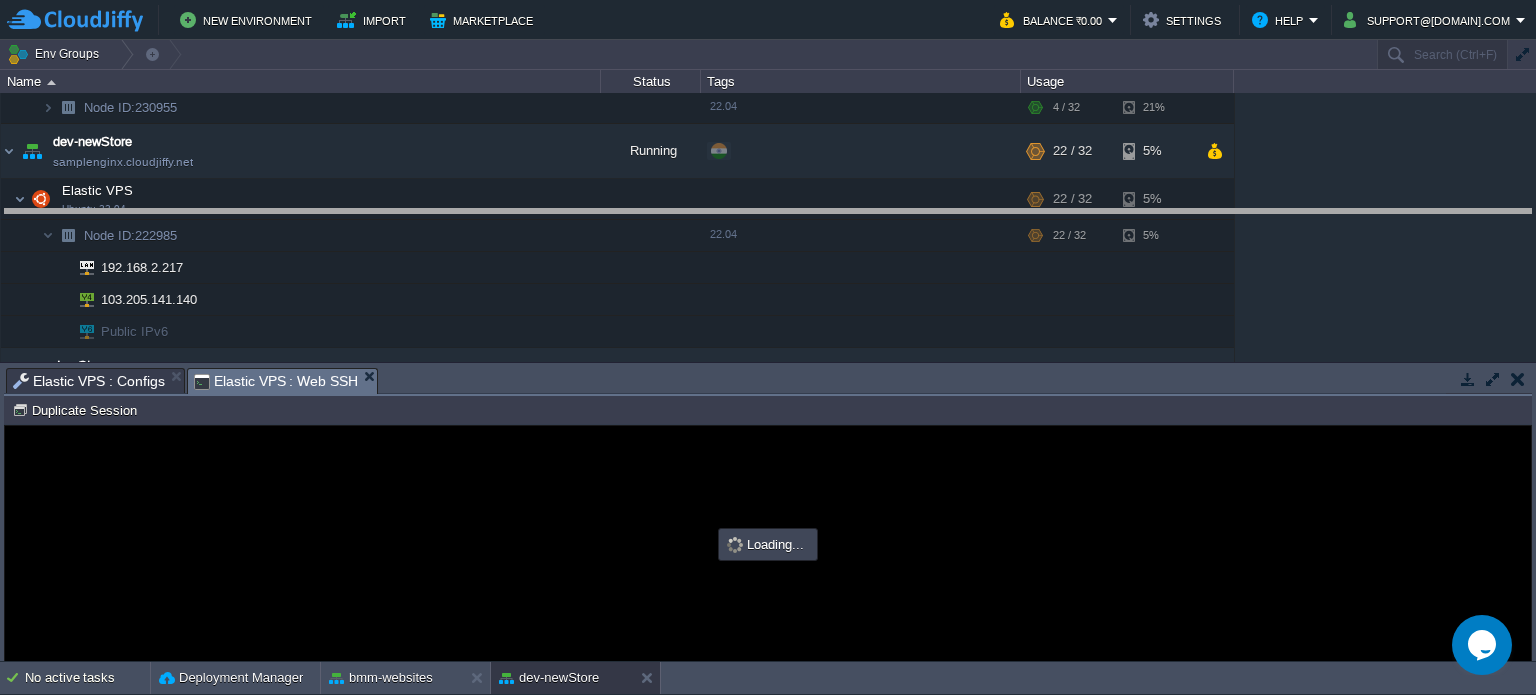 drag, startPoint x: 733, startPoint y: 382, endPoint x: 716, endPoint y: 185, distance: 197.73215 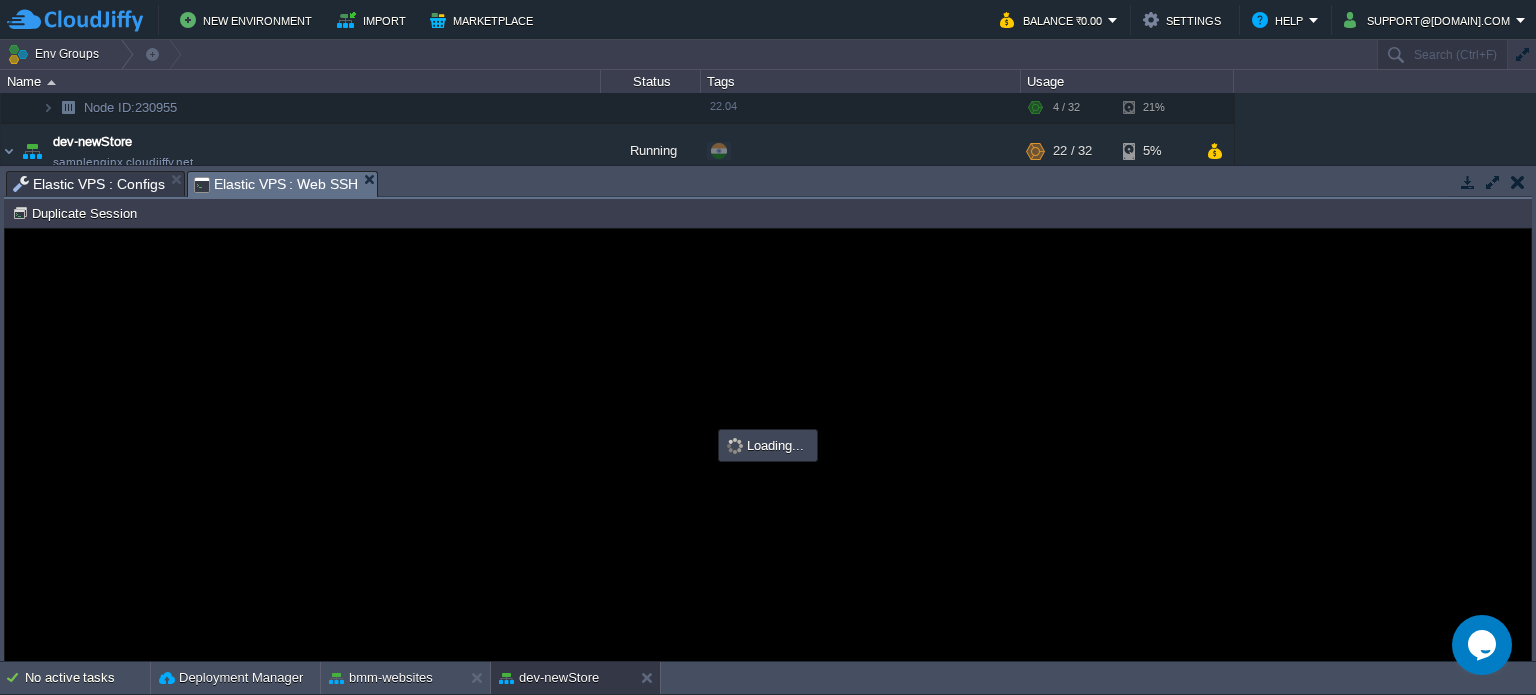 scroll, scrollTop: 0, scrollLeft: 0, axis: both 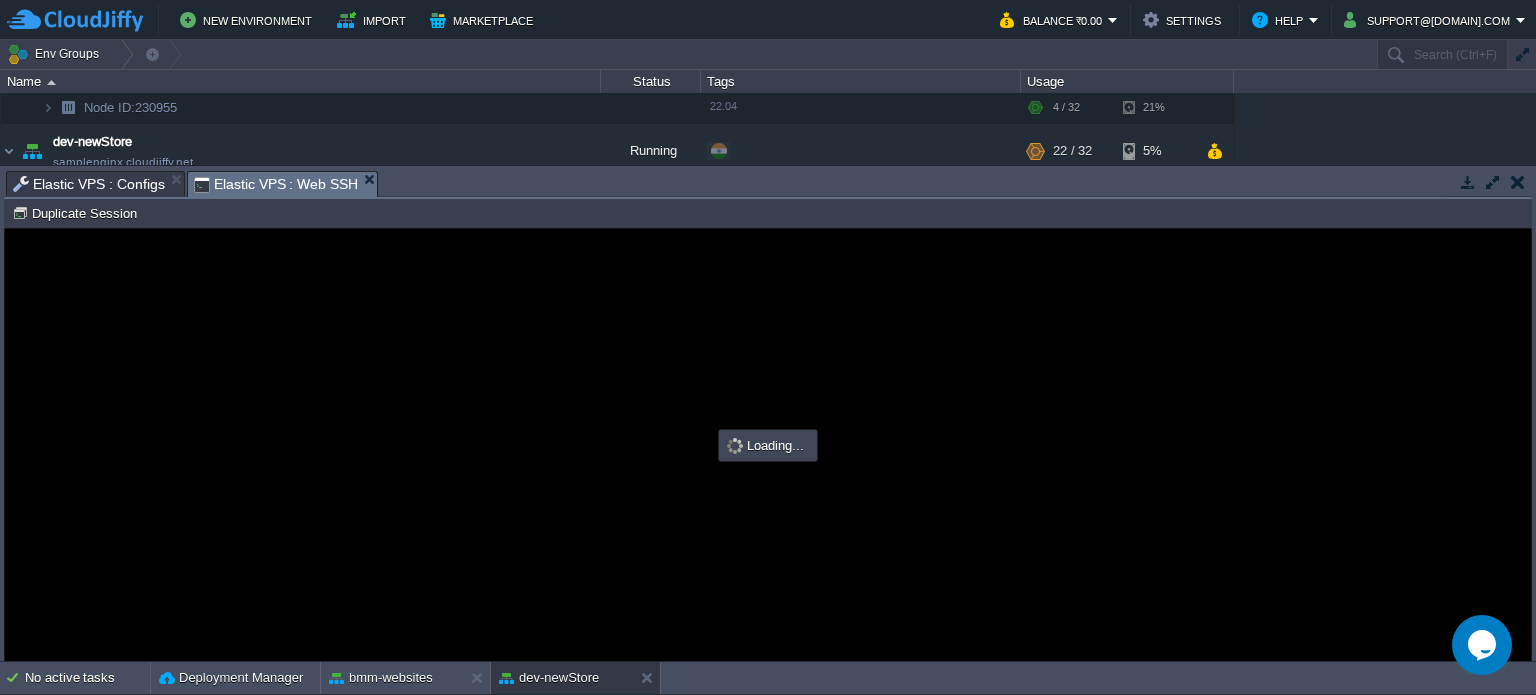 type on "#000000" 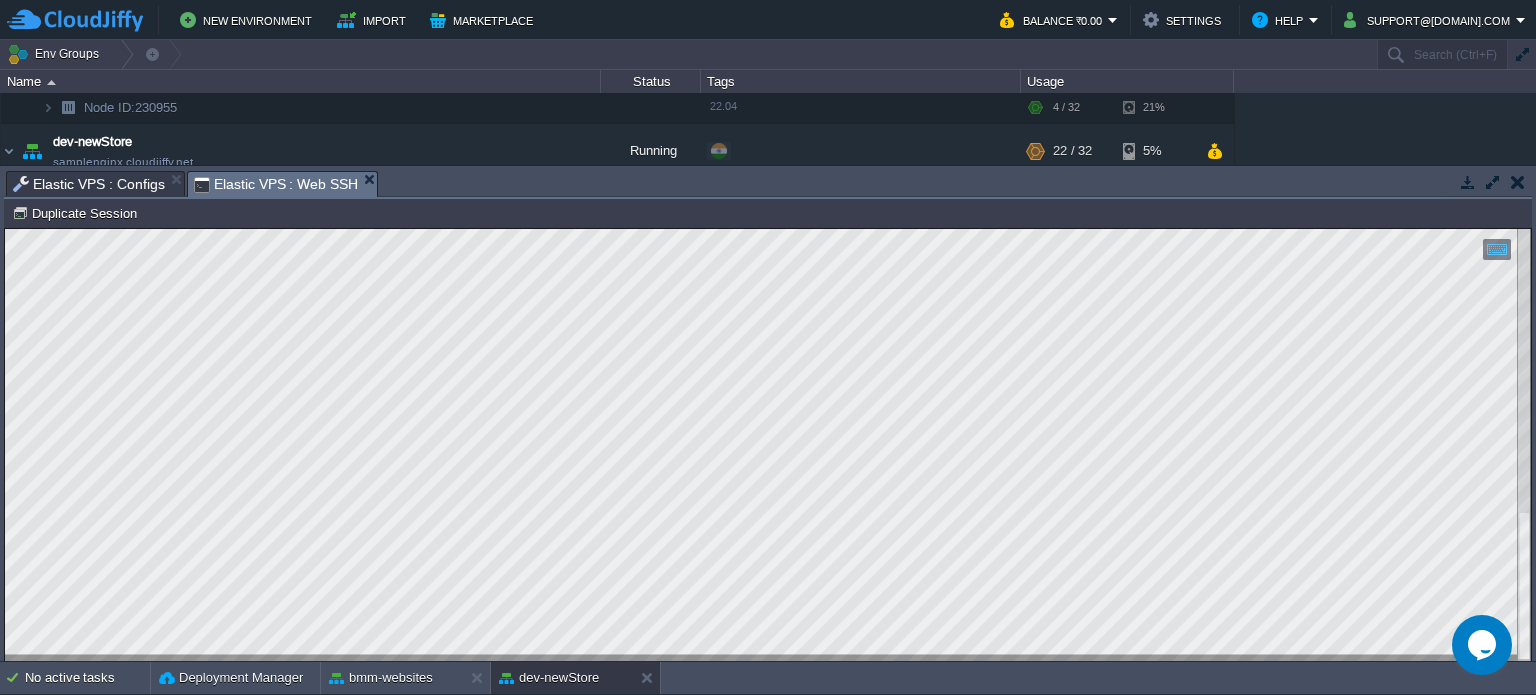 click on "Elastic VPS : Configs" at bounding box center (89, 184) 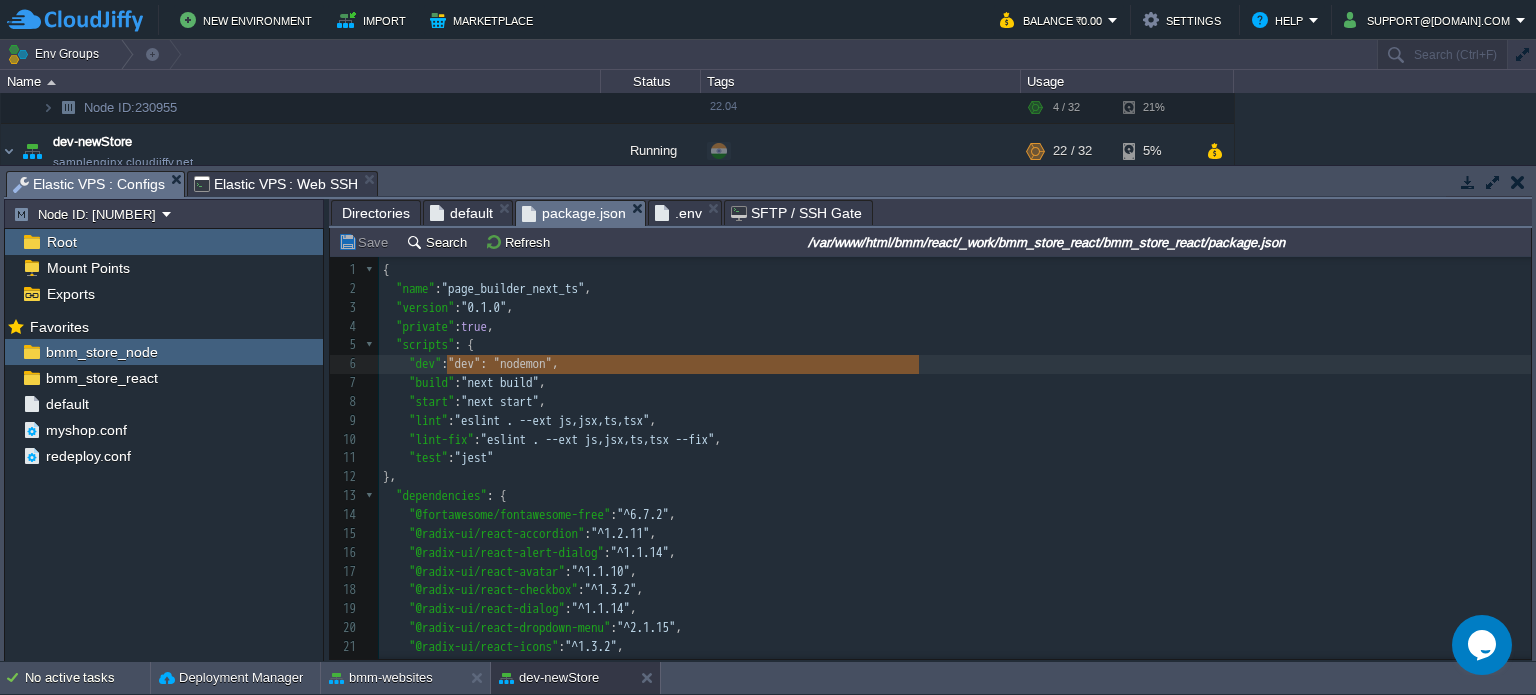 click on "package.json" at bounding box center (574, 213) 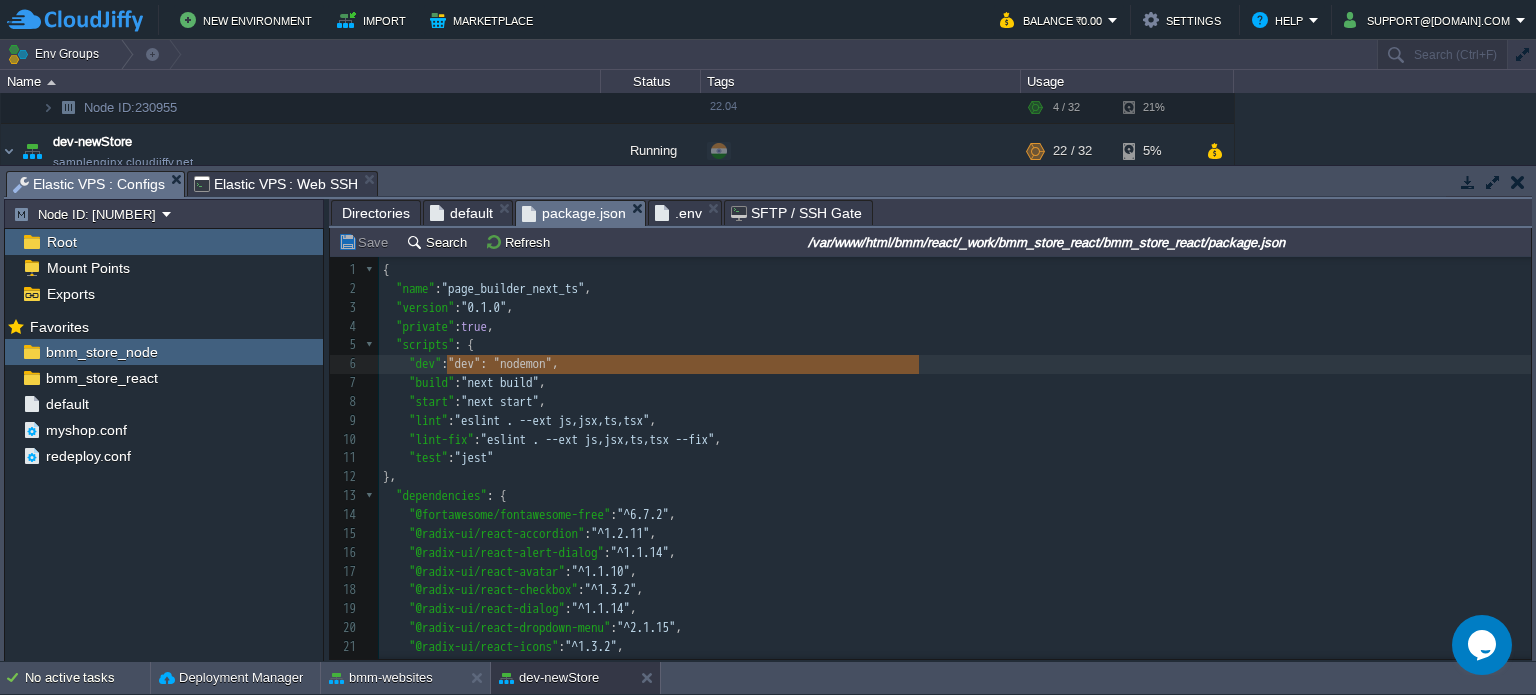 click on ".env" at bounding box center (678, 213) 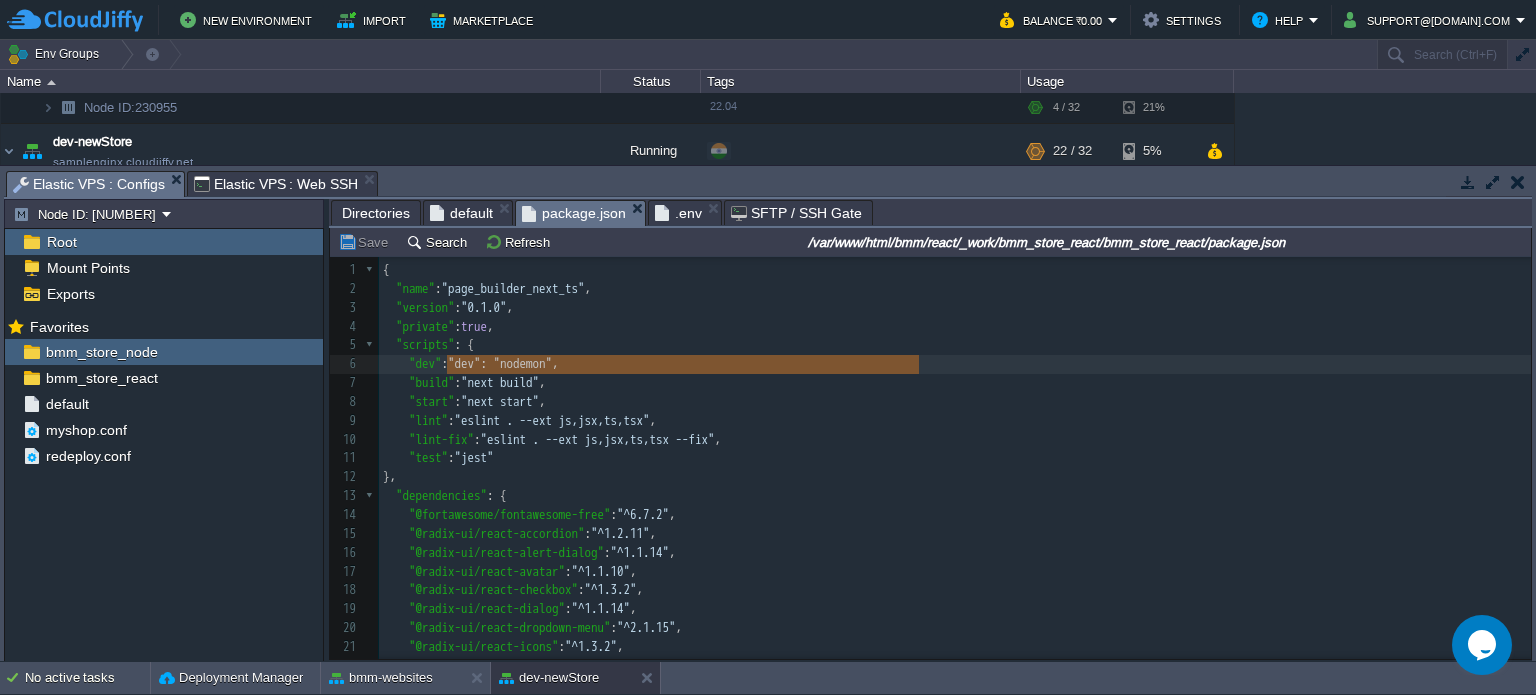 scroll, scrollTop: 6, scrollLeft: 0, axis: vertical 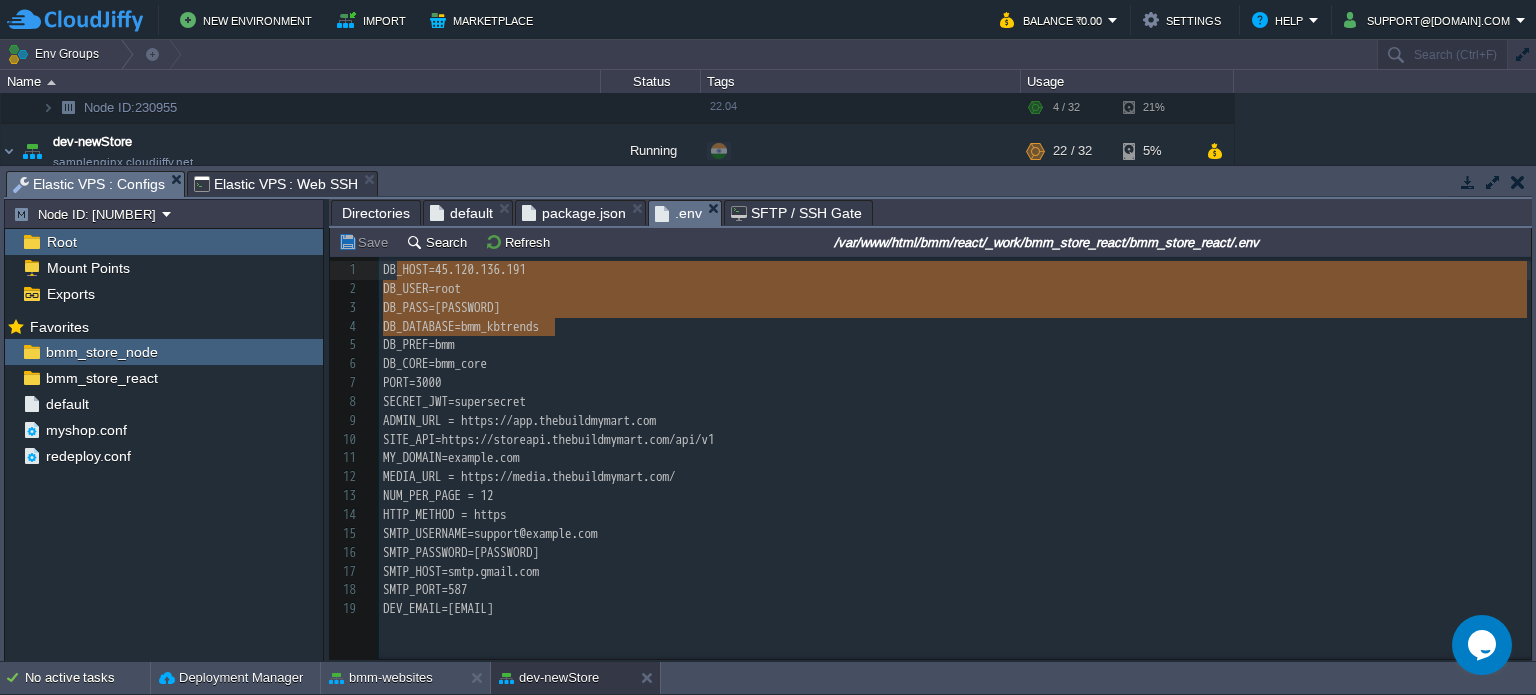 type on "DB_HOST=[IP_ADDRESS]
DB_USER=root
DB_PASS=[PASSWORD]
DB_DATABASE=bmm_kbtrends" 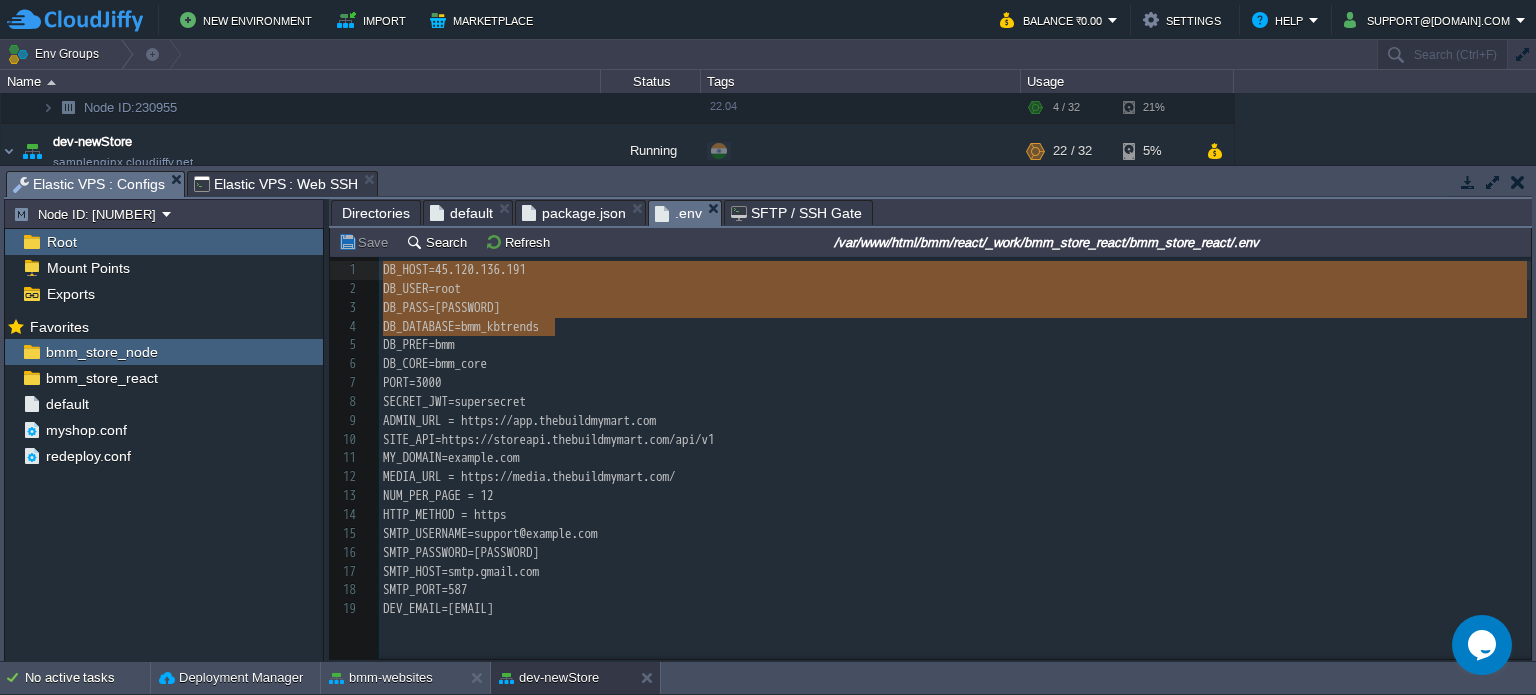 drag, startPoint x: 603, startPoint y: 333, endPoint x: 364, endPoint y: 261, distance: 249.6097 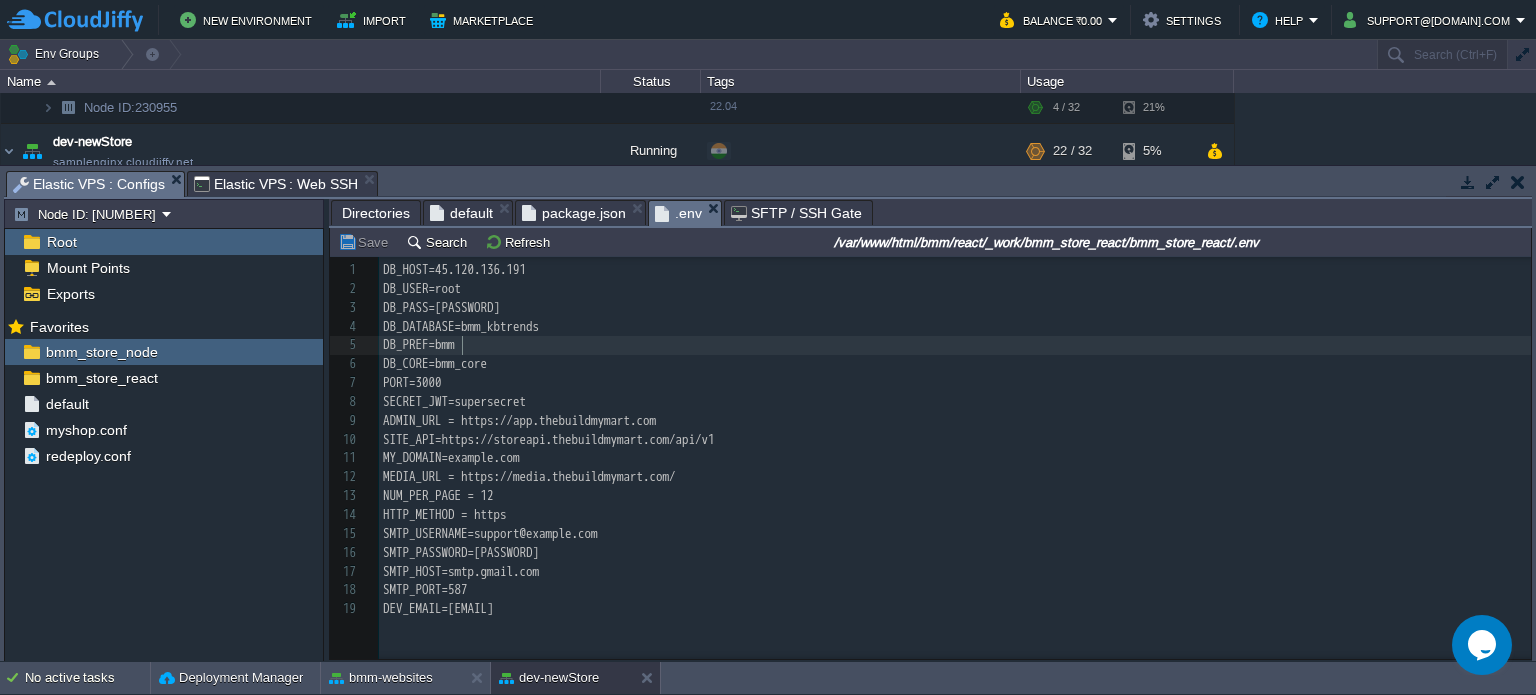 click on "DB_PREF=bmm" at bounding box center (958, 345) 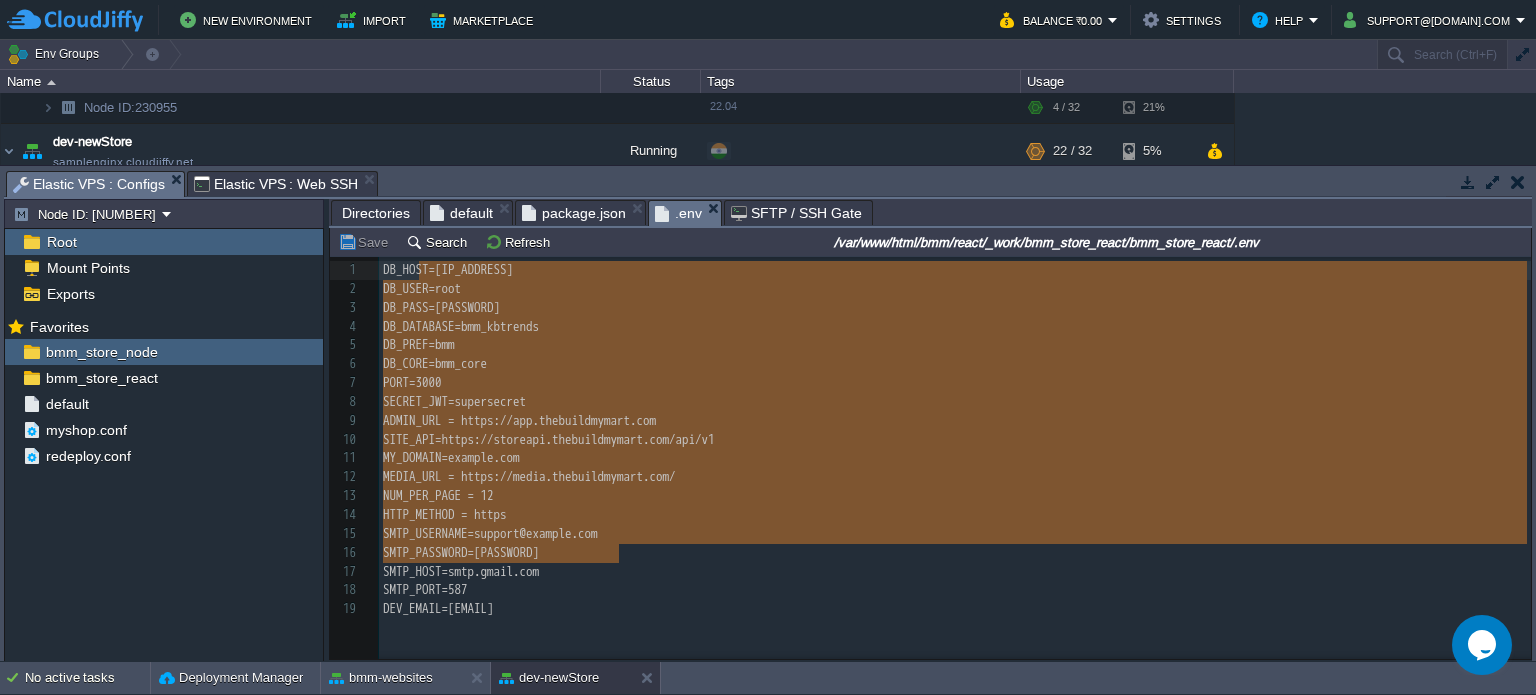type on "DB_HOST=[IP_ADDRESS]
DB_USER=root
DB_PASS=EDTvlm07396
DB_DATABASE=bmm_kbtrends
DB_PREF=bmm
DB_CORE=bmm_core
PORT=3000
SECRET_JWT=supersecret
ADMIN_URL = https://app.thebuildmymart.com
SITE_API=https://storeapi.thebuildmymart.com/api/v1
MY_DOMAIN=thebuildmymart.com
MEDIA_URL = https://media.thebuildmymart.com/
NUM_PER_PAGE = 12
HTTP_METHOD = https
SMTP_USERNAME=support@example.com
SMTP_PASSWORD=agnv ndko tgse cexk" 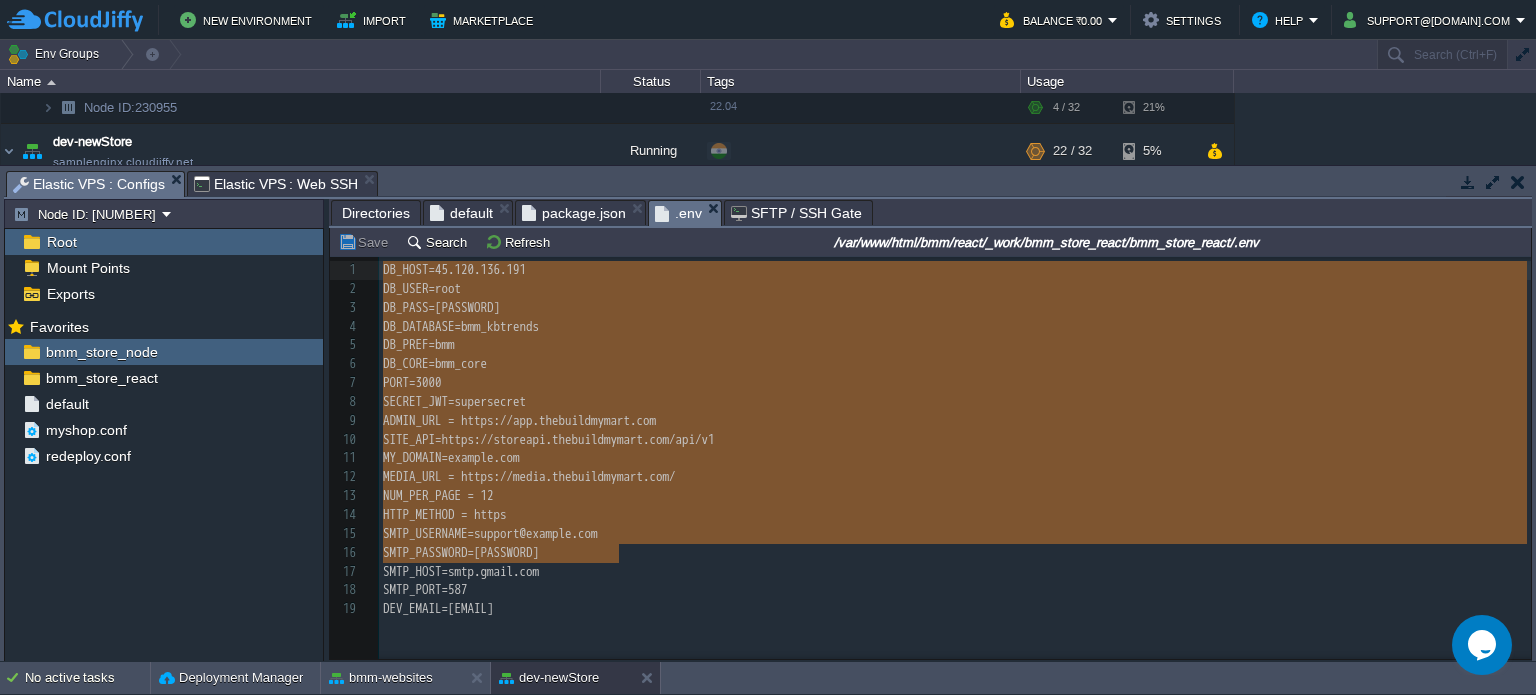 drag, startPoint x: 821, startPoint y: 507, endPoint x: 364, endPoint y: 245, distance: 526.77606 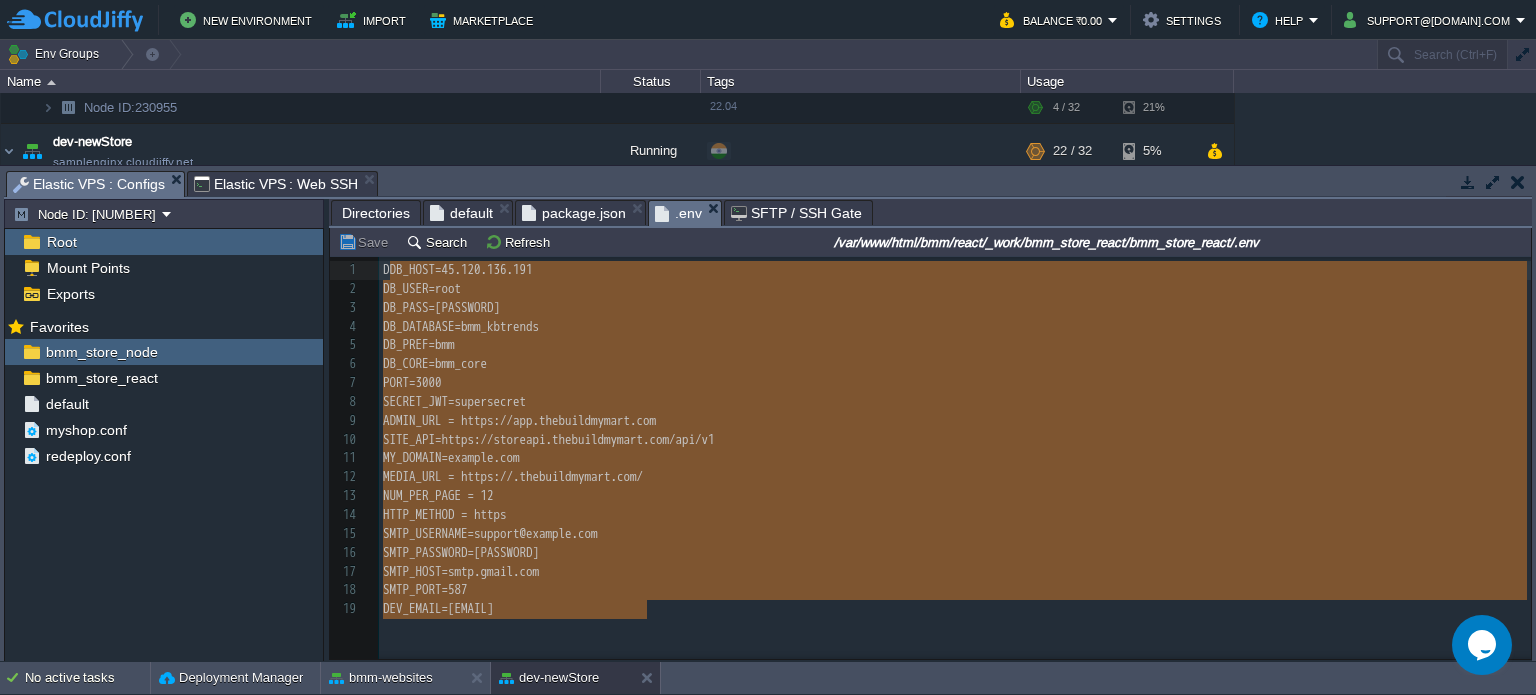 type on "DB_HOST=45.120.136.191
DB_USER=root
DB_PASS=[PASSWORD]
DB_DATABASE=bmm_kbtrends
DB_PREF=bmm
DB_CORE=bmm_core
PORT=3000
SECRET_JWT=[SECRET]
ADMIN_URL = [URL]
SITE_API=[URL]
MY_DOMAIN=[DOMAIN]
MEDIA_URL = [URL]
NUM_PER_PAGE = 12
HTTP_METHOD = https
SMTP_USERNAME=support@[DOMAIN]
SMTP_PASSWORD=[PASSWORD]
SMTP_HOST=smtp.gmail.com
SMTP_PORT=587
DEV_EMAIL=[EMAIL]" 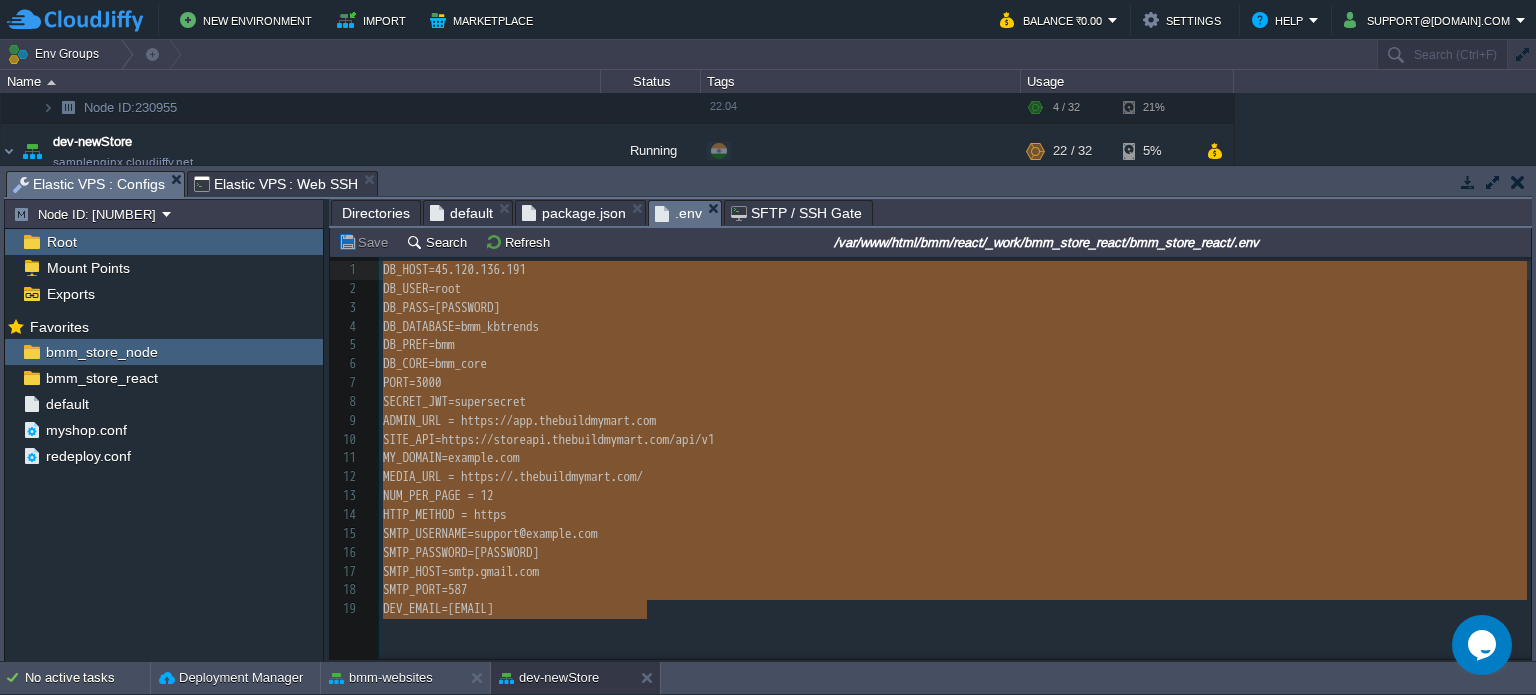 type 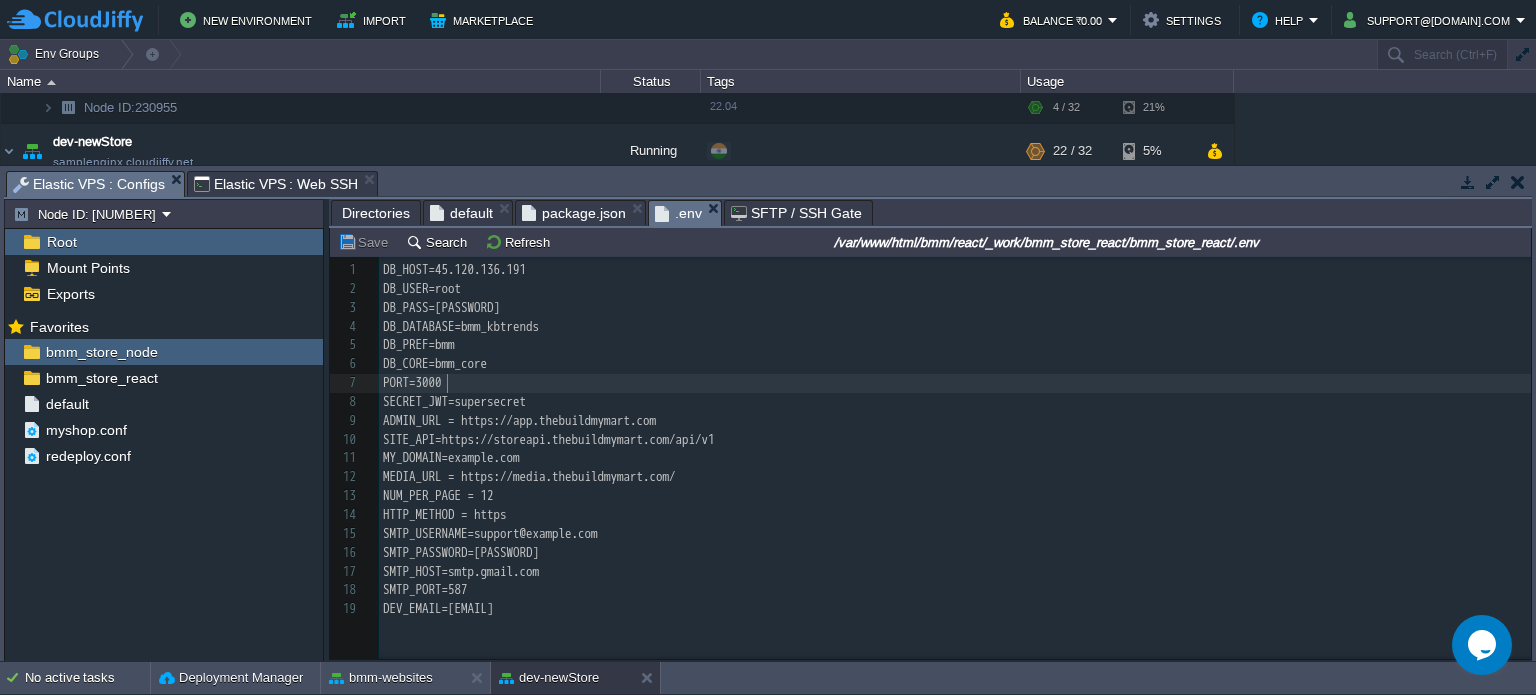 click on "PORT=3000" at bounding box center [958, 383] 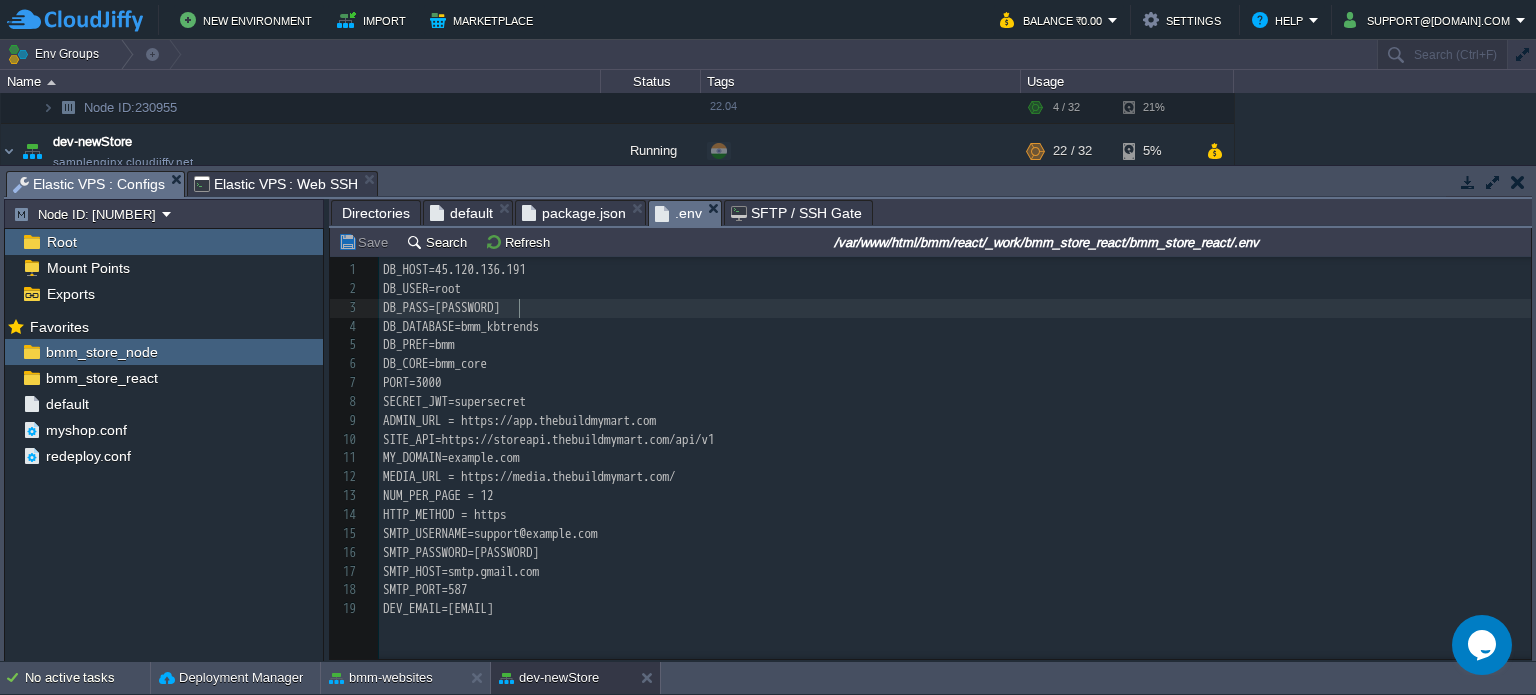 click on "DB_PASS=[PASSWORD]" at bounding box center (958, 308) 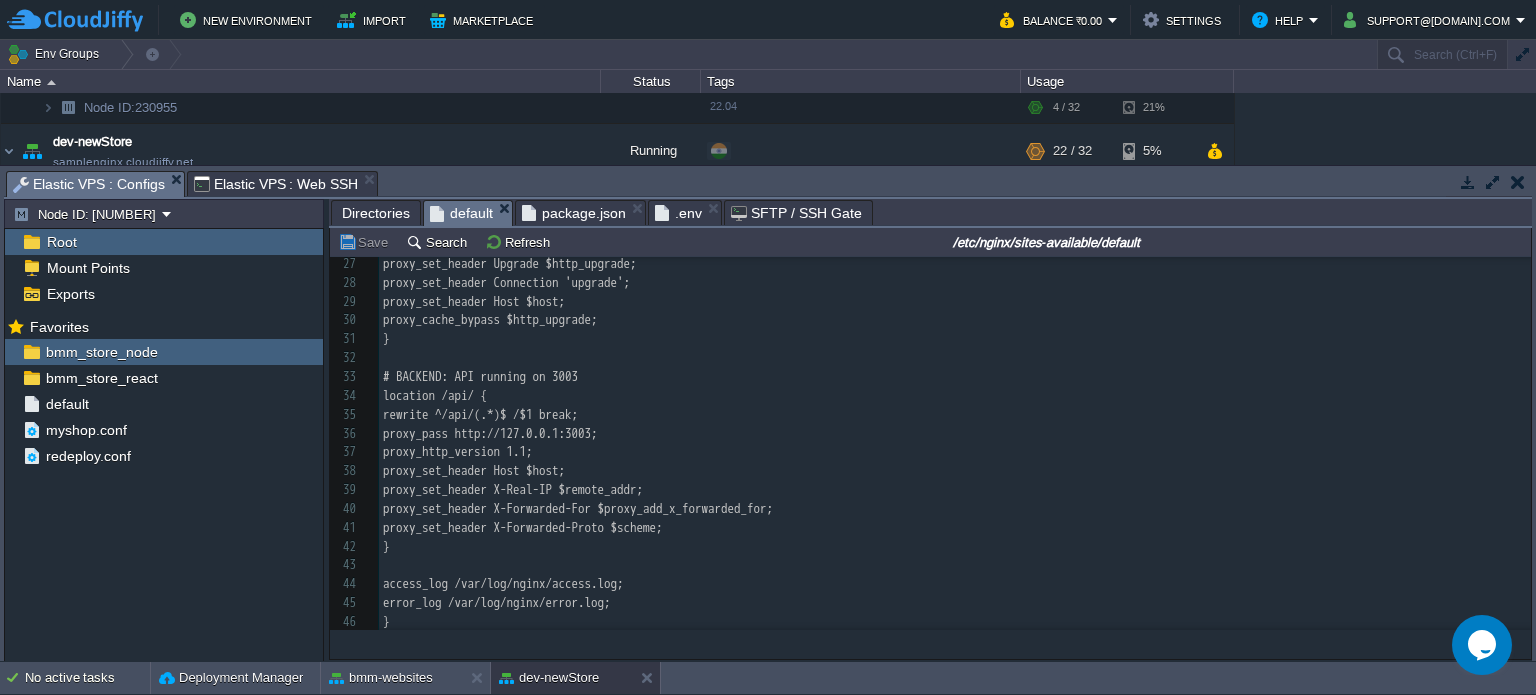 click on "default" at bounding box center [461, 213] 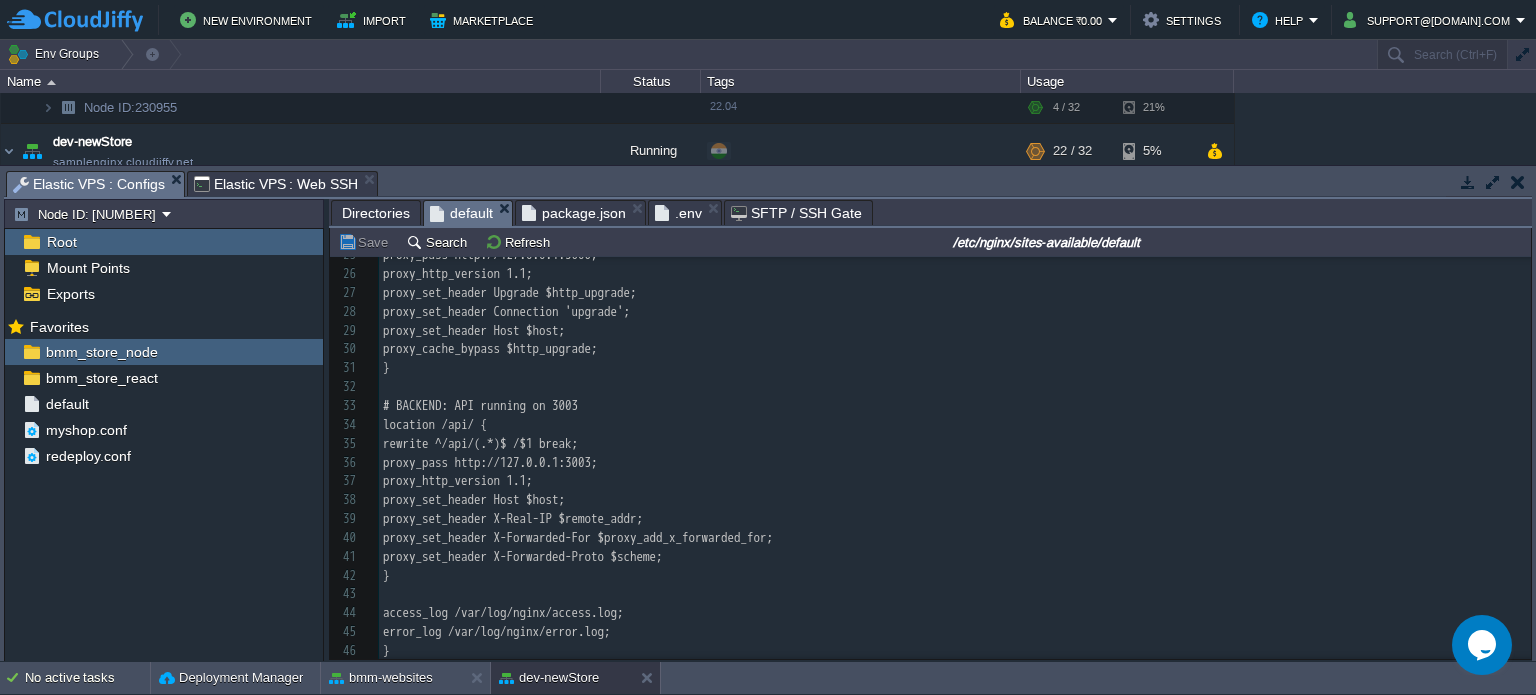 scroll, scrollTop: 405, scrollLeft: 0, axis: vertical 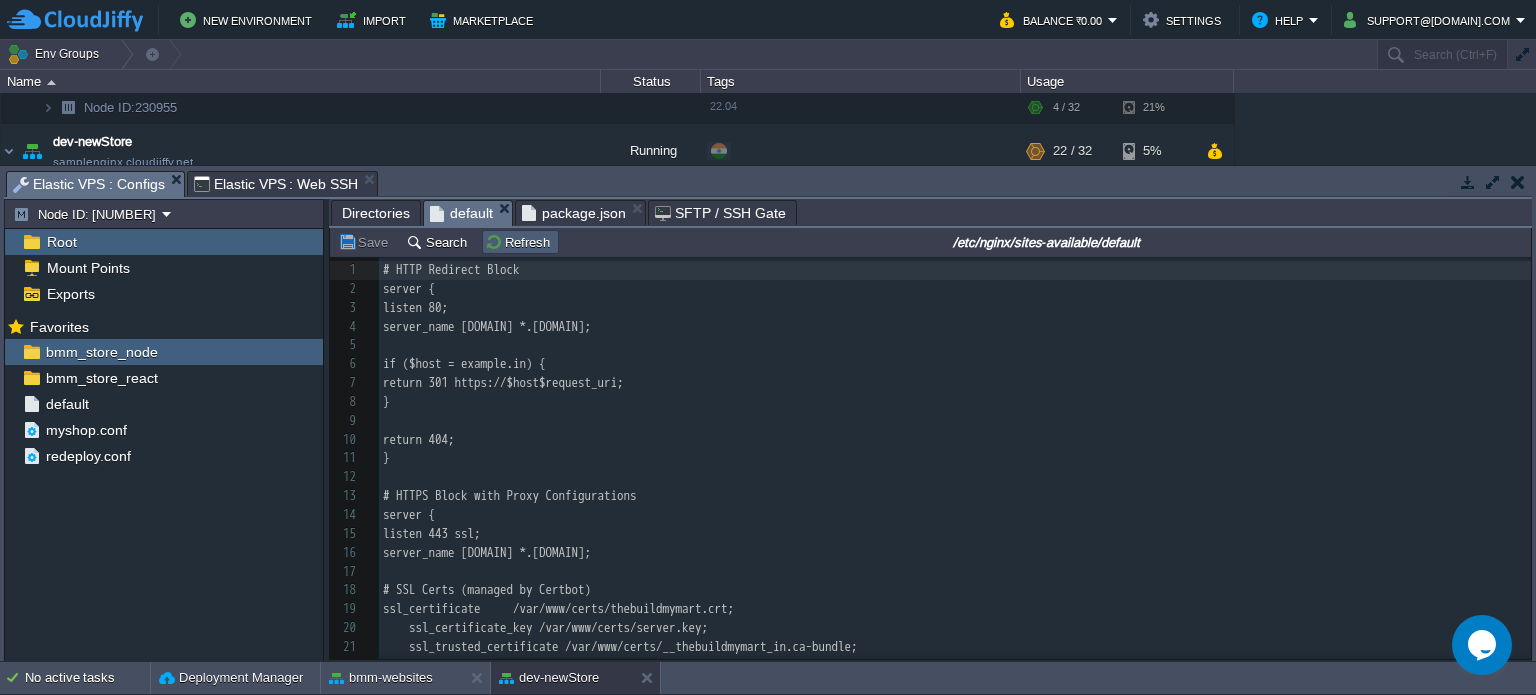 click on "Refresh" at bounding box center [520, 242] 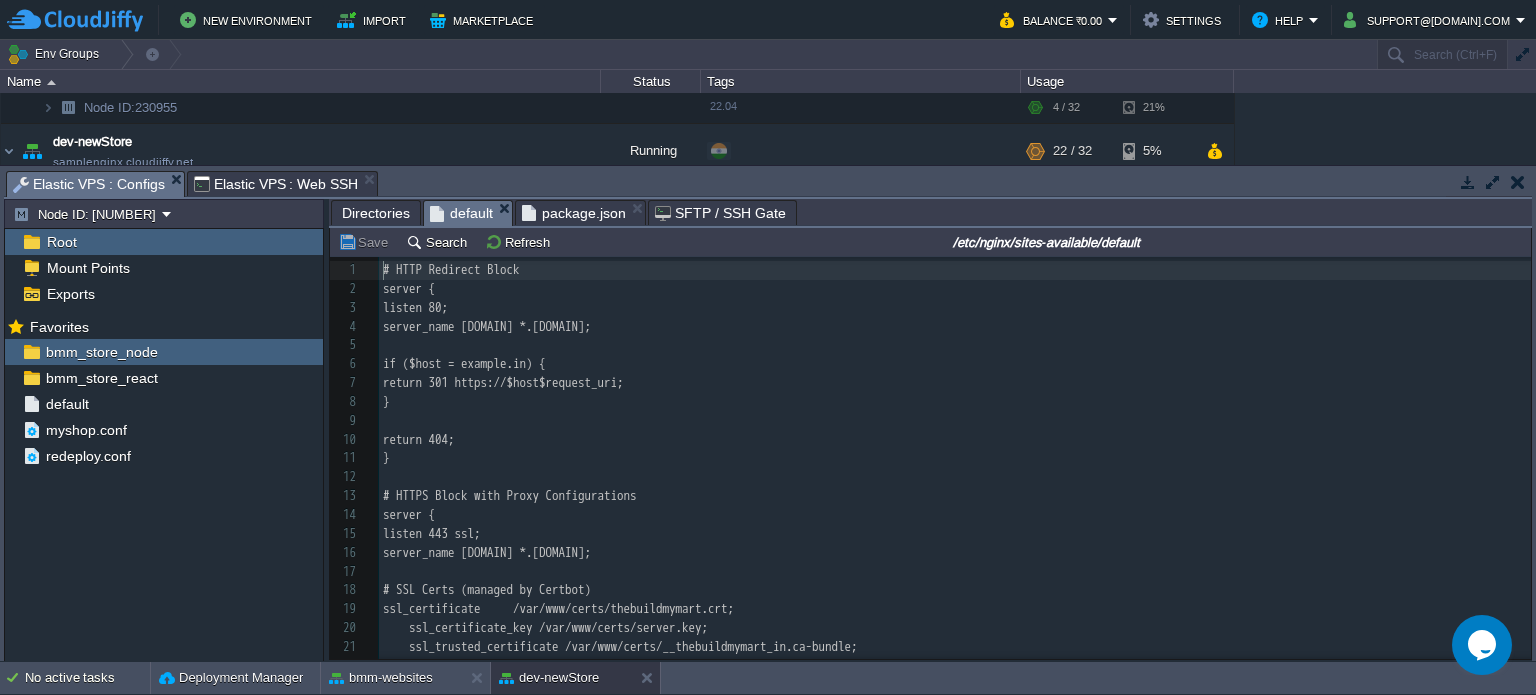scroll, scrollTop: 39, scrollLeft: 0, axis: vertical 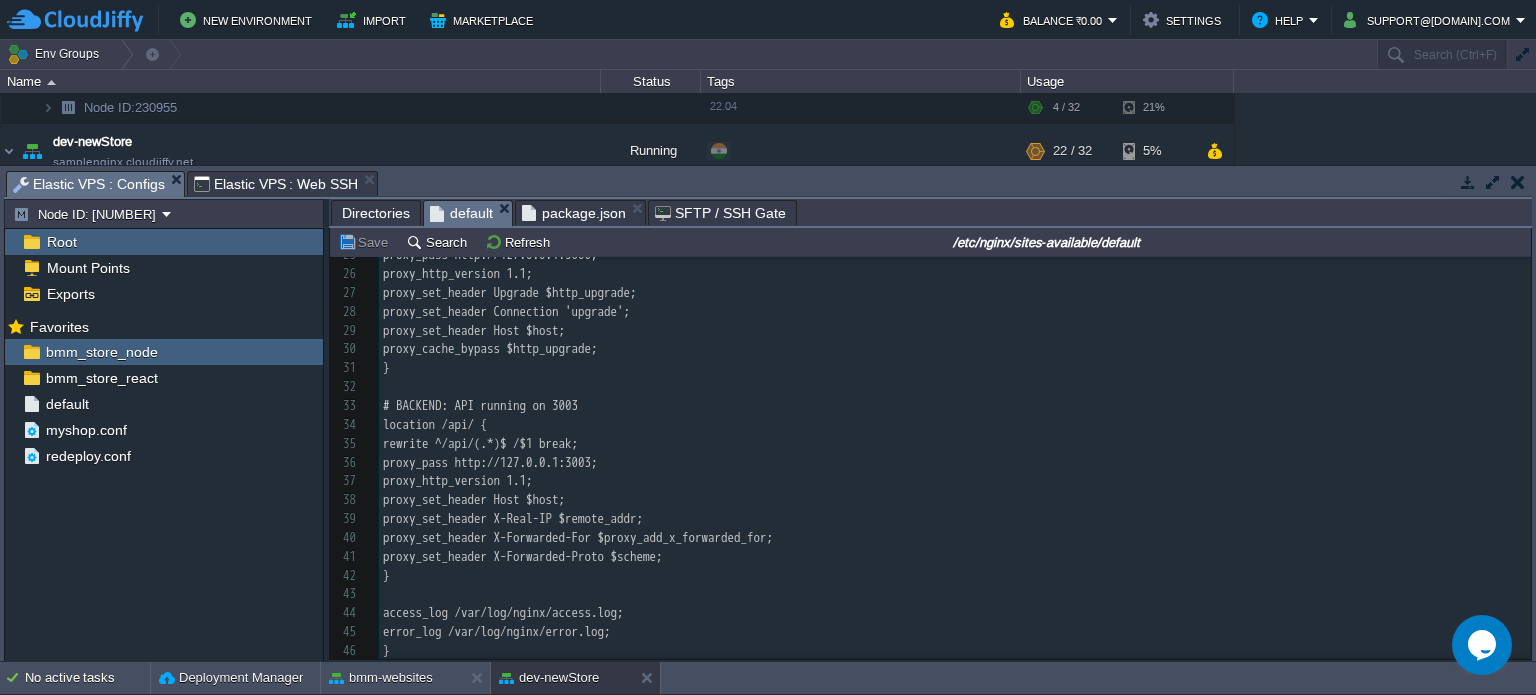 click on "Directories" at bounding box center (376, 213) 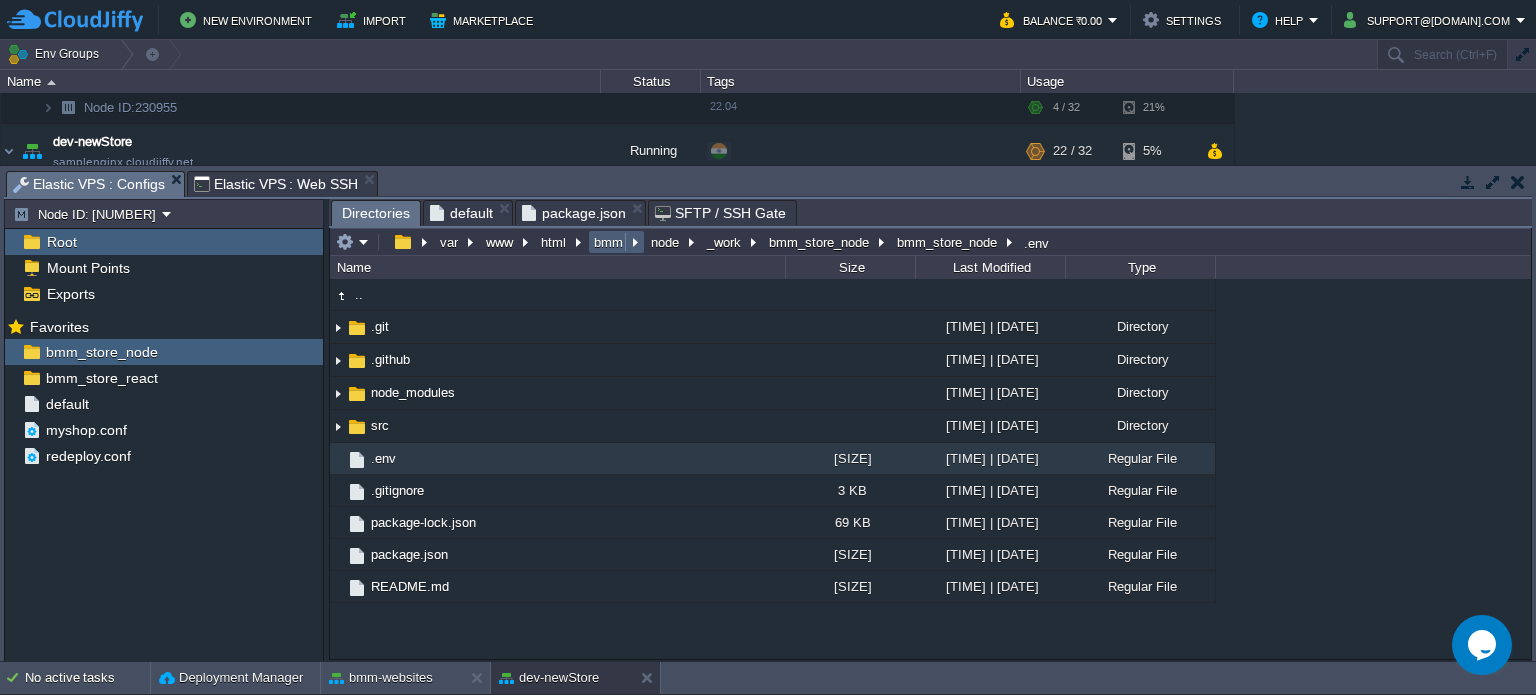 click on "bmm" at bounding box center [609, 242] 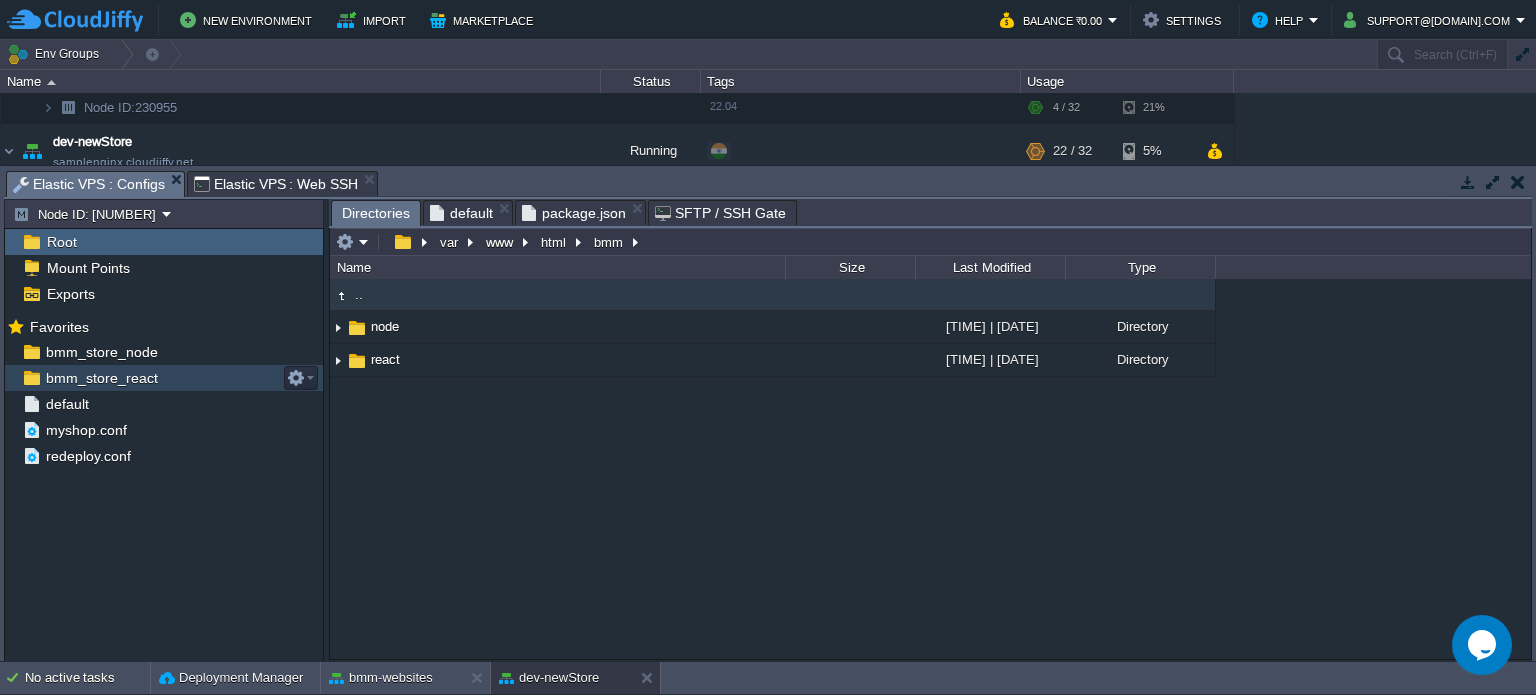 click on "bmm_store_react" at bounding box center (101, 378) 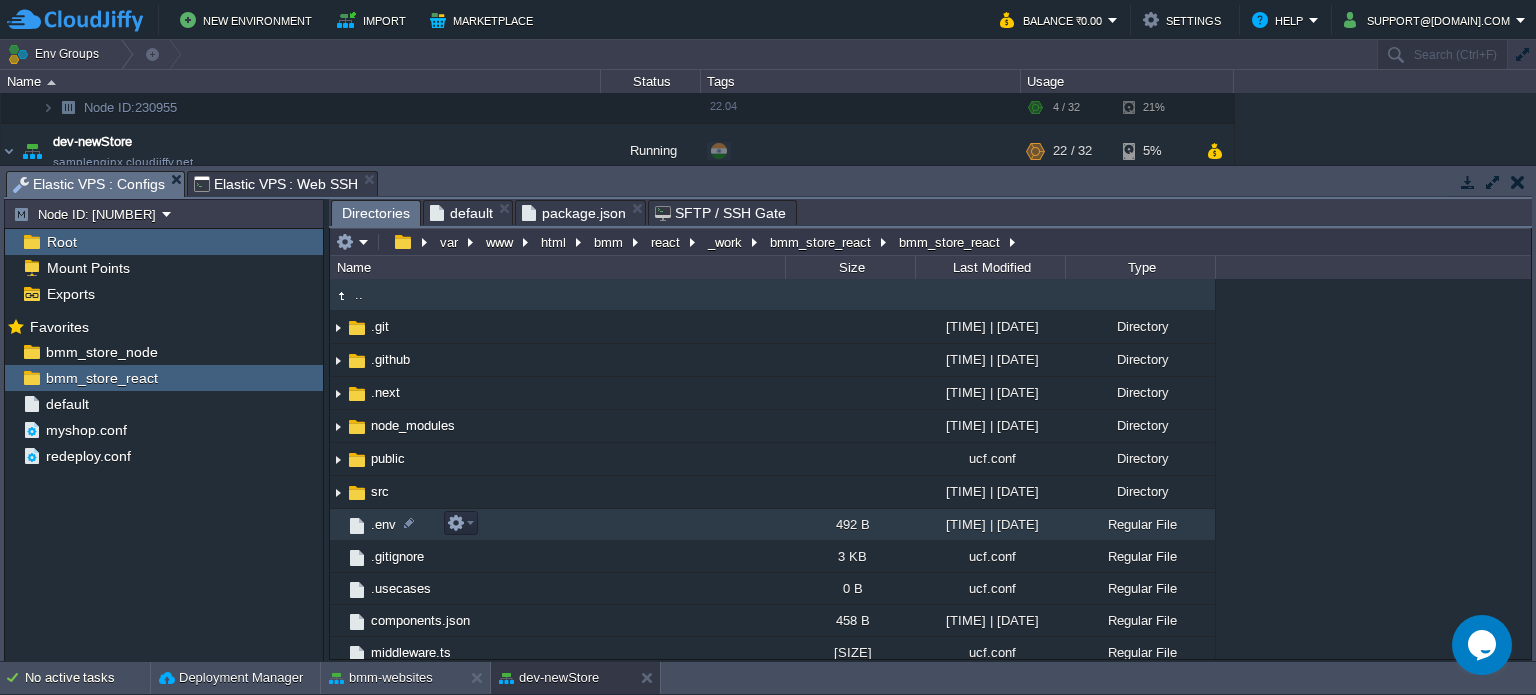 click on ".env" at bounding box center [383, 524] 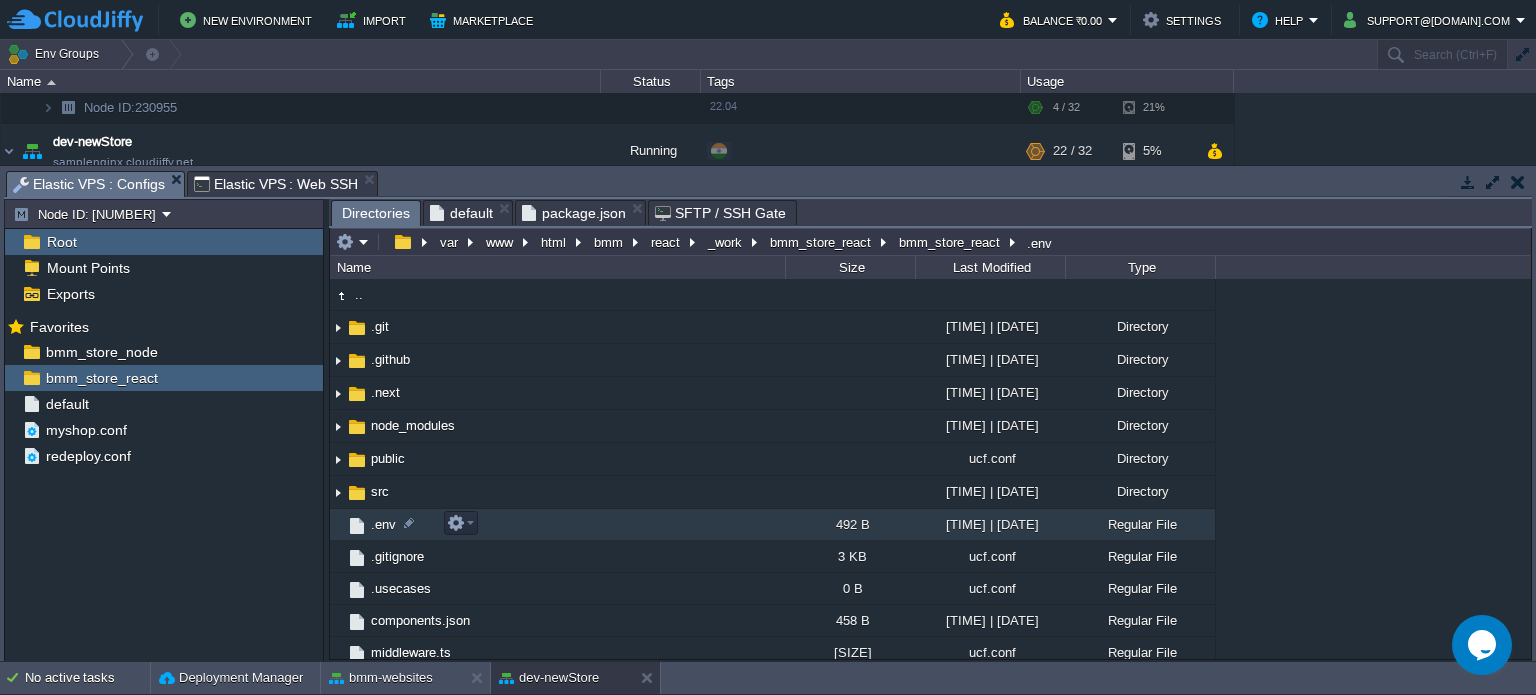 click on ".env" at bounding box center [383, 524] 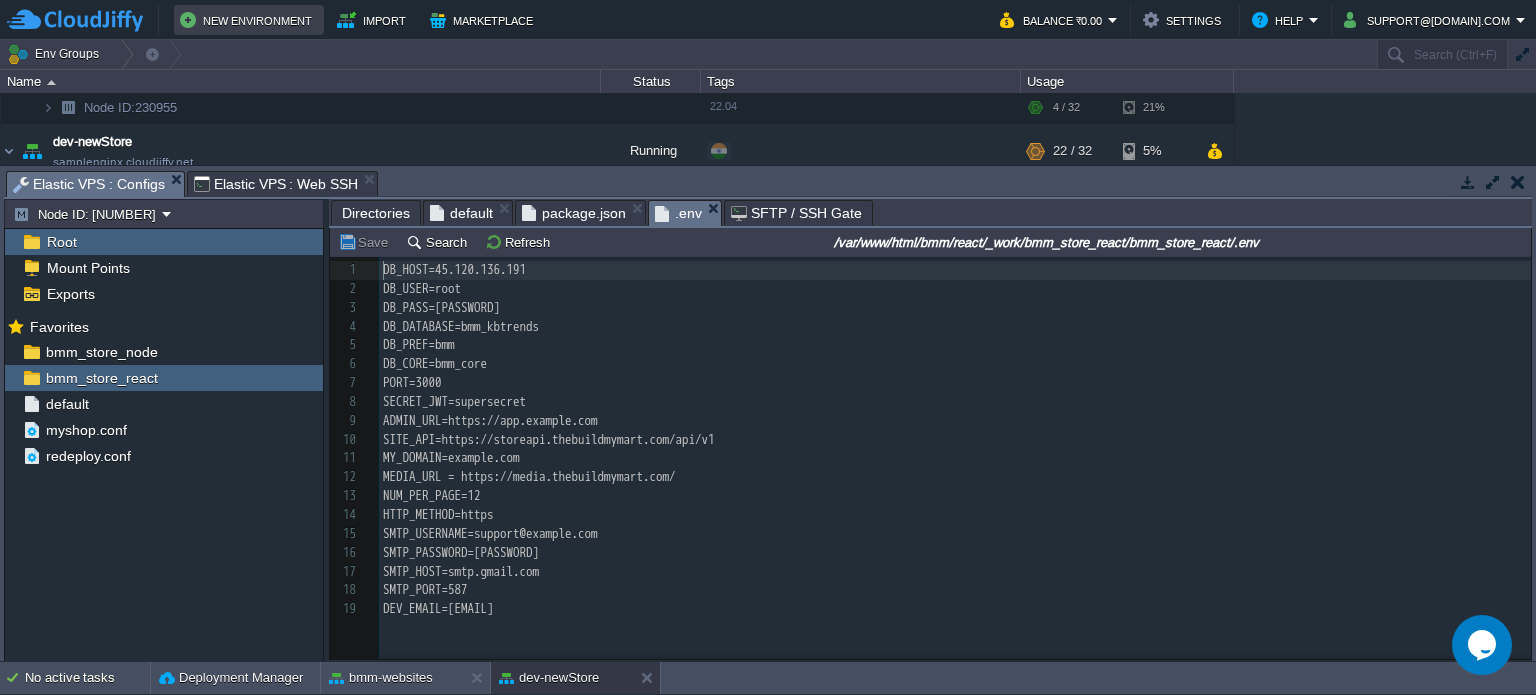 scroll, scrollTop: 6, scrollLeft: 0, axis: vertical 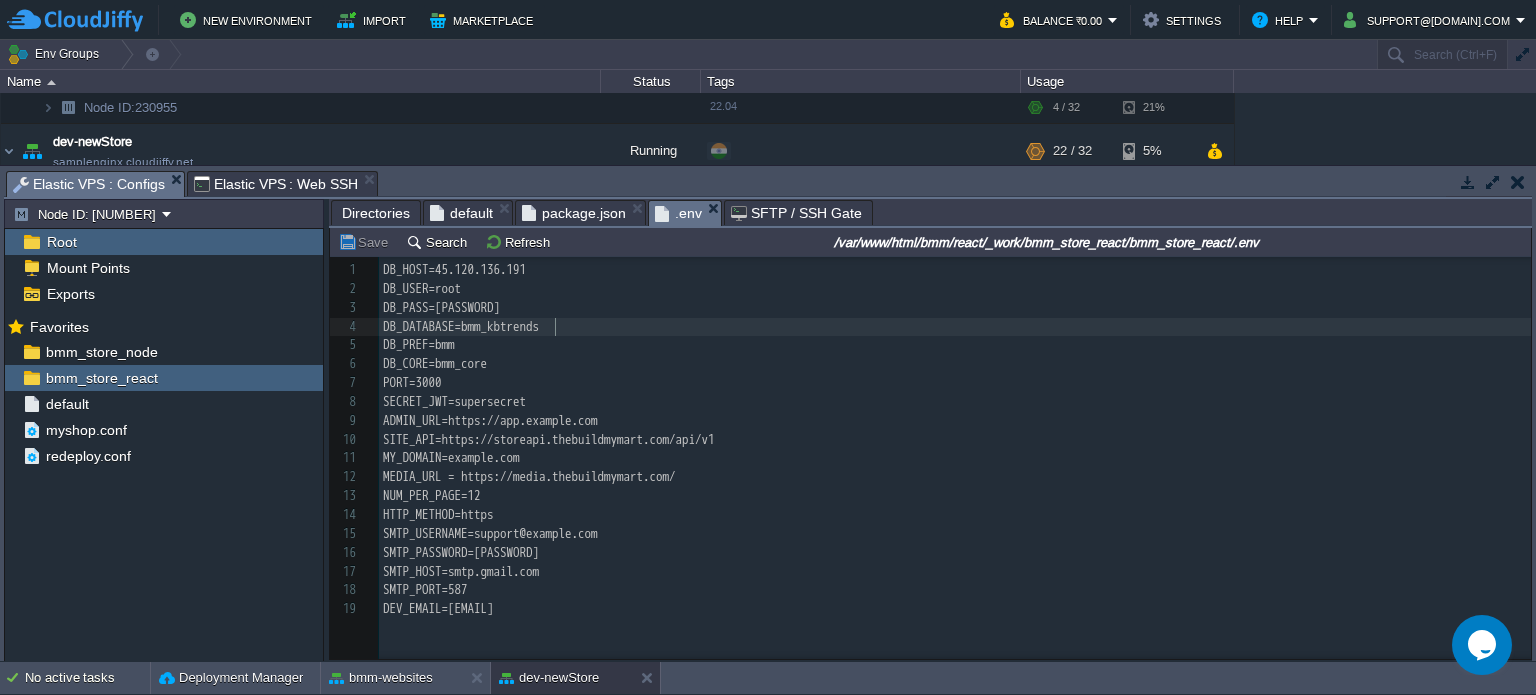 click on "DB_DATABASE=bmm_kbtrends" at bounding box center [958, 327] 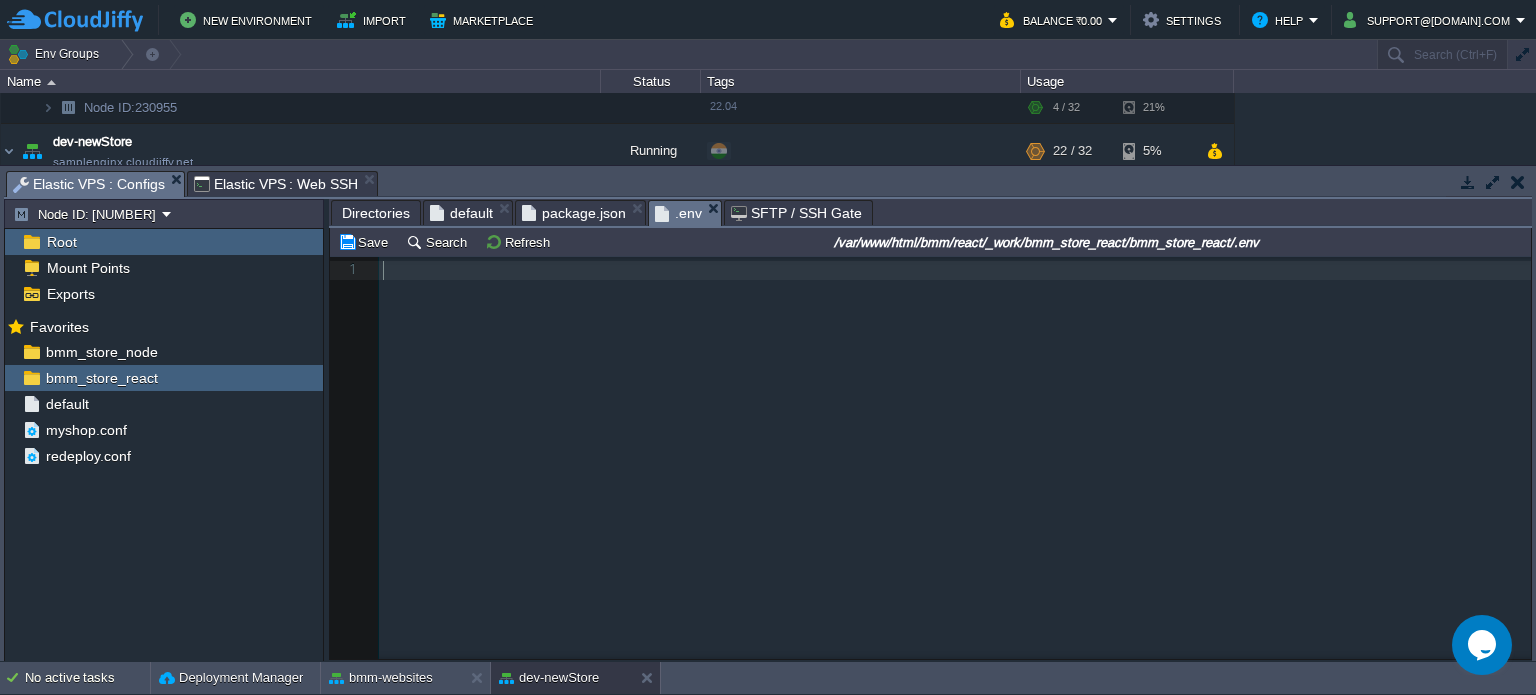 paste on "adminapi" 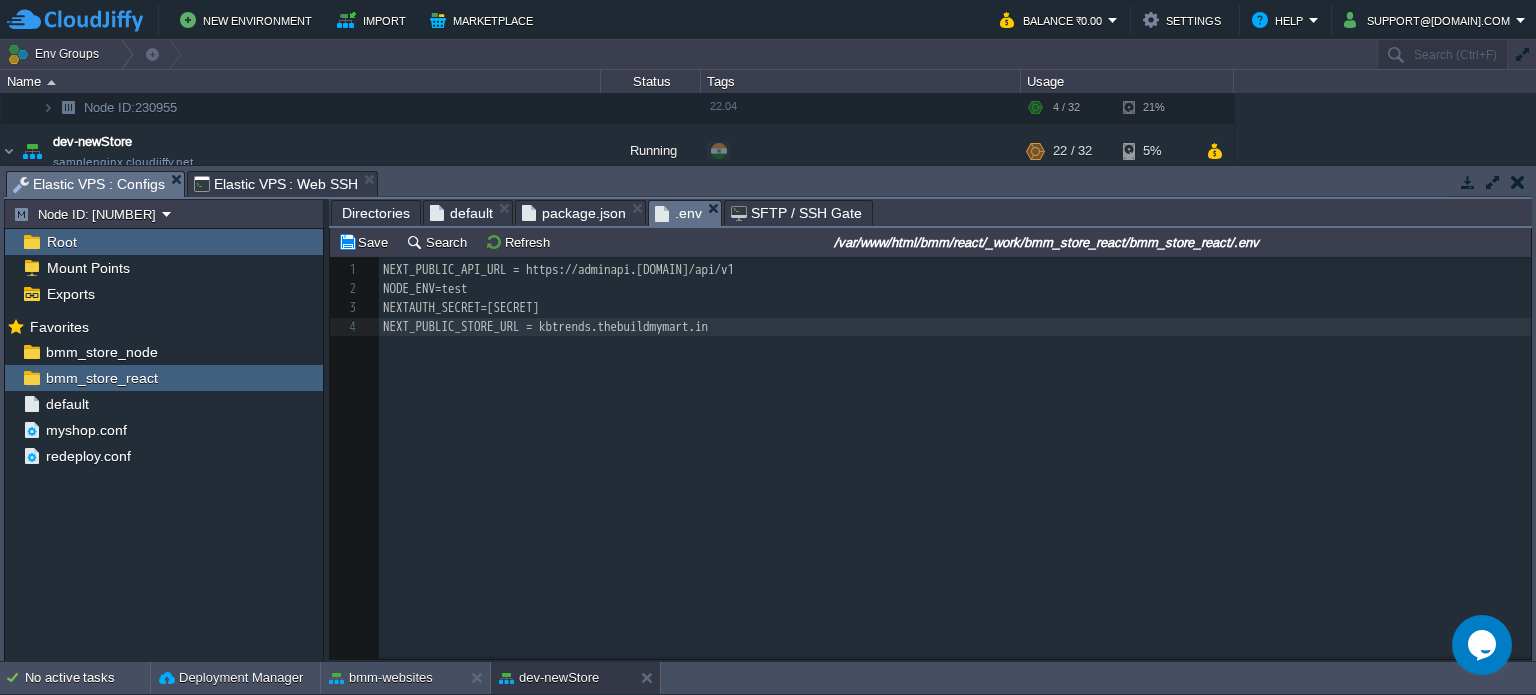 click on "xxxxxxxxxx 1   1 NEXT_PUBLIC_API_URL = https://adminapi.thebuildmymart.com/api/v1 2 NODE_ENV=test 3 NEXTAUTH_SECRET=[SECRET] 4 NEXT_PUBLIC_STORE_URL = kbtrends.thebuildmymart.in" at bounding box center [958, 298] 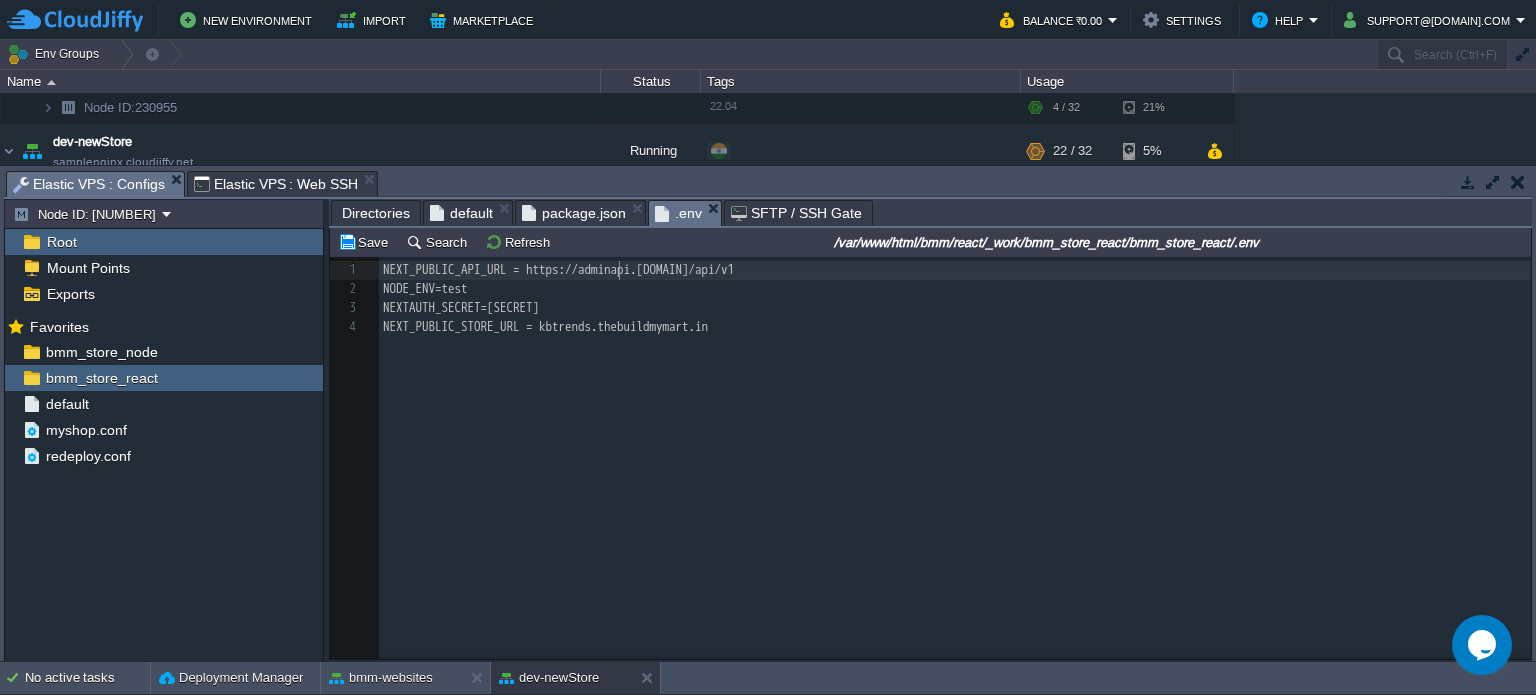 type on "adminapi" 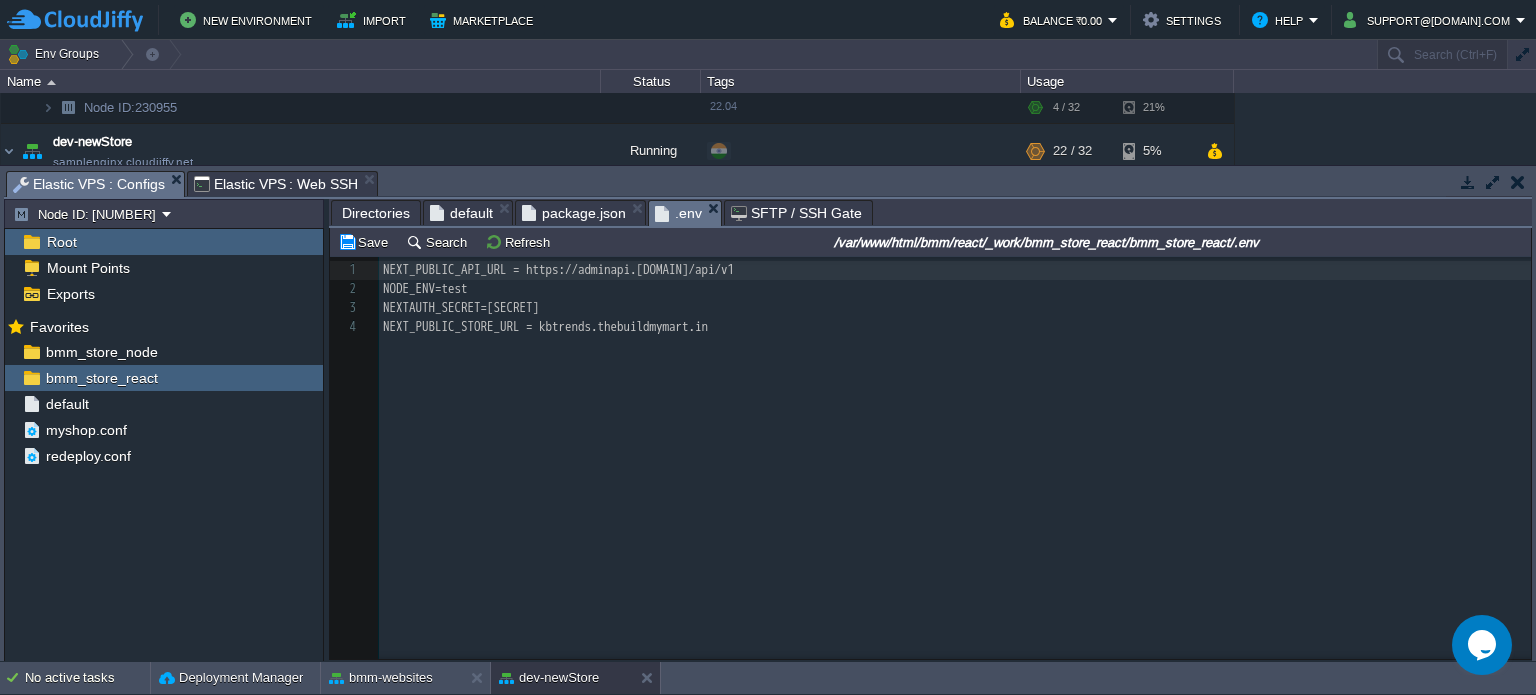 click on "NEXT_PUBLIC_API_URL = https://adminapi.[DOMAIN]/api/v1" at bounding box center (558, 269) 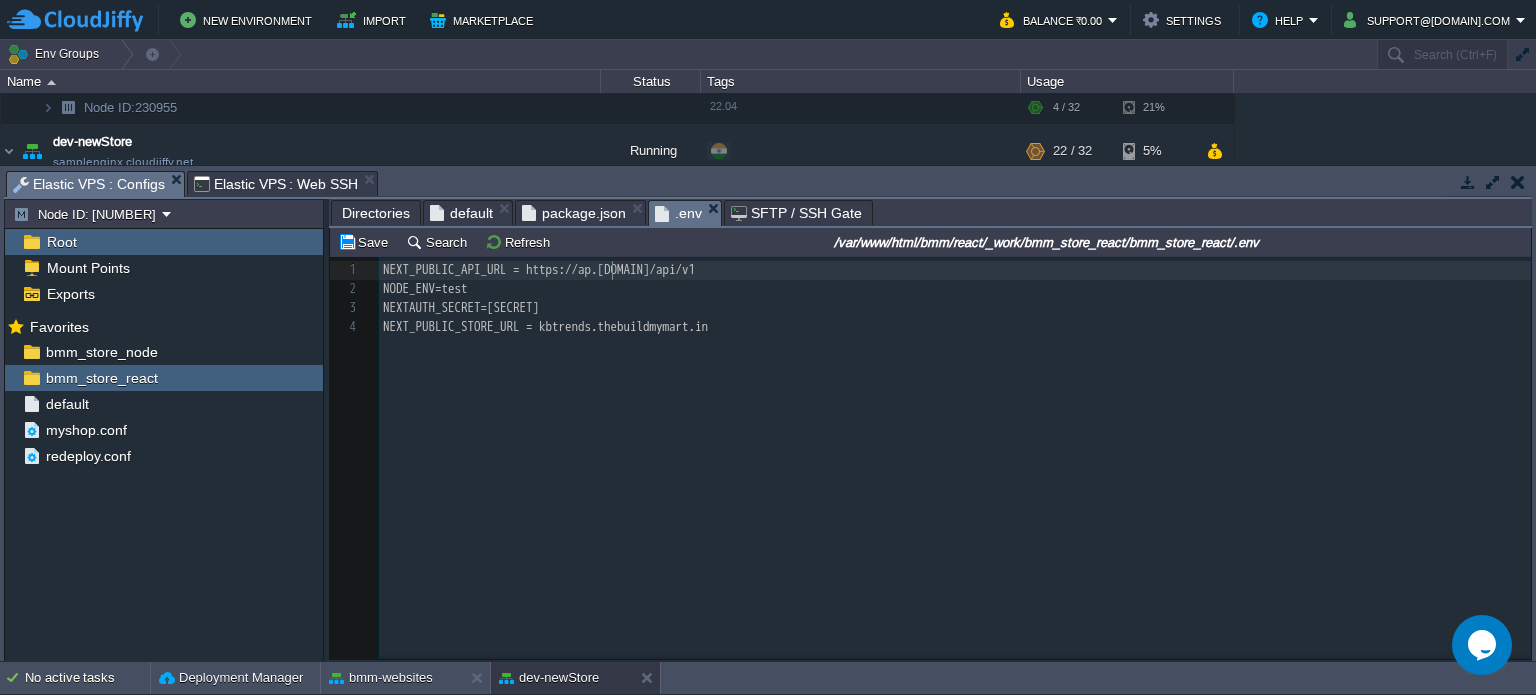 scroll, scrollTop: 6, scrollLeft: 20, axis: both 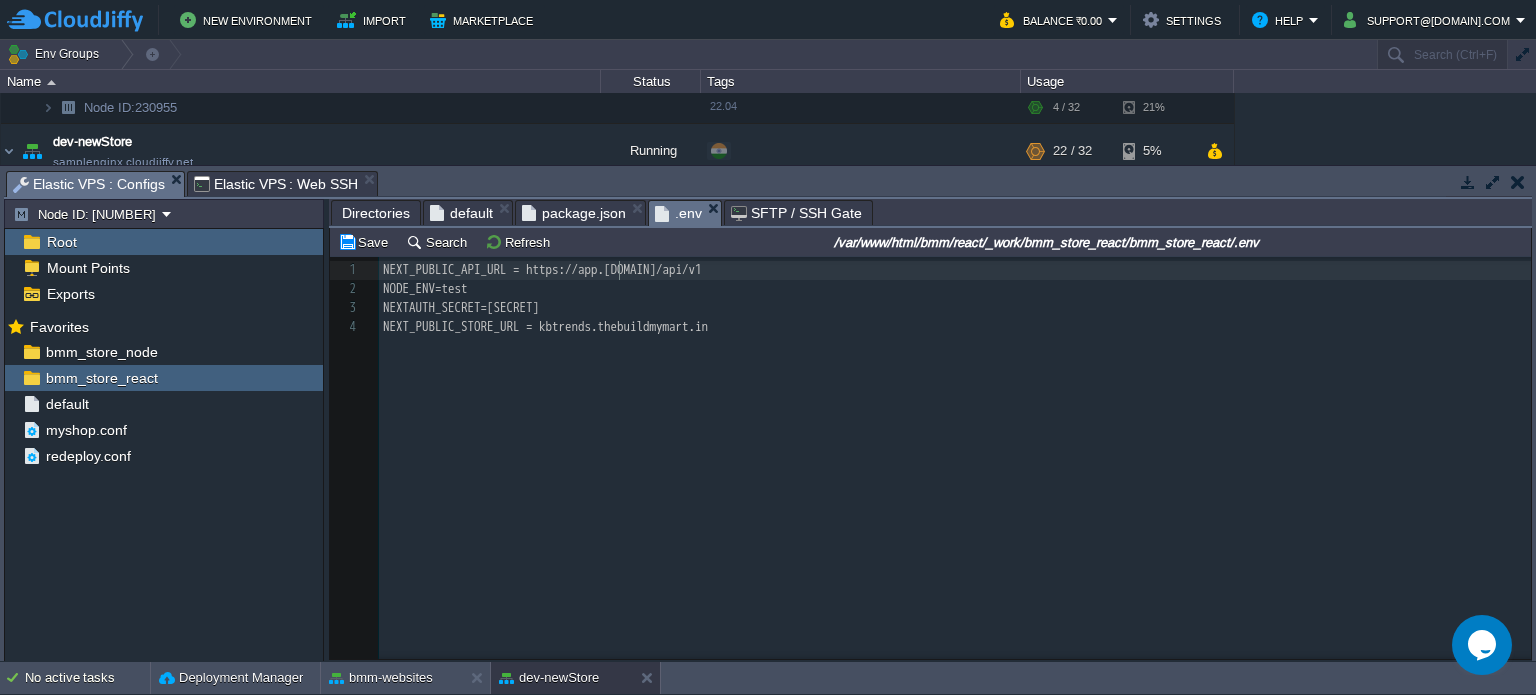 click on "NEXT_PUBLIC_STORE_URL = kbtrends.thebuildmymart.in" at bounding box center [958, 327] 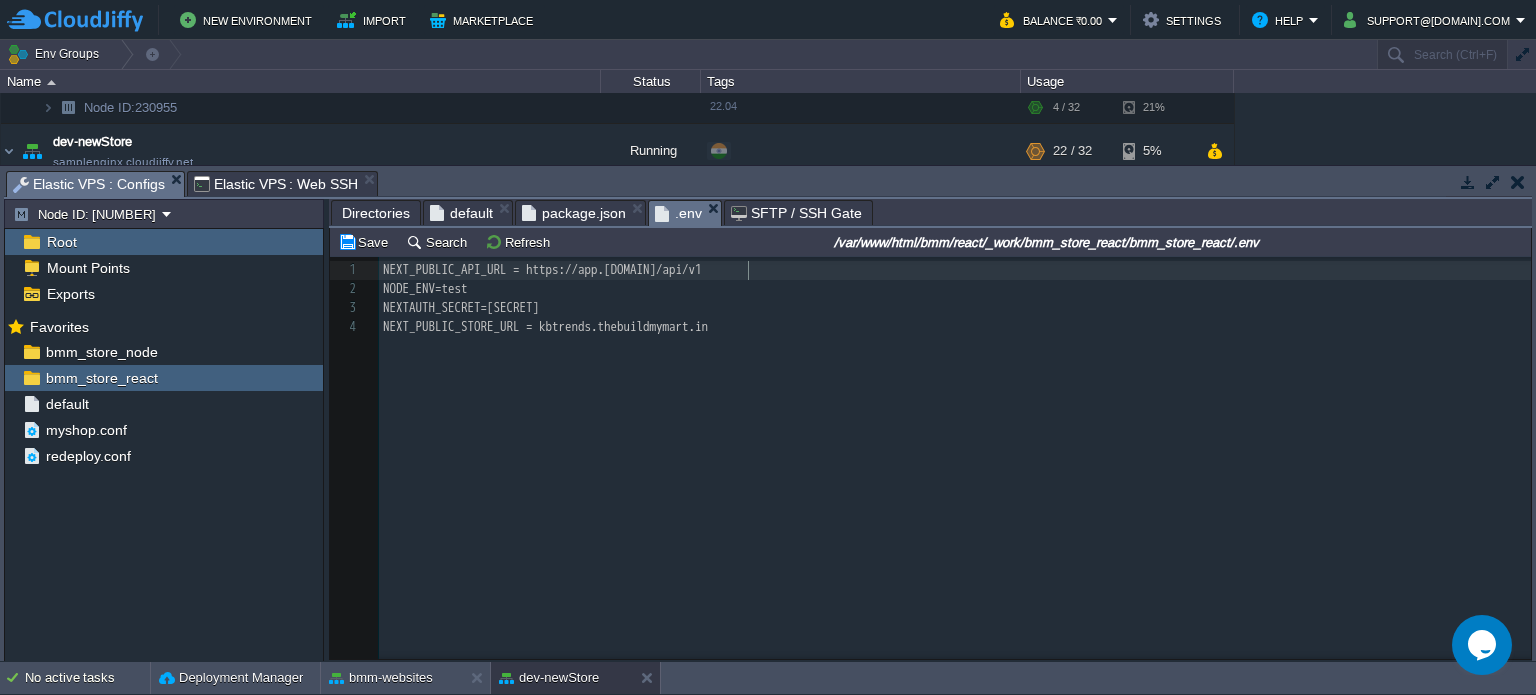 click on "NEXT_PUBLIC_API_URL = https://app.[DOMAIN]/api/v1" at bounding box center (542, 269) 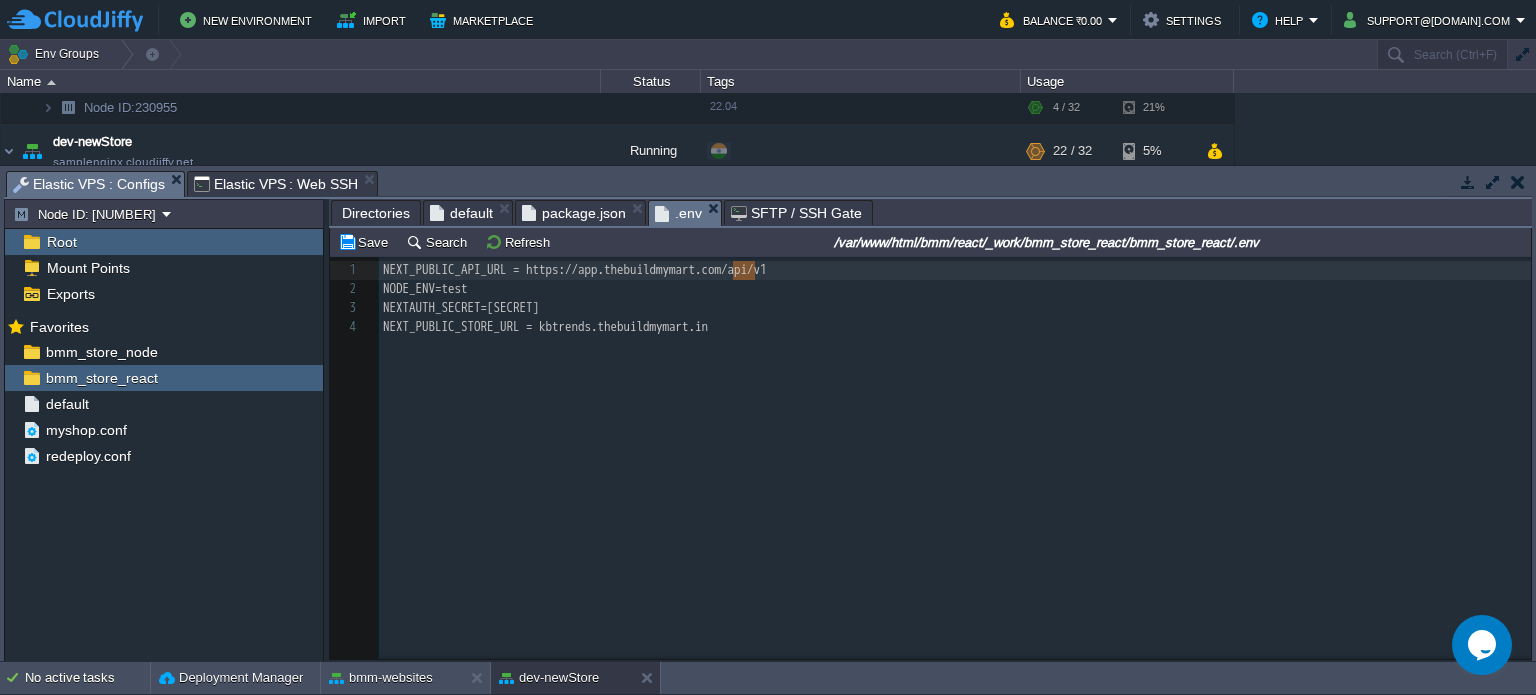 type on "in" 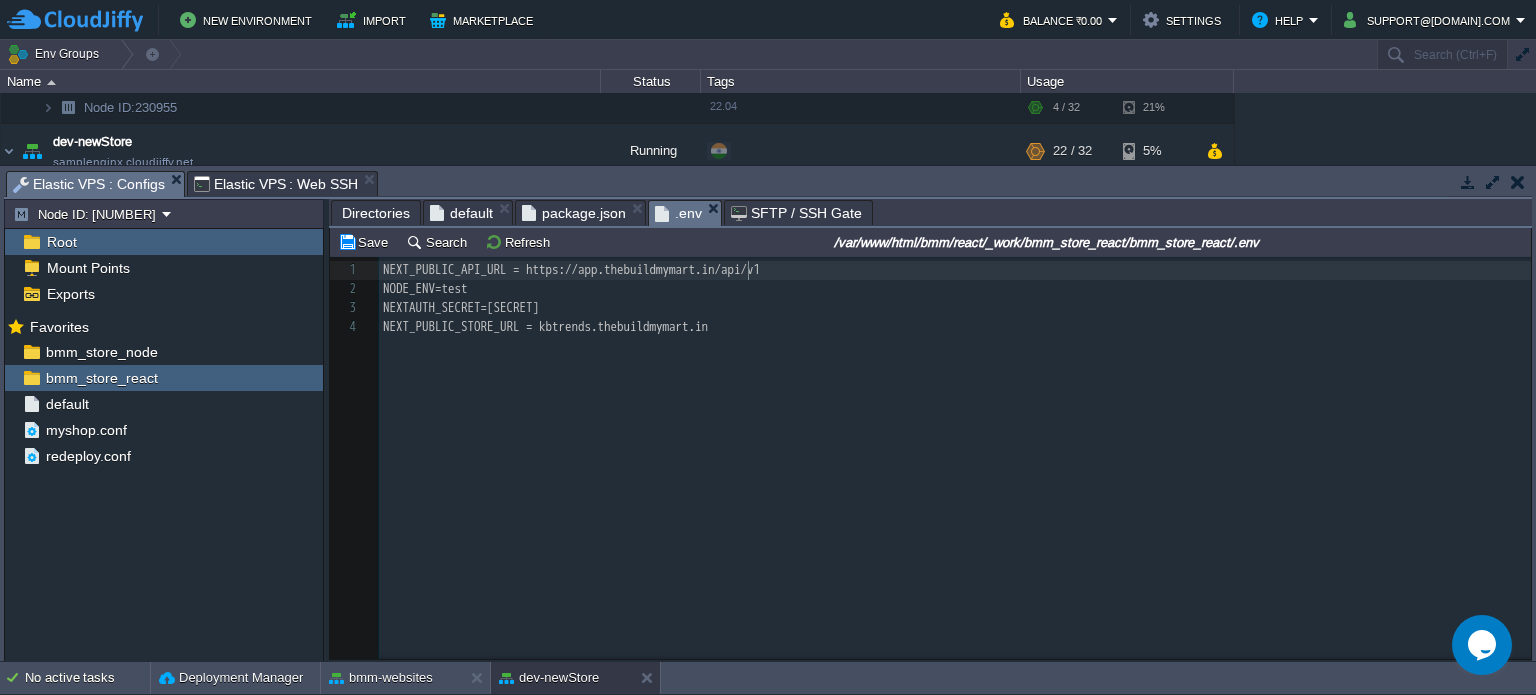 scroll, scrollTop: 6, scrollLeft: 13, axis: both 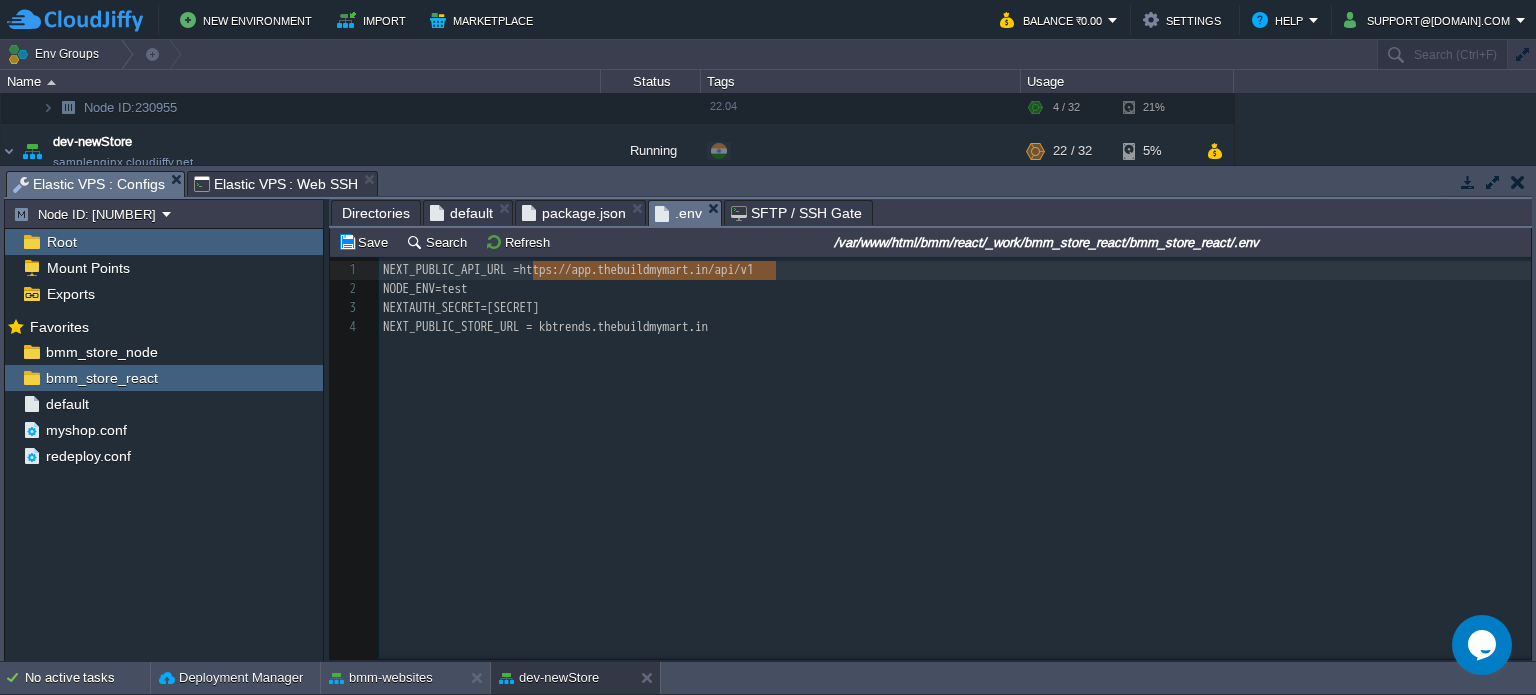 type on "https://app.thebuildmymart.in/api/v1" 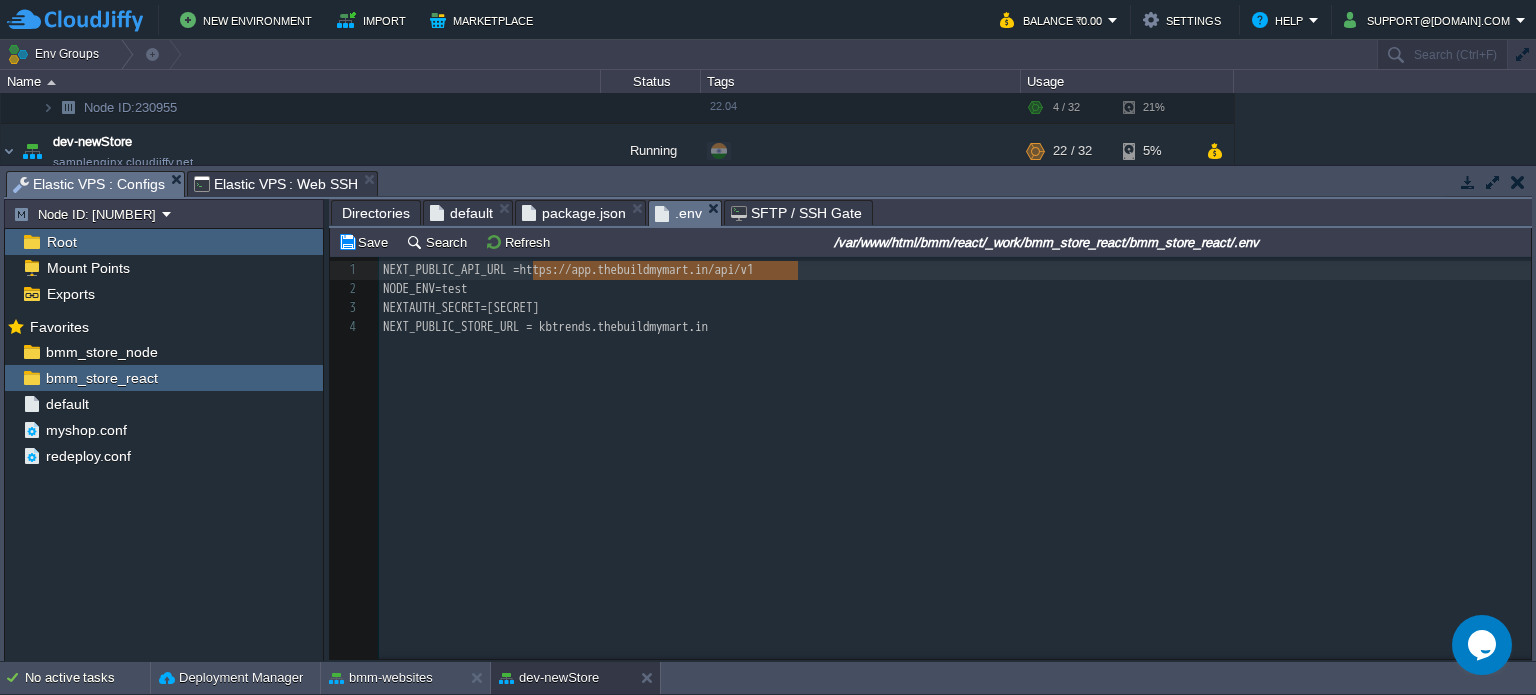 drag, startPoint x: 536, startPoint y: 272, endPoint x: 808, endPoint y: 267, distance: 272.04596 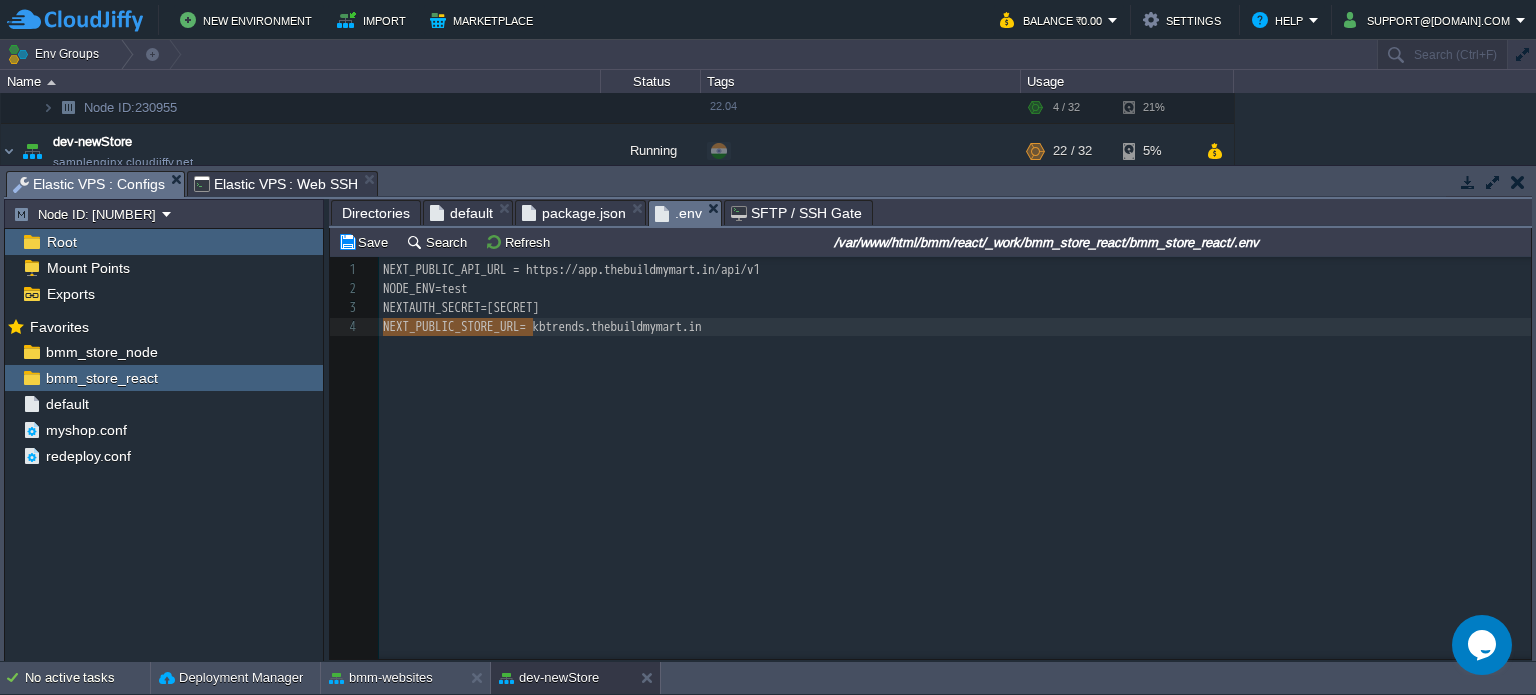type on "NEXT_PUBLIC_STORE_URL = kbtrends.thebuildmymart.in" 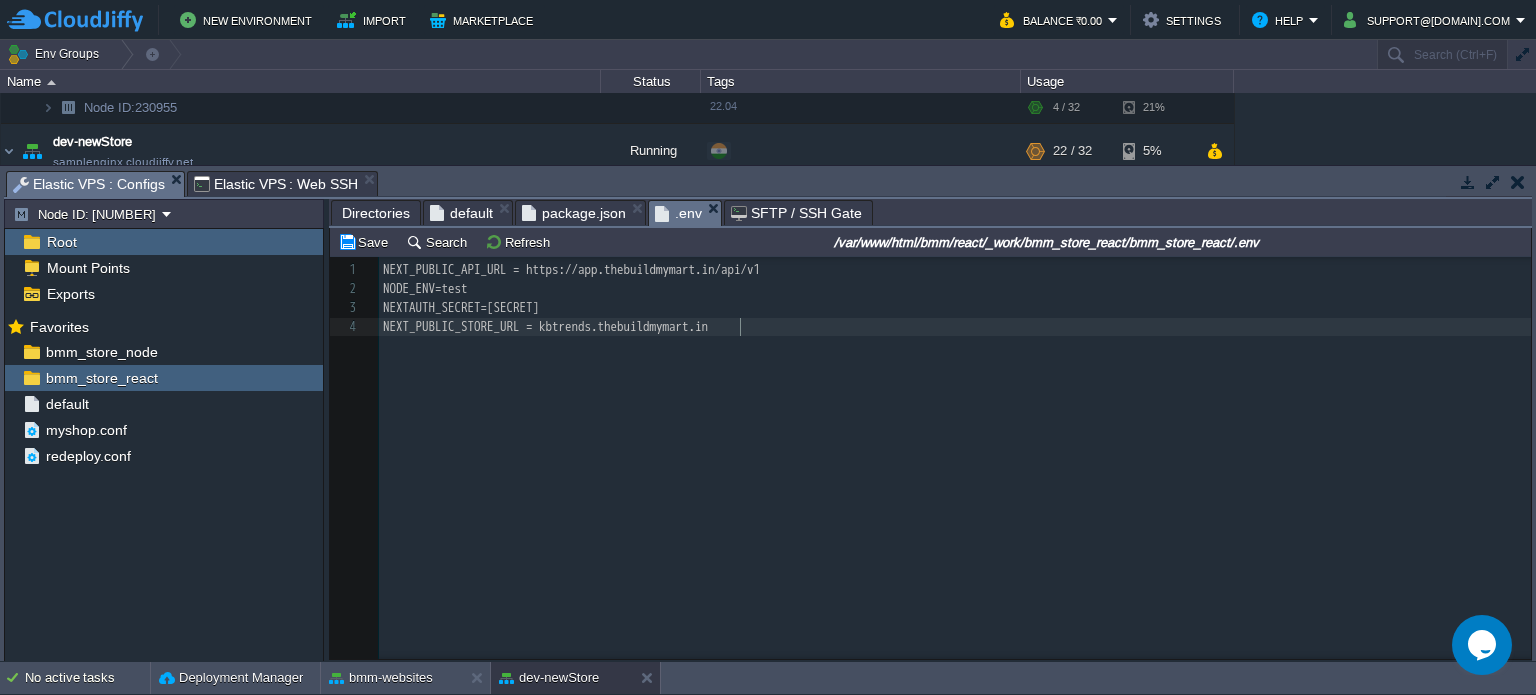 click on "xxxxxxxxxx 1   1 NEXT_PUBLIC_API_URL = https://app.example.in/api/v1 2 NODE_ENV=test 3 NEXTAUTH_SECRET=[HASH] 4 NEXT_PUBLIC_STORE_URL = kbtrends.example.in" at bounding box center (945, 473) 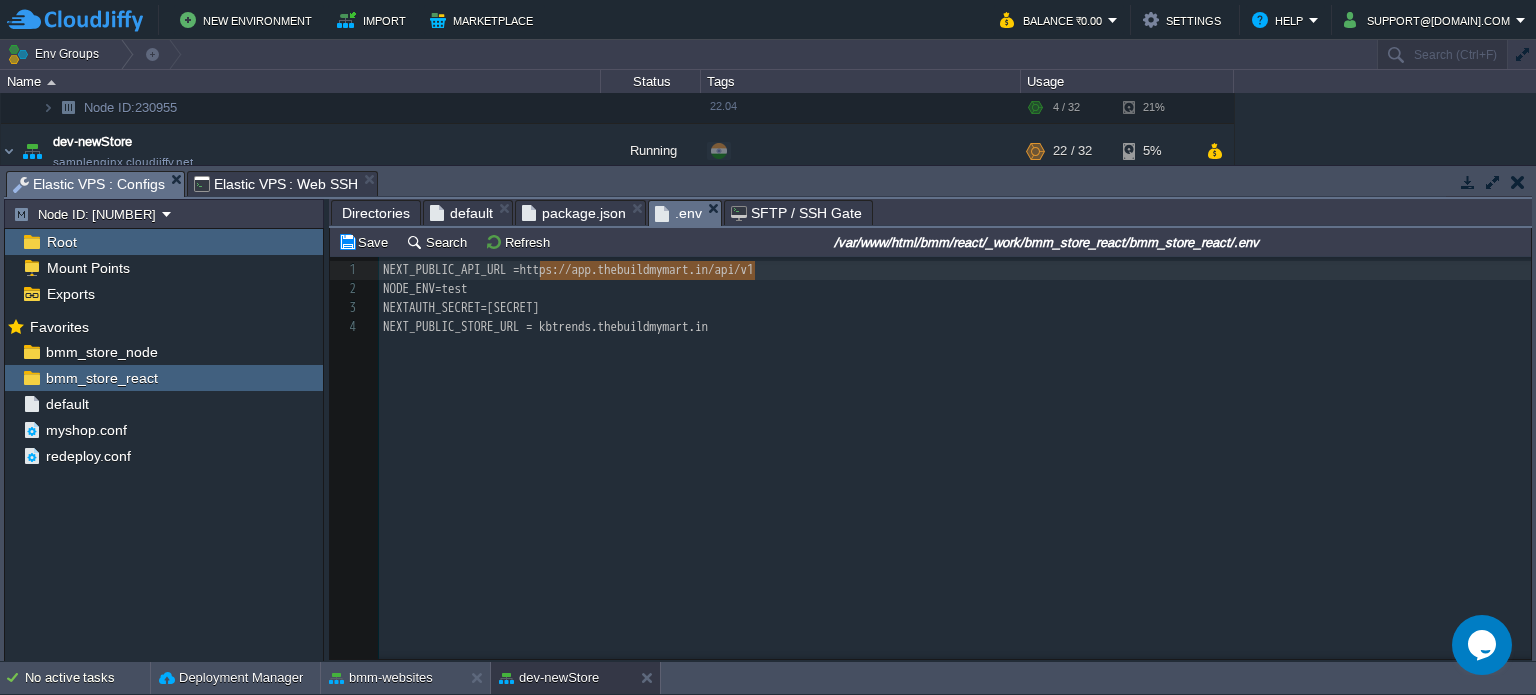 type on "https://app.thebuildmymart.in/api/v1" 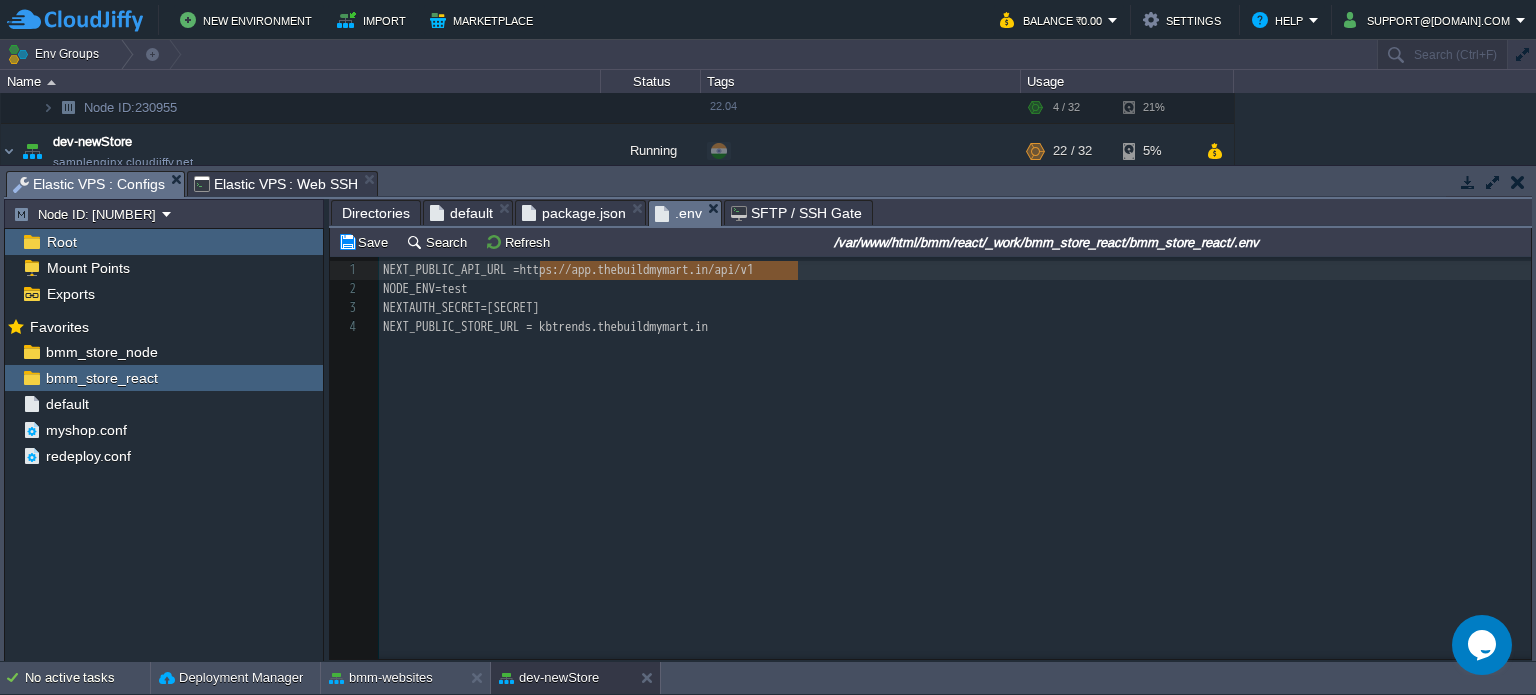 drag, startPoint x: 537, startPoint y: 264, endPoint x: 760, endPoint y: 278, distance: 223.43903 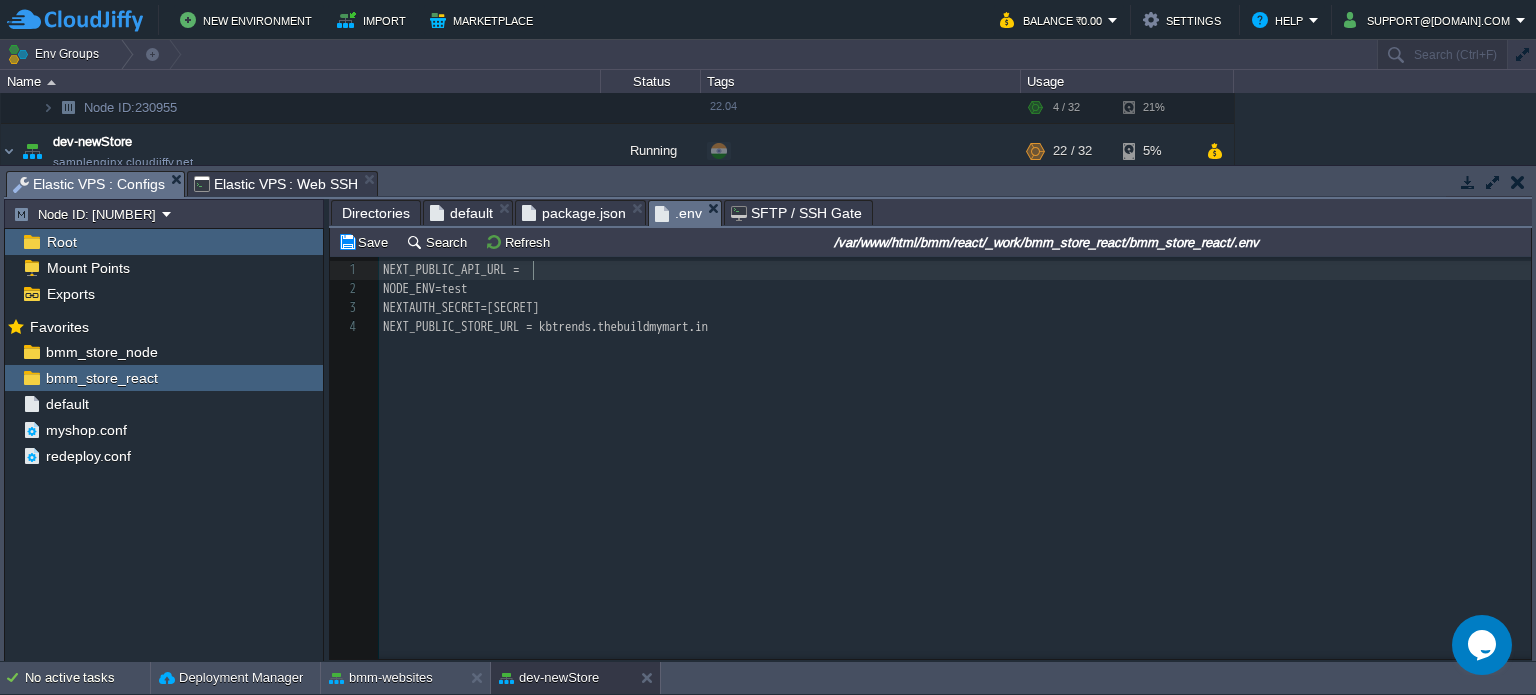 click on "NEXT_PUBLIC_API_URL = [URL]
NODE_ENV=test
NEXTAUTH_SECRET=[SECRET]
NEXT_PUBLIC_STORE_URL = [URL]" at bounding box center (958, 298) 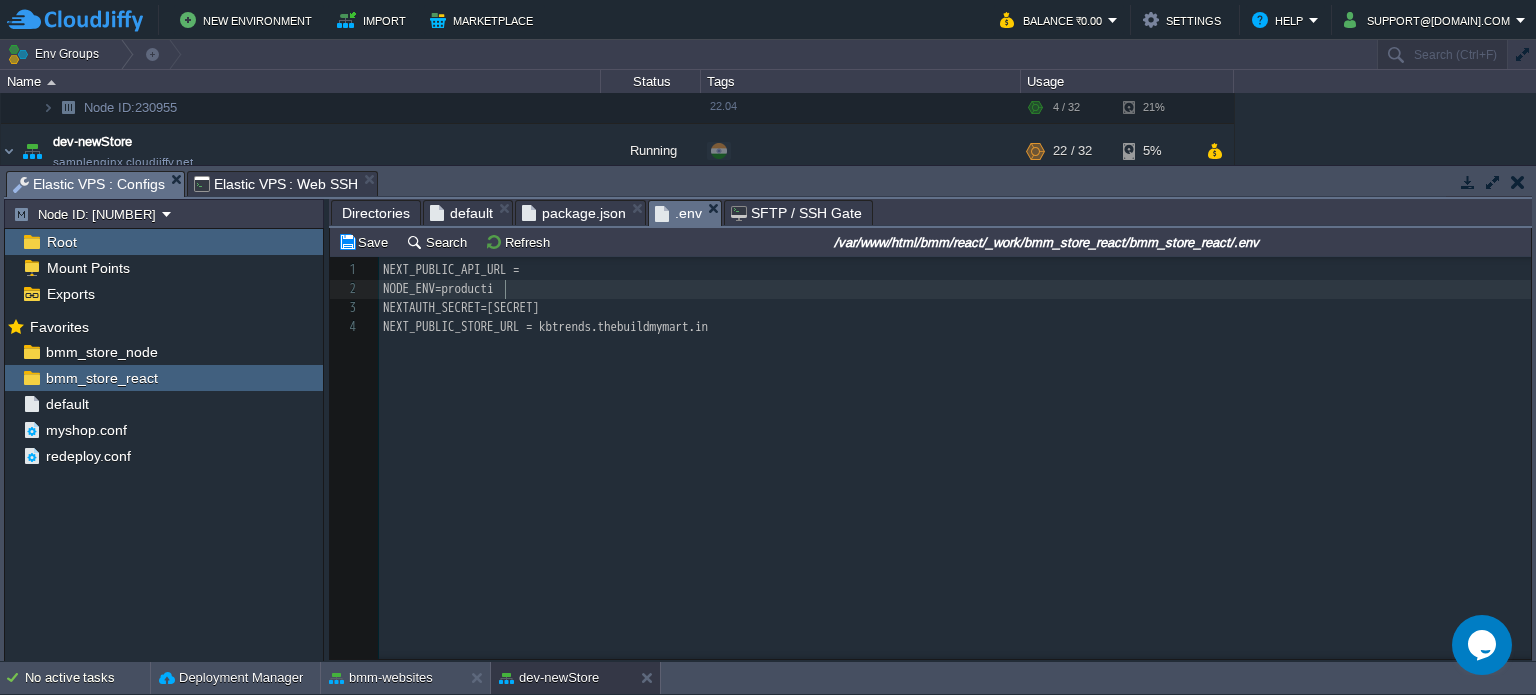 scroll, scrollTop: 6, scrollLeft: 72, axis: both 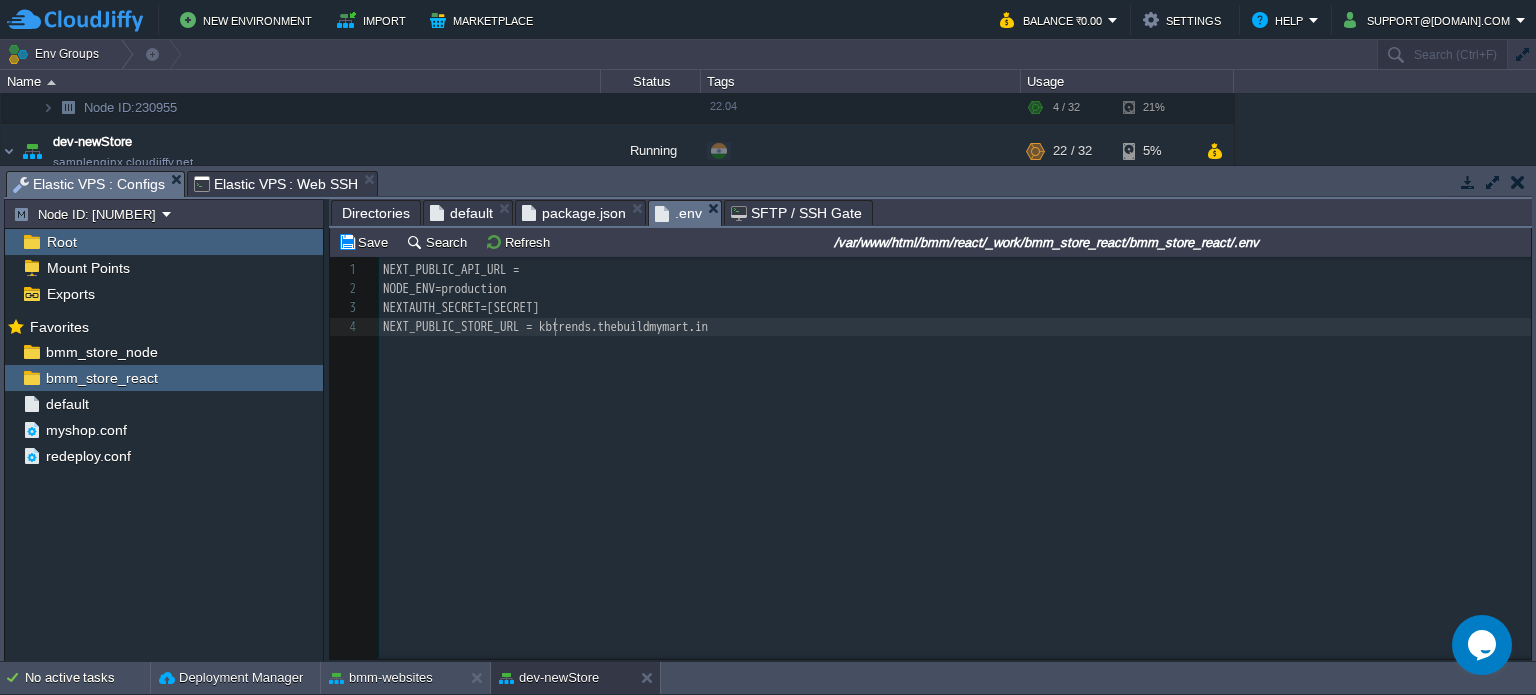 click on "NEXT_PUBLIC_STORE_URL = kbtrends.thebuildmymart.in" at bounding box center [545, 326] 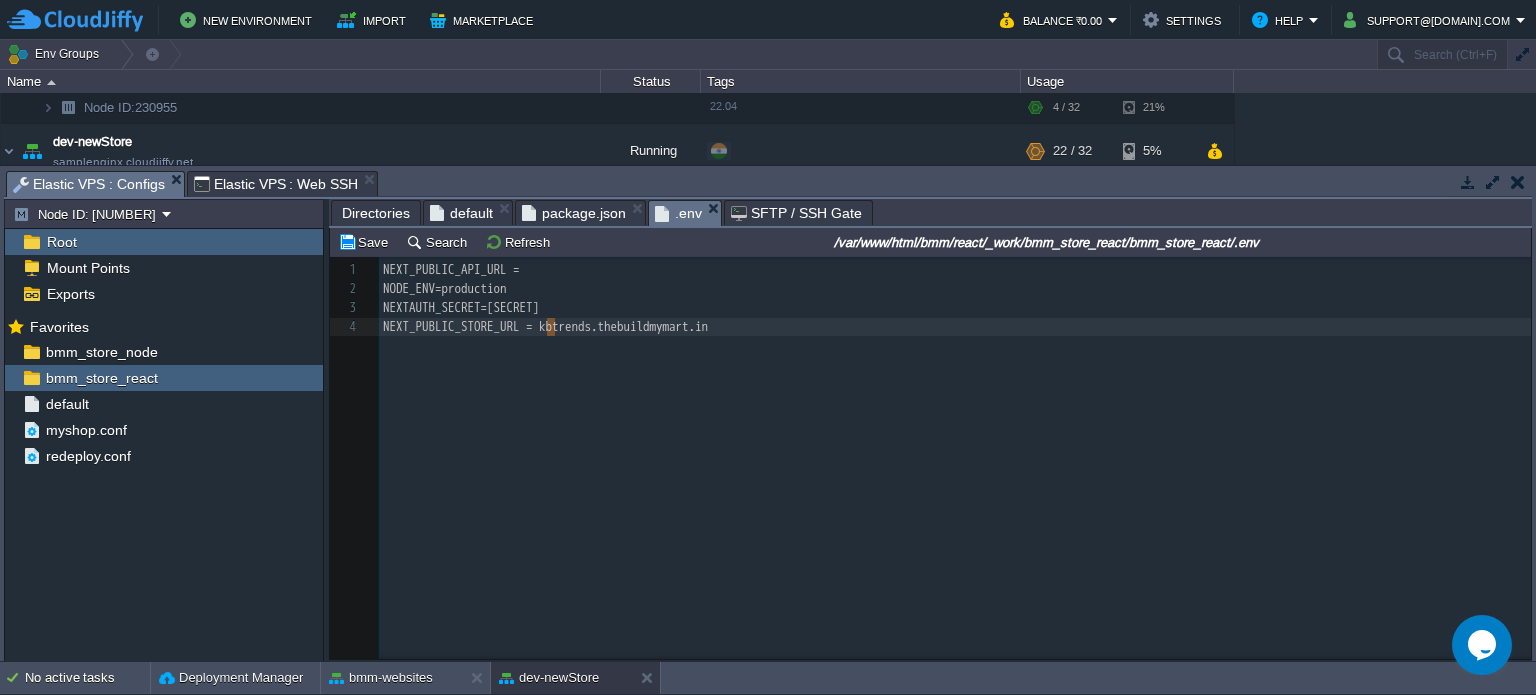 click on "xxxxxxxxxx 1 1 NEXT_PUBLIC_API_URL = 2 NODE_ENV=production 3 NEXTAUTH_SECRET=[SECRET] 4 NEXT_PUBLIC_STORE_URL = kbtrends.thebuildmymart.in" at bounding box center [945, 473] 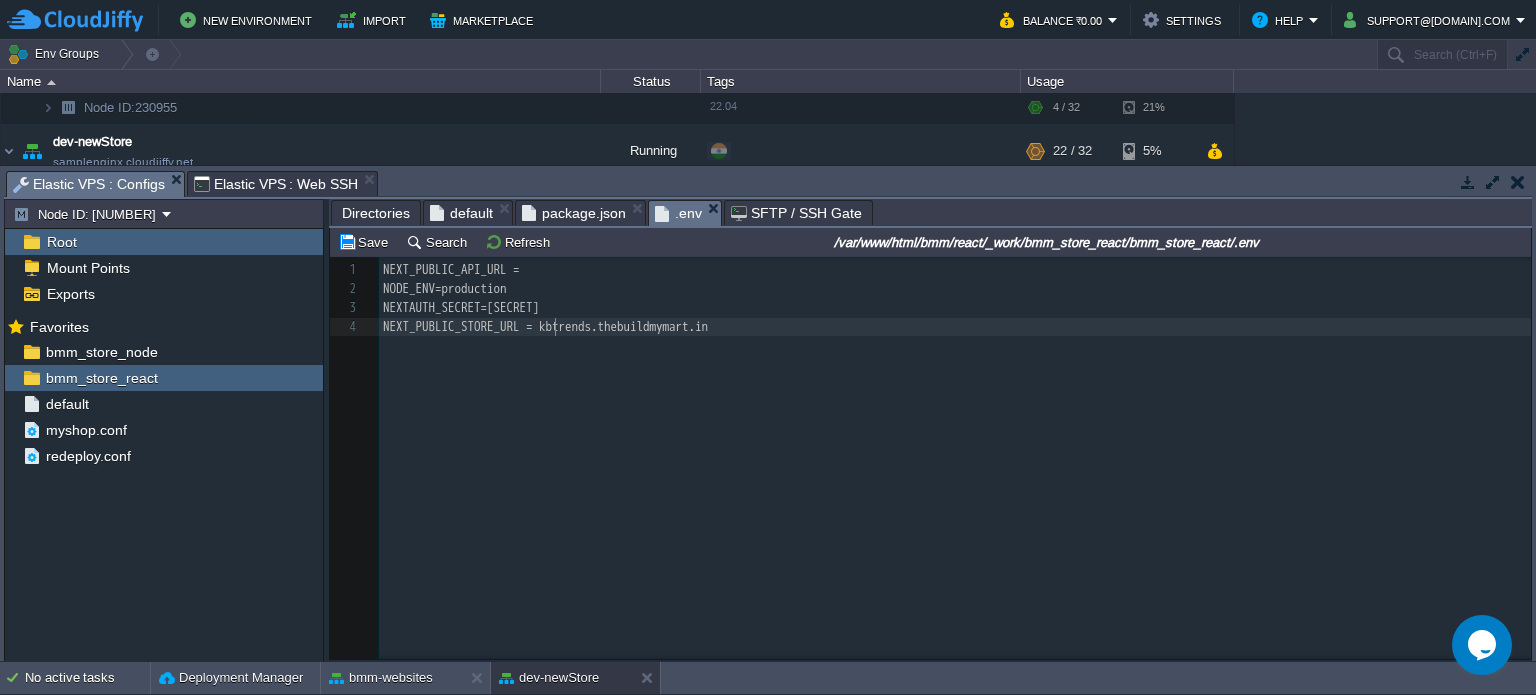 type on "kbtrends.thebuildmymart.in" 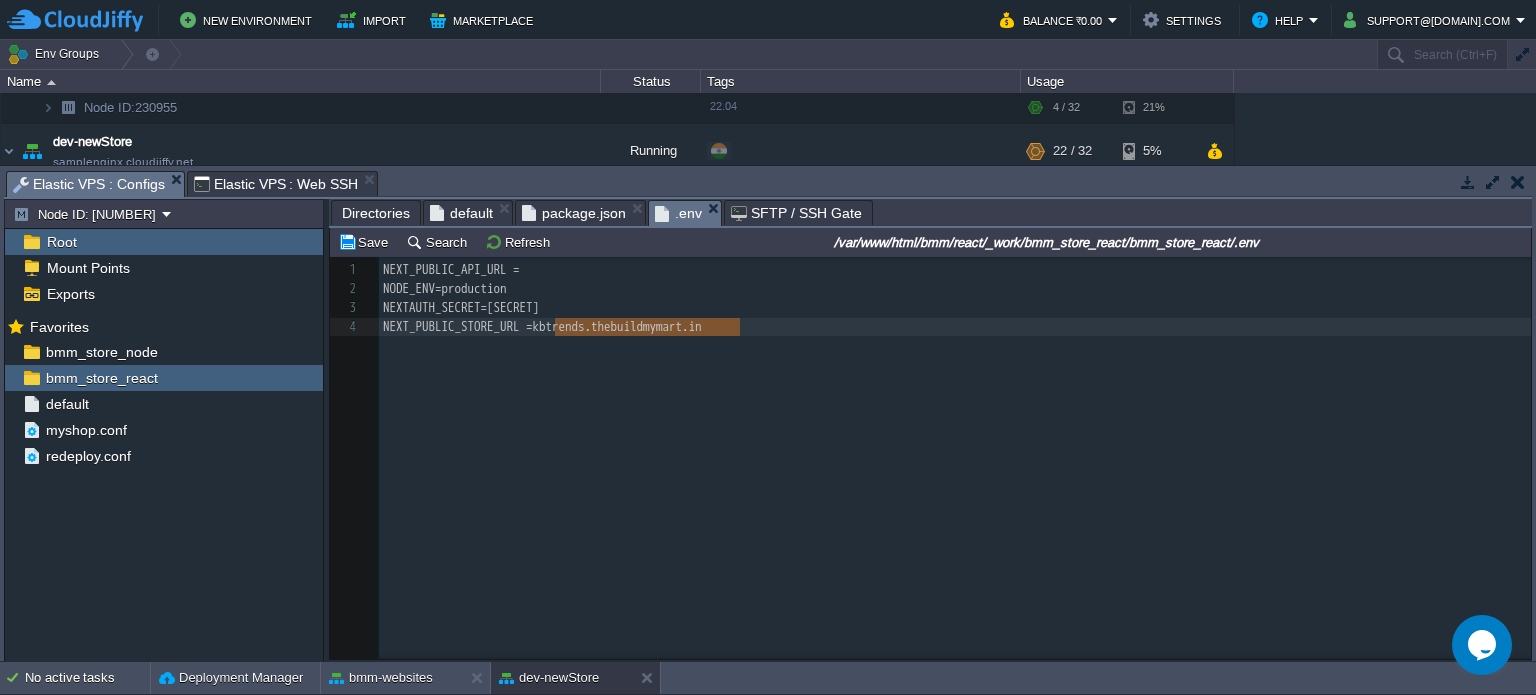 drag, startPoint x: 552, startPoint y: 329, endPoint x: 767, endPoint y: 327, distance: 215.00931 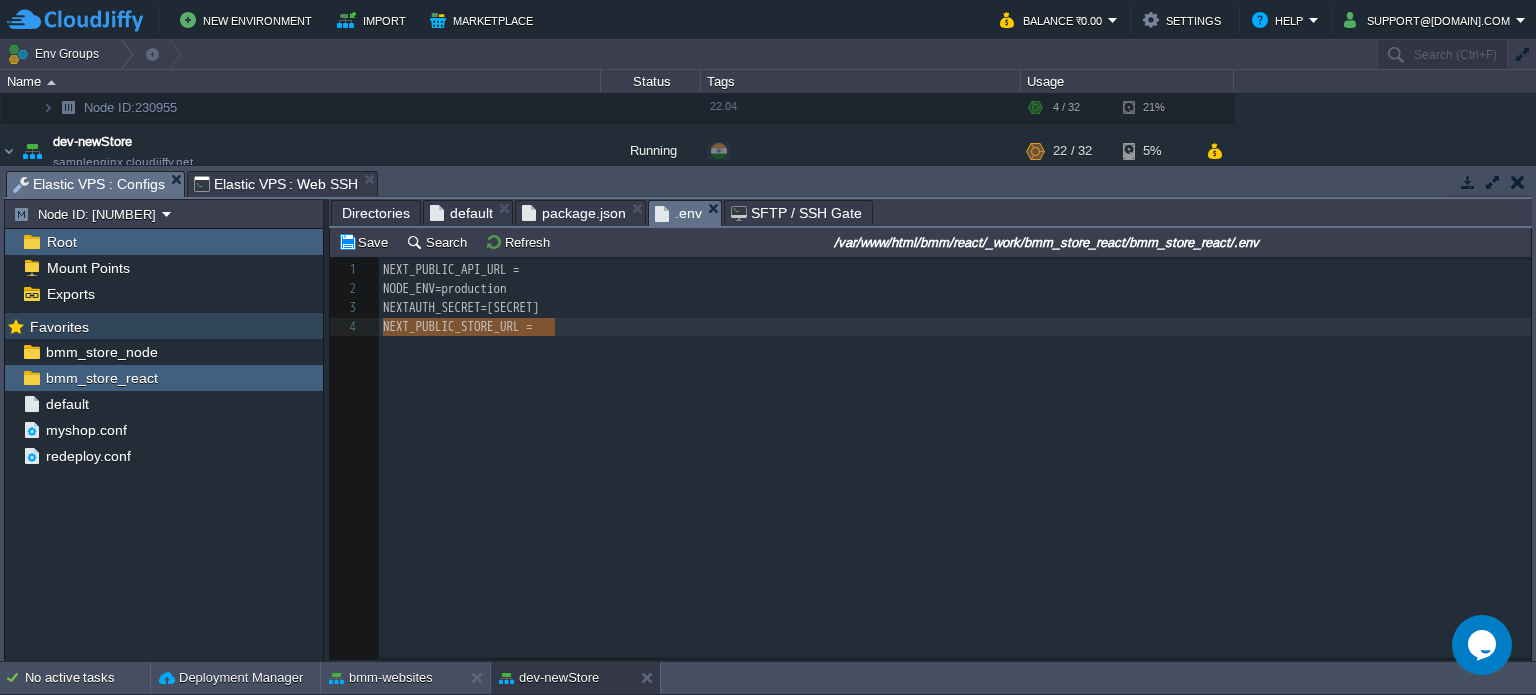 type on "NODE_ENV=prod" 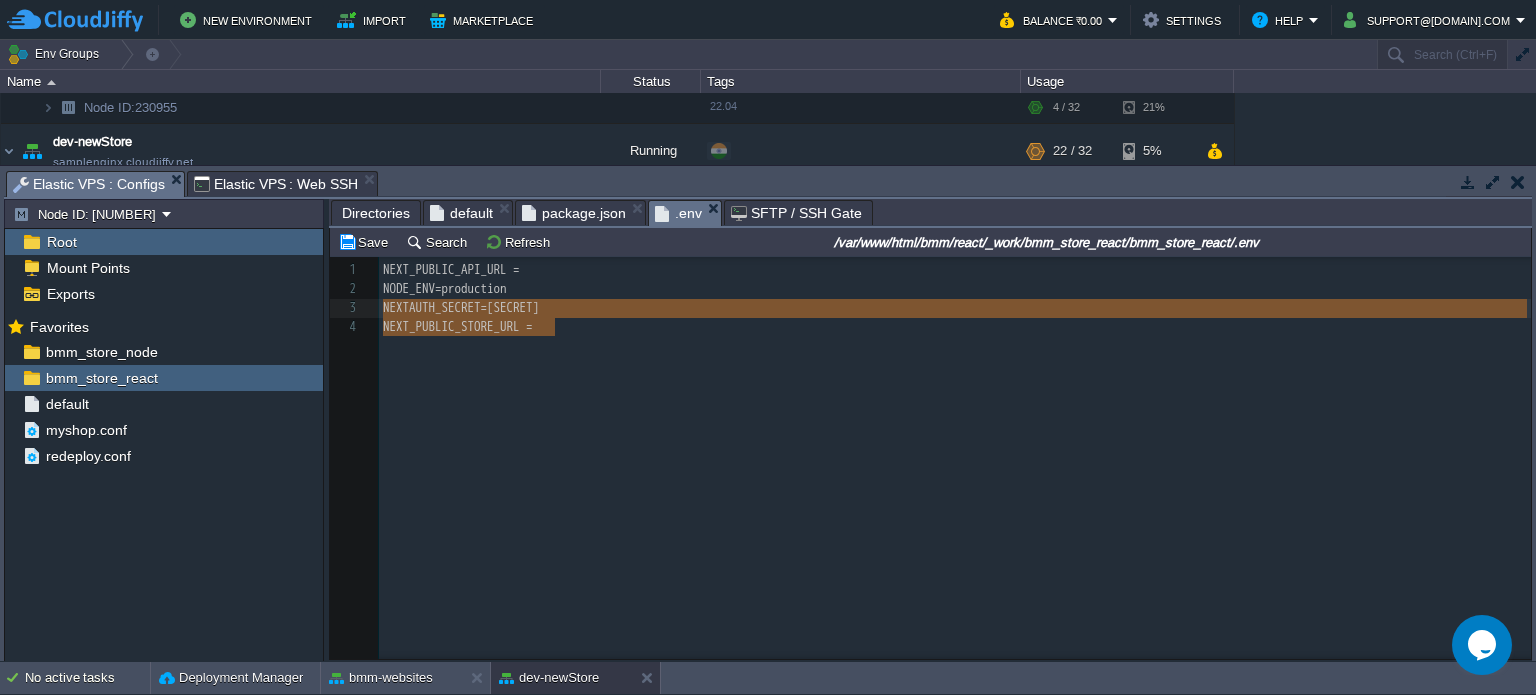 click on "NEXT_PUBLIC_API_URL = [URL]
NODE_ENV=production
NEXTAUTH_SECRET=[SECRET]
NEXT_PUBLIC_STORE_URL =" at bounding box center [945, 473] 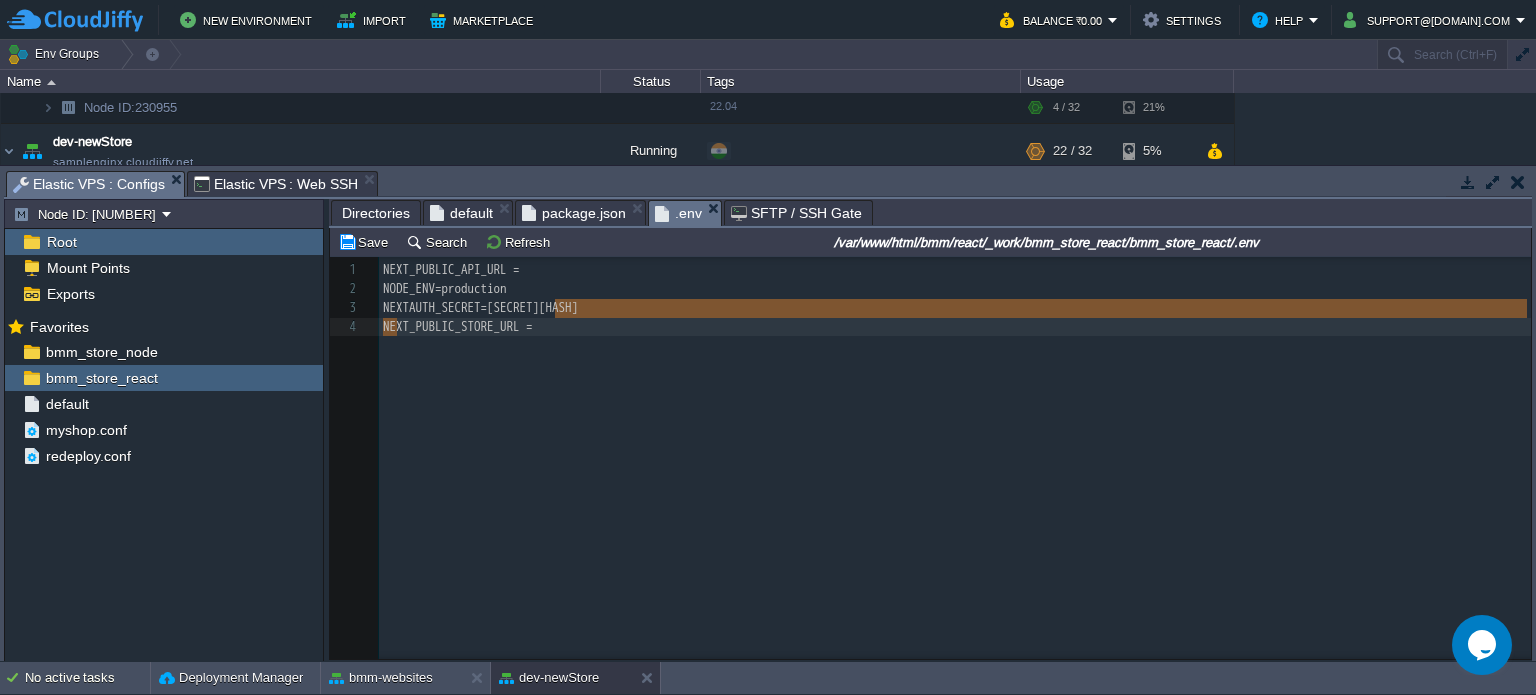 type on "f8e6c4a2d5e8f9a3b7c4d1e6
N" 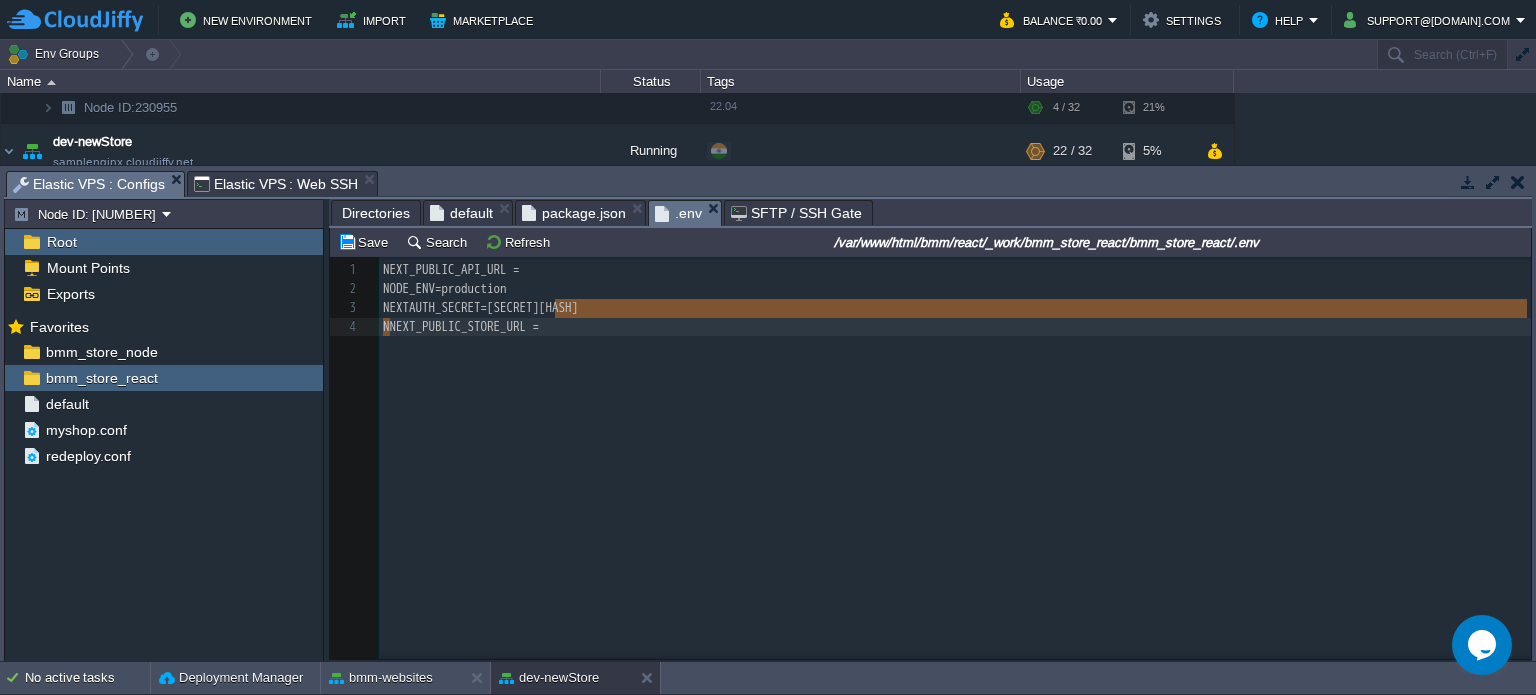 click on "xxxxxxxxxx 1 1 NEXT_PUBLIC_API_URL = 2 NODE_ENV=production 3 NEXTAUTH_SECRET=[SECRET] 4 N EXT_PUBLIC_STORE_URL =" at bounding box center (945, 473) 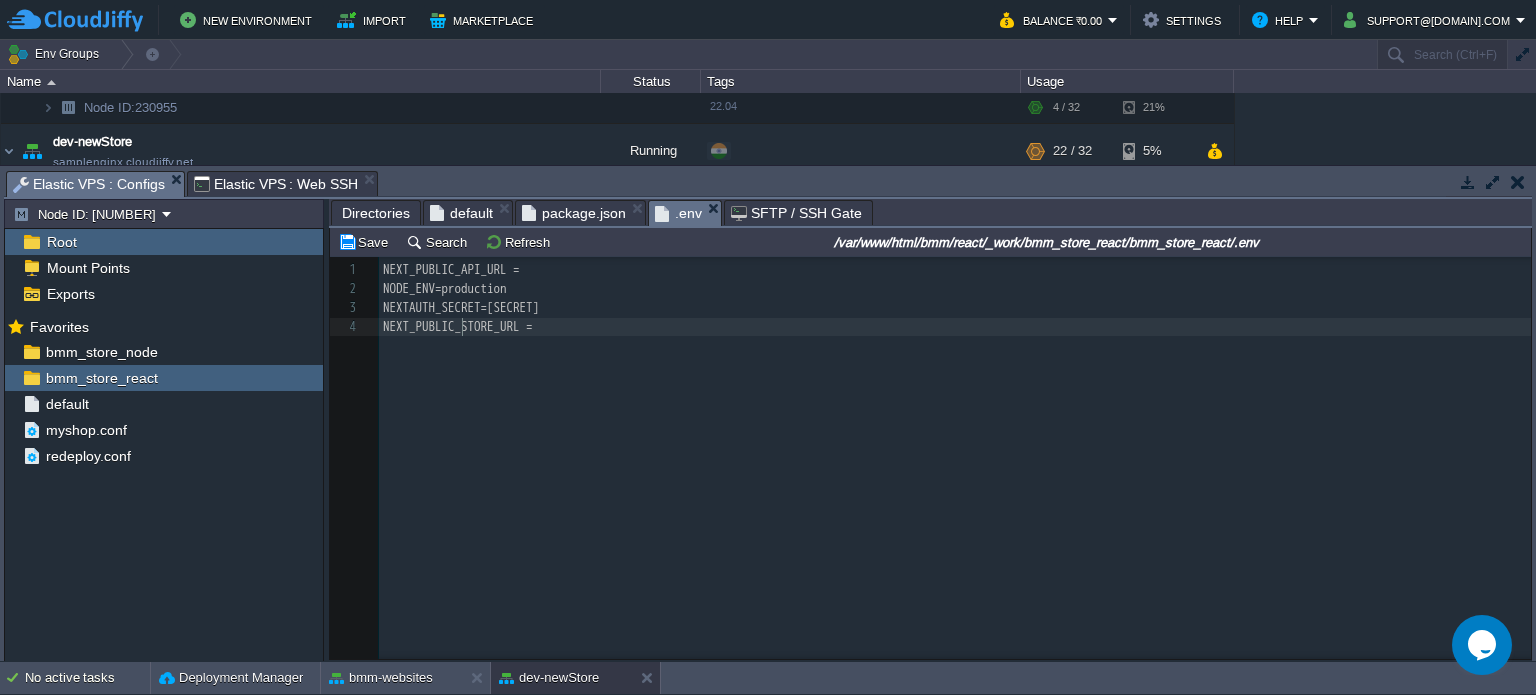 click on "NEXT_PUBLIC_STORE_URL =" at bounding box center [458, 326] 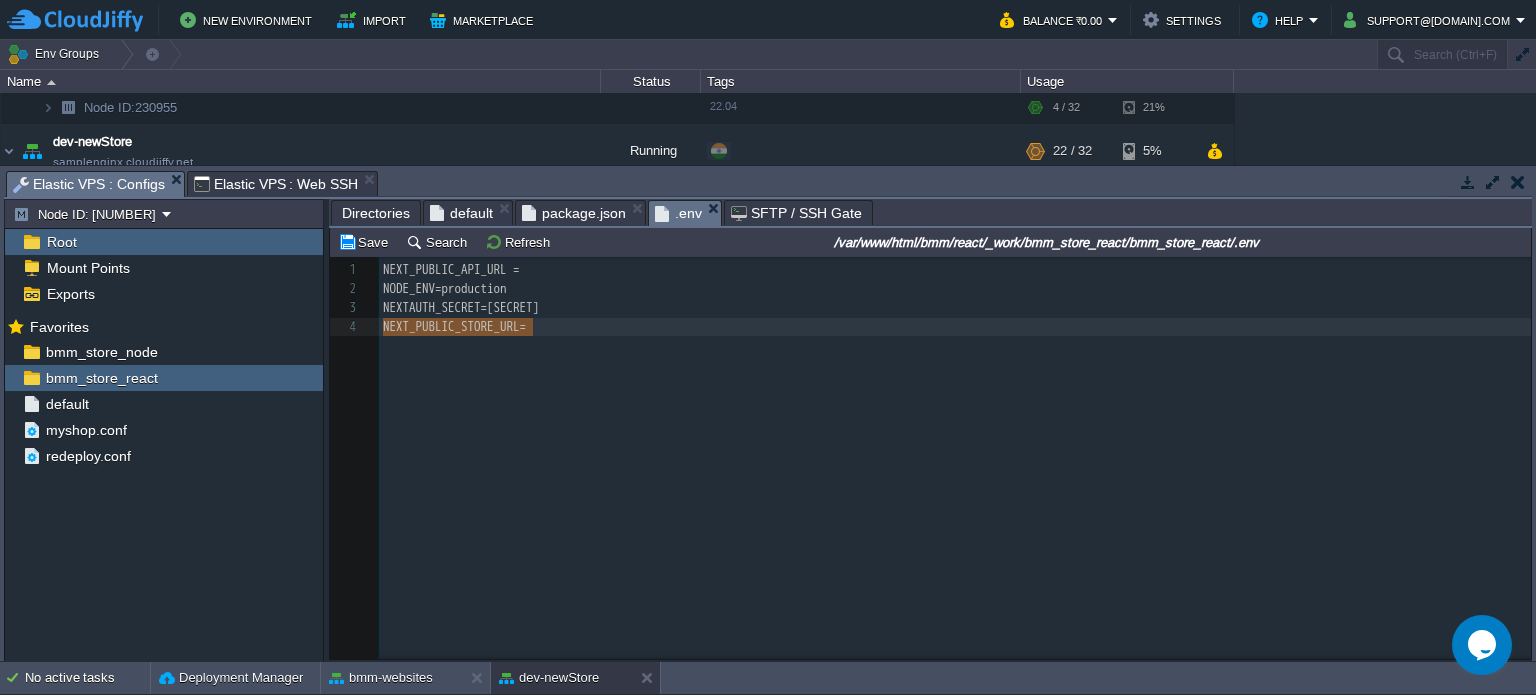 type on "NEXT_PUBLIC_STORE_URL =" 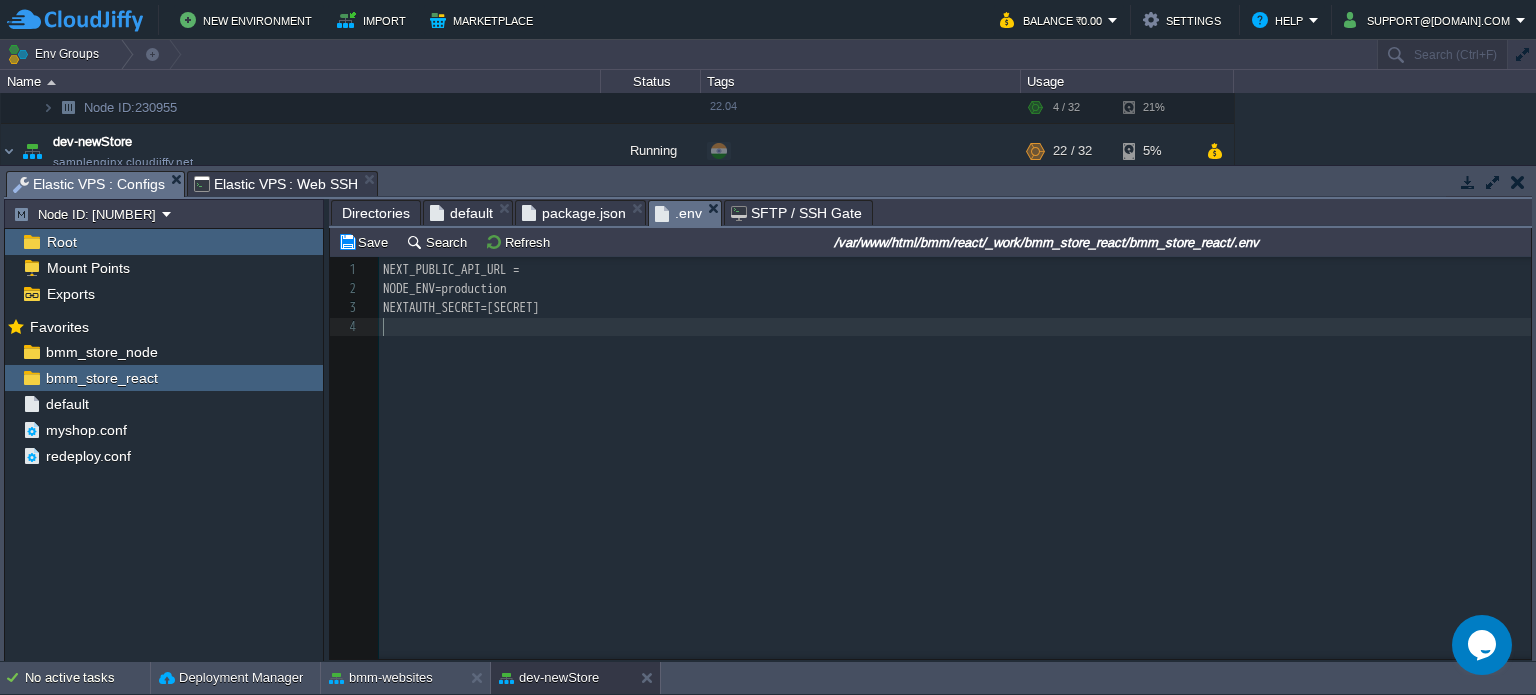 click on "xxxxxxxxxx 1   1 NEXT_PUBLIC_API_URL = 2 NODE_ENV=production 3 NEXTAUTH_SECRET=b0c789c8f8e6c4a2d5e8f9a3b7c4d1e6 4 ​" at bounding box center (958, 298) 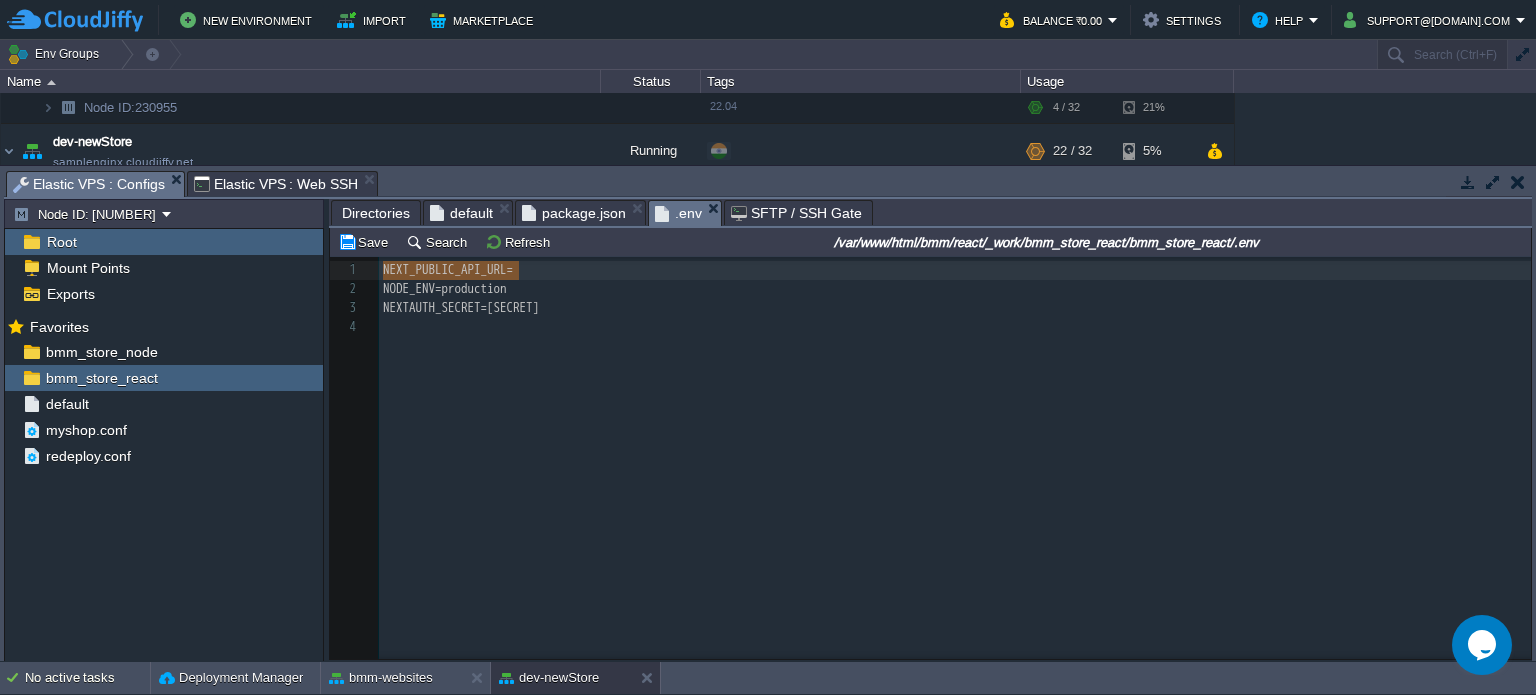 type on "NEXT_PUBLIC_API_URL =" 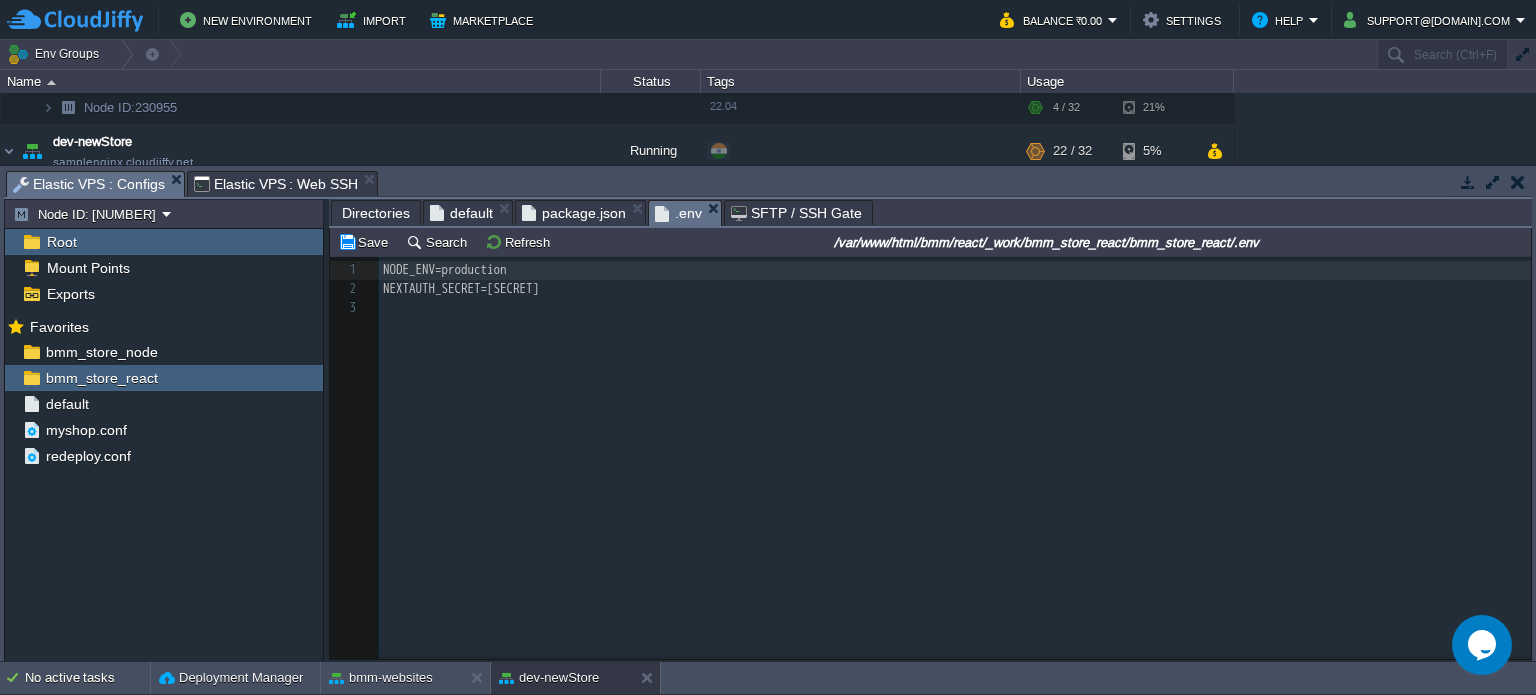 click on "NEXTAUTH_SECRET=[SECRET]" at bounding box center (958, 289) 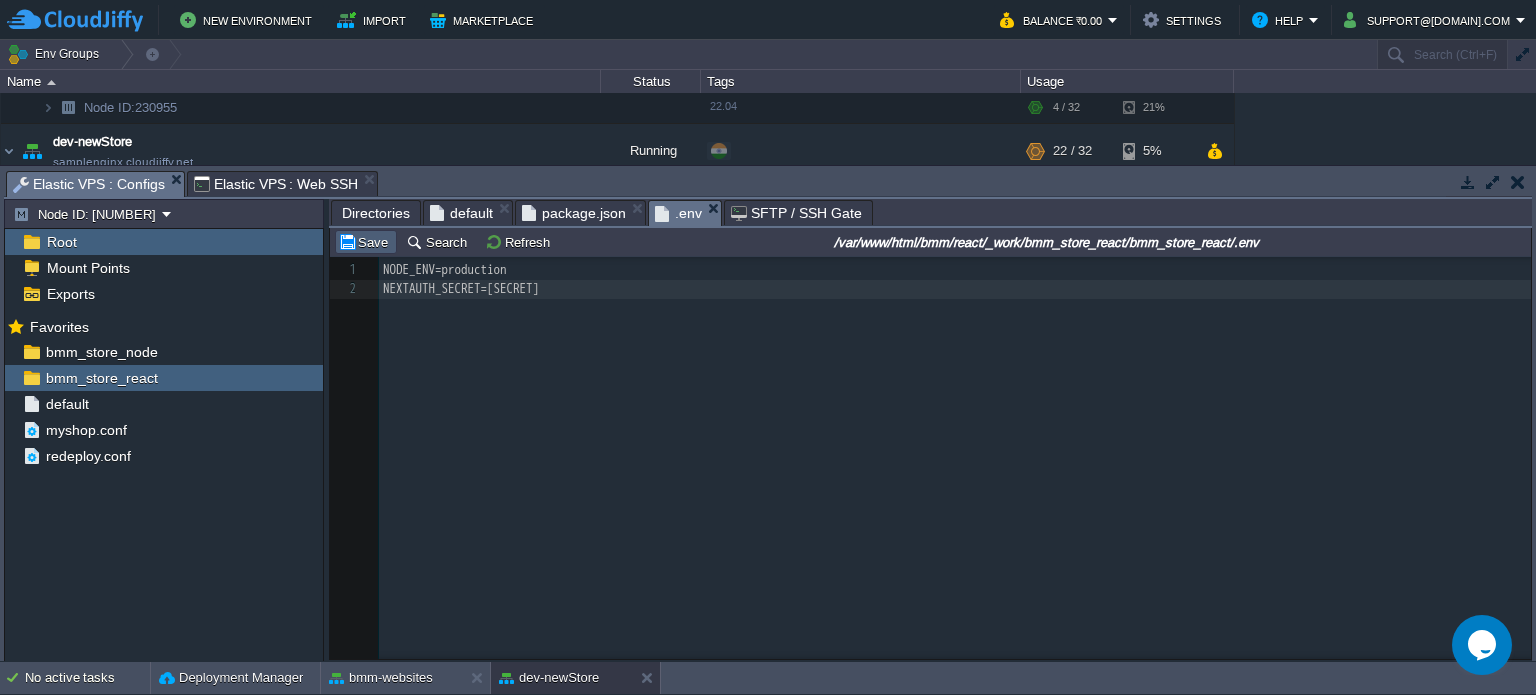type 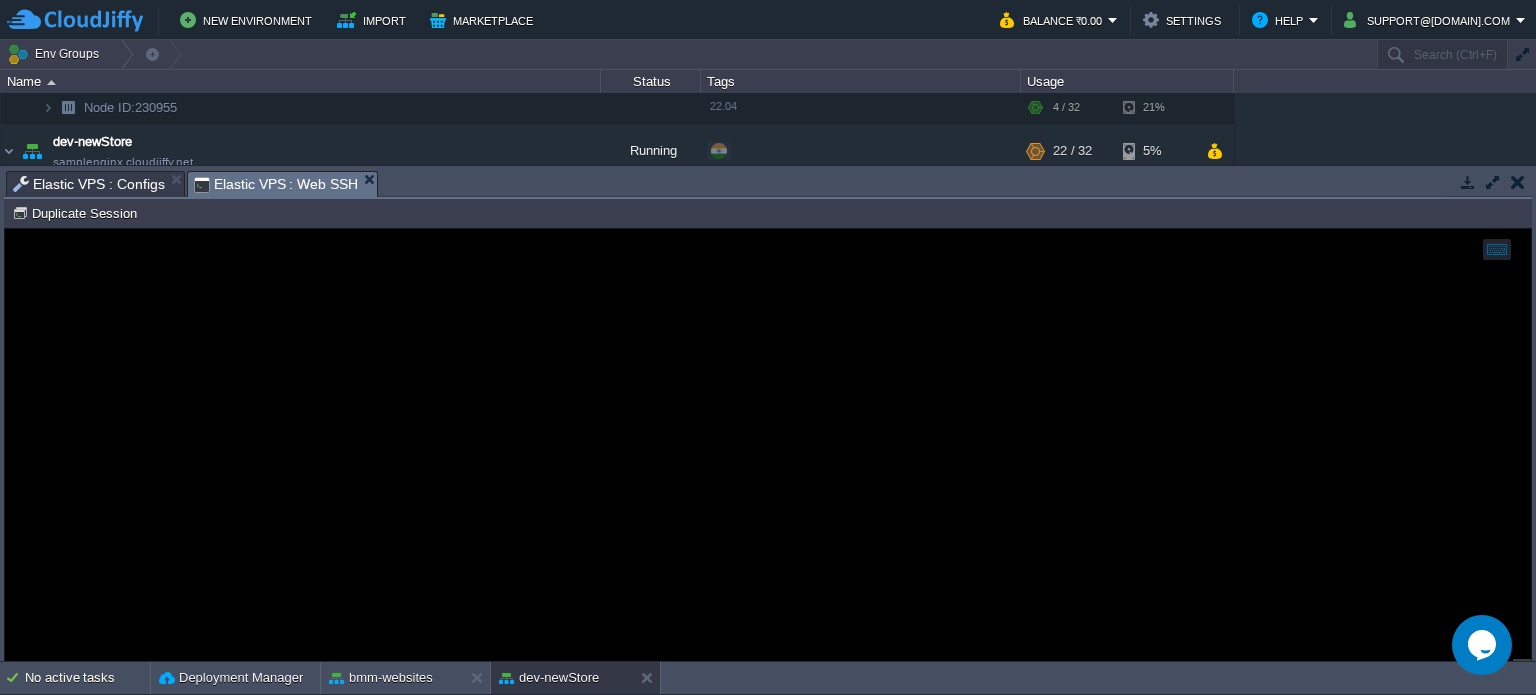 click on "Elastic VPS : Web SSH" at bounding box center [276, 184] 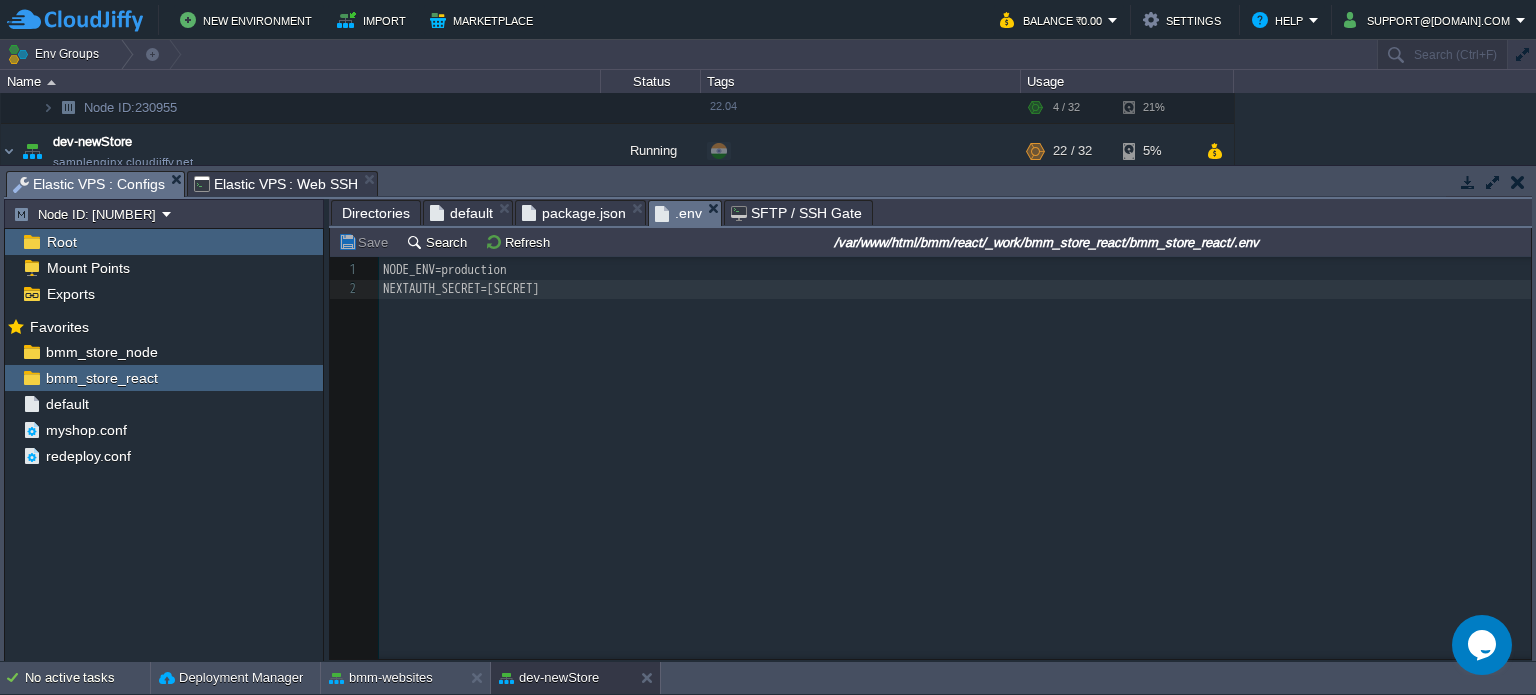 click on "Elastic VPS : Configs" at bounding box center (89, 184) 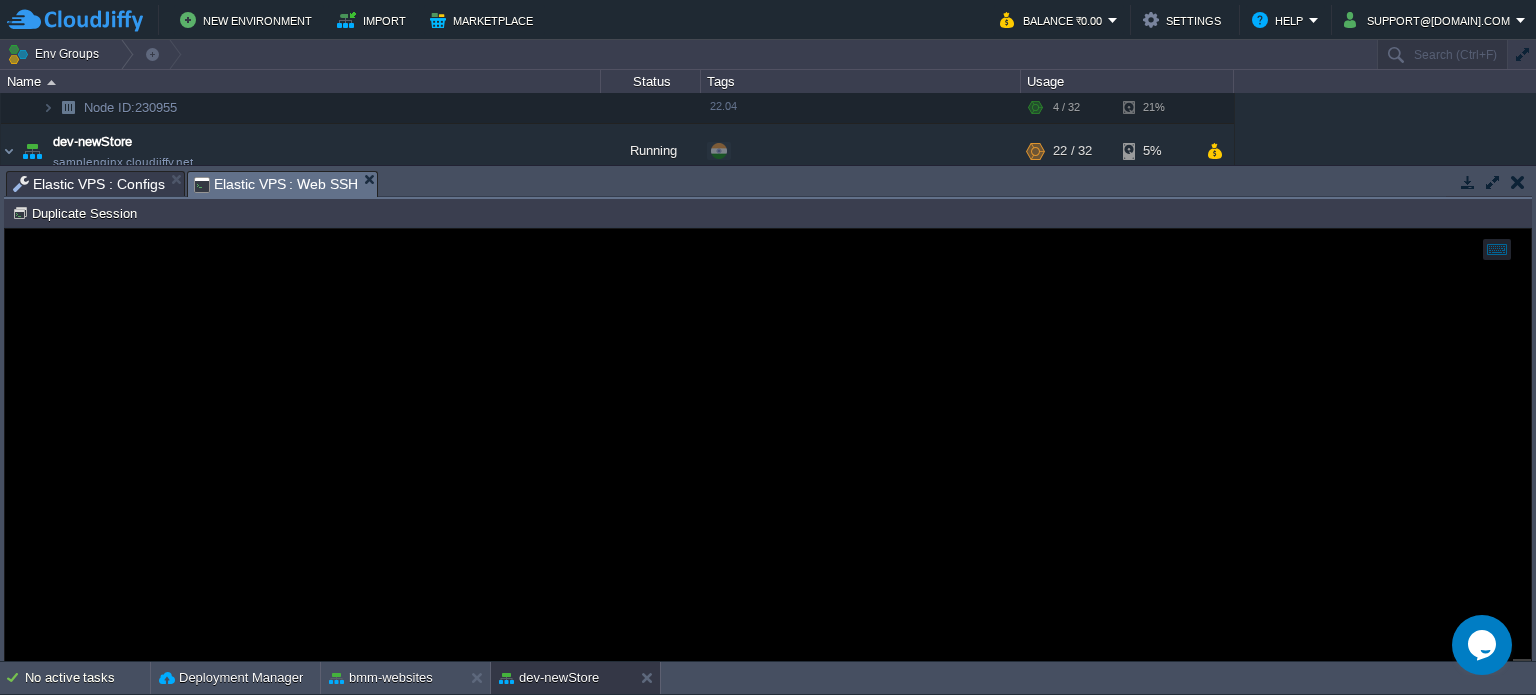 click on "Elastic VPS : Web SSH" at bounding box center (276, 184) 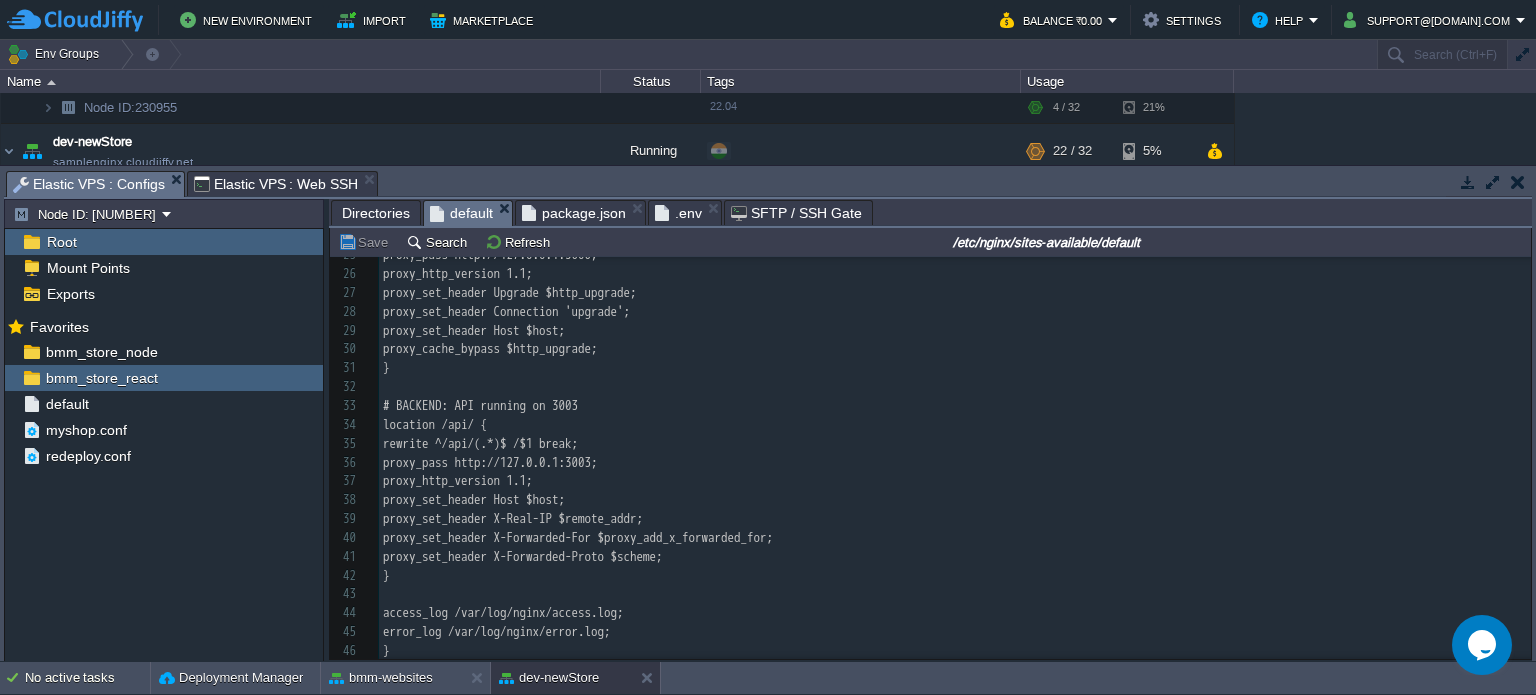 click on "default" at bounding box center [461, 213] 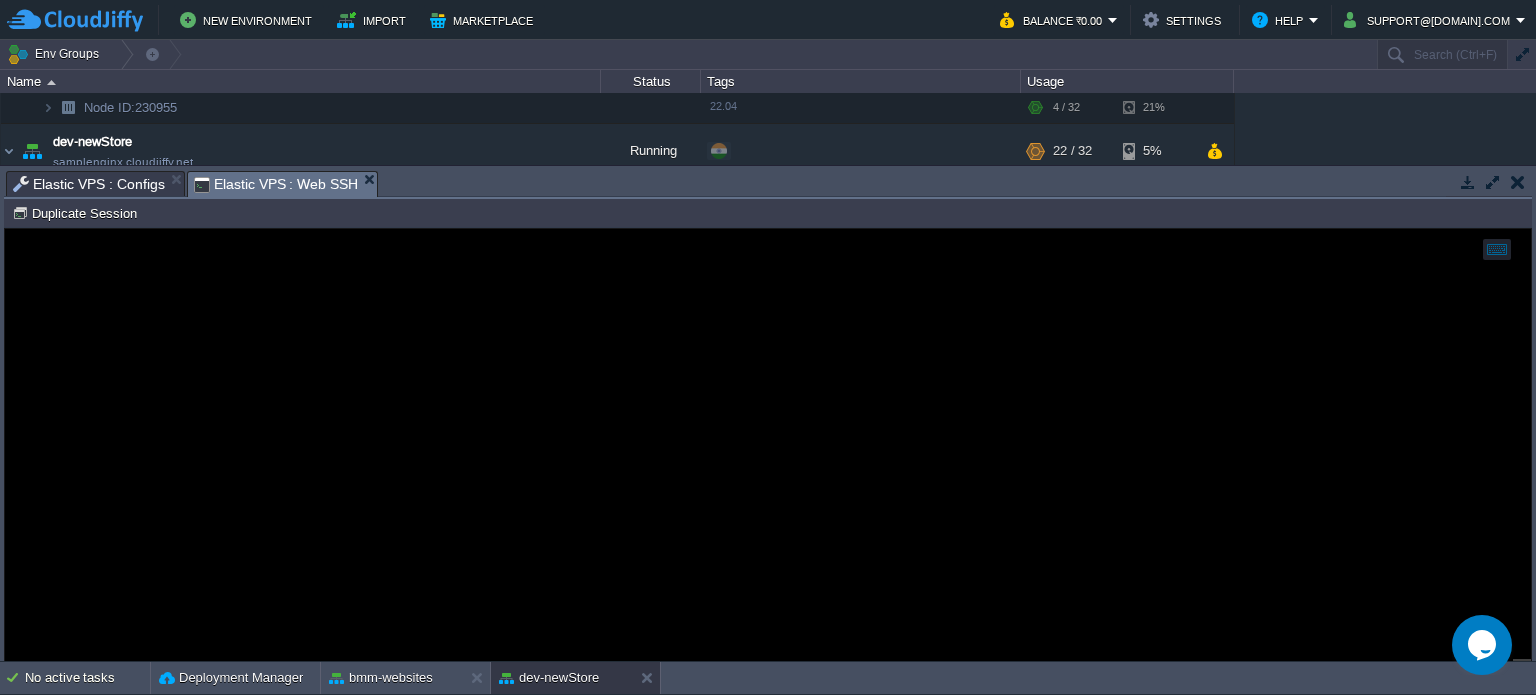 click on "Elastic VPS : Web SSH" at bounding box center (276, 184) 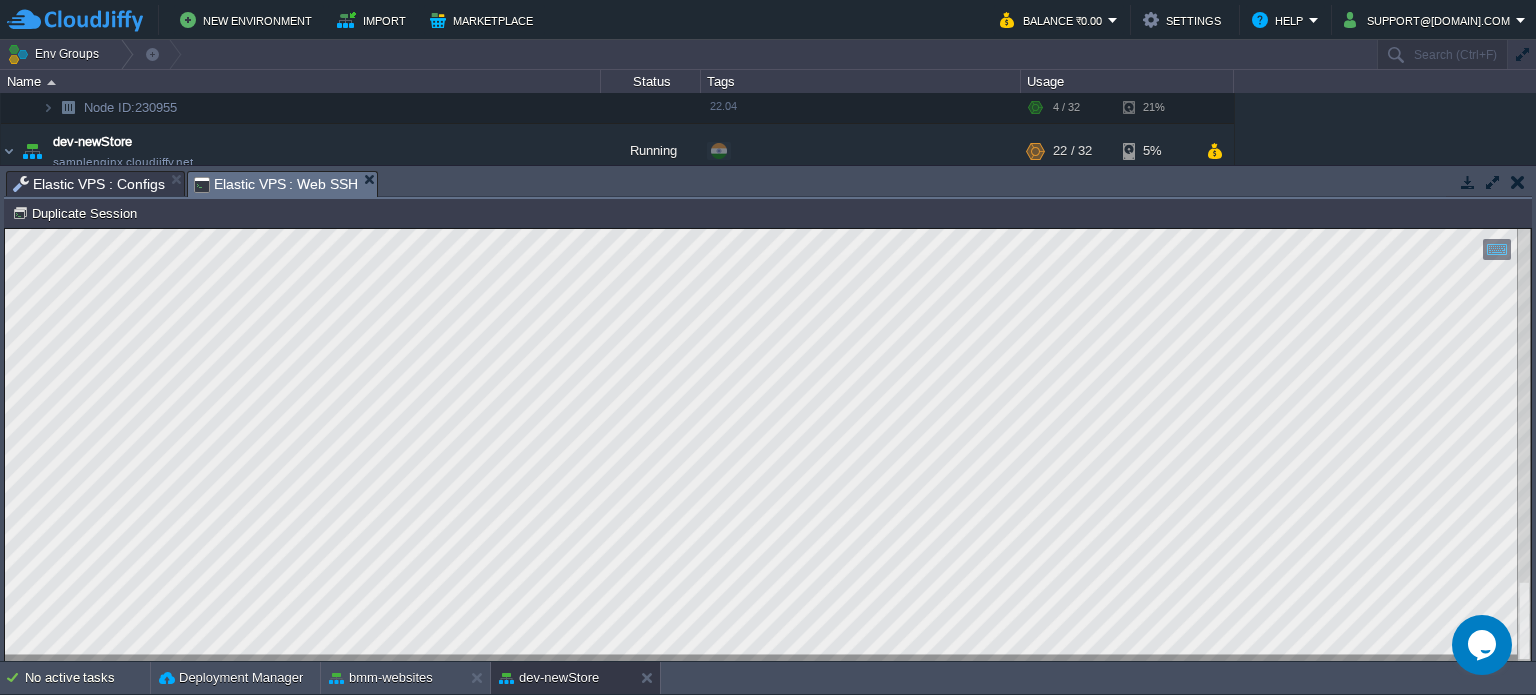 click on "Elastic VPS : Configs" at bounding box center [89, 184] 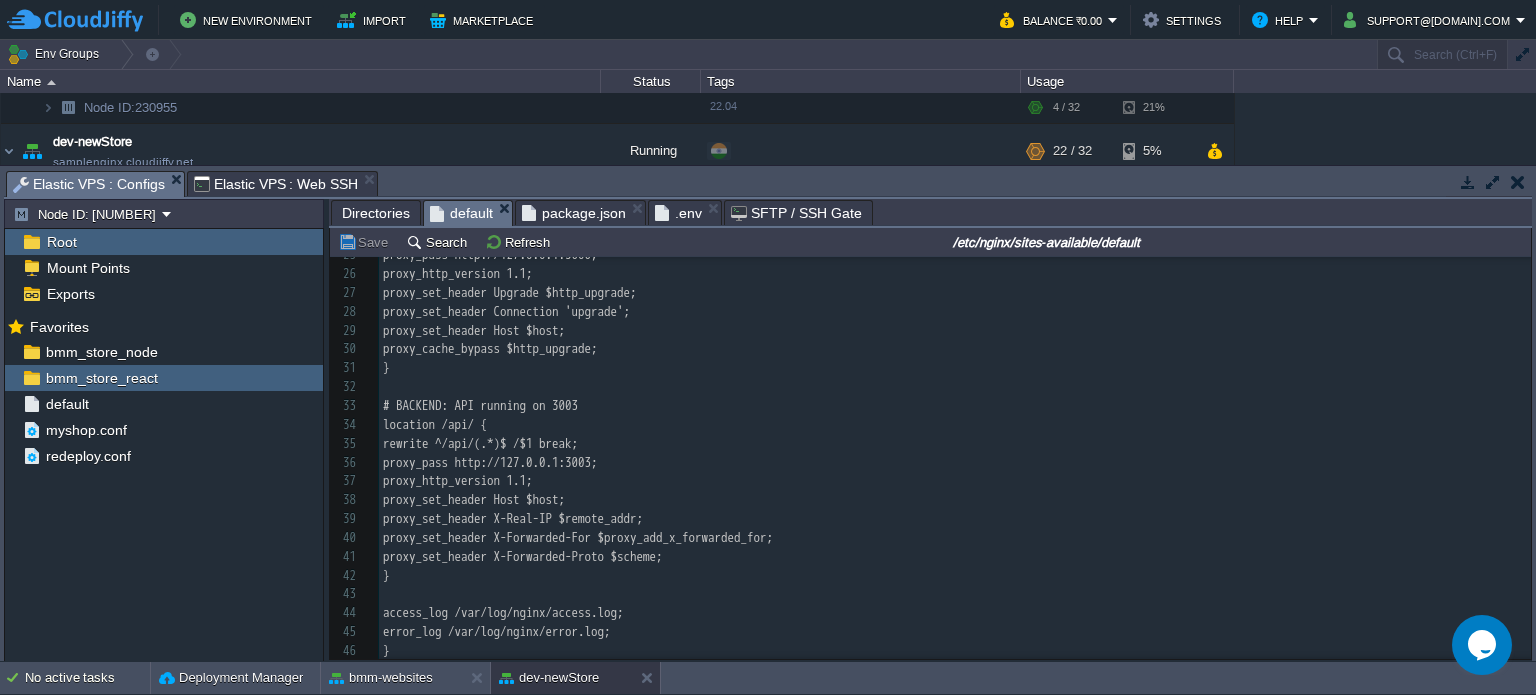 click on "package.json" at bounding box center (574, 213) 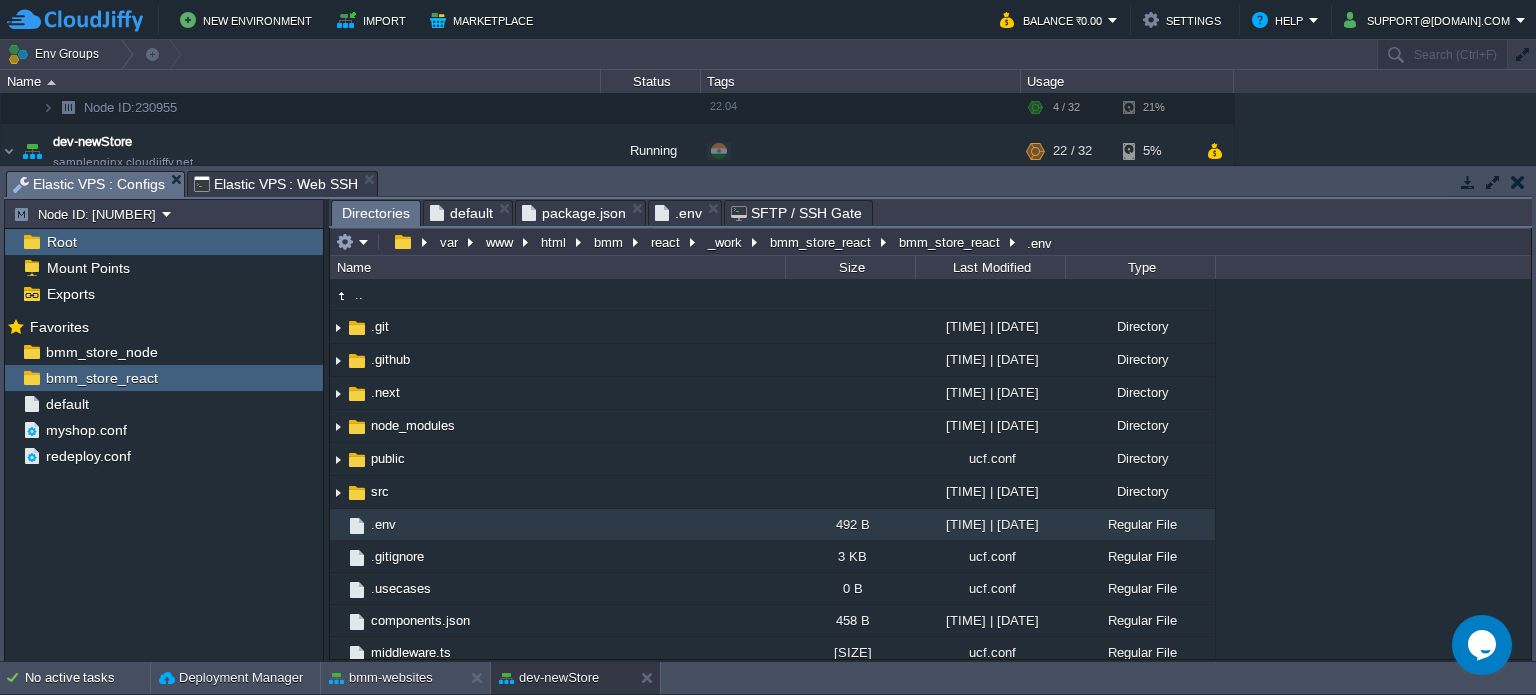 click on "Directories" at bounding box center (376, 213) 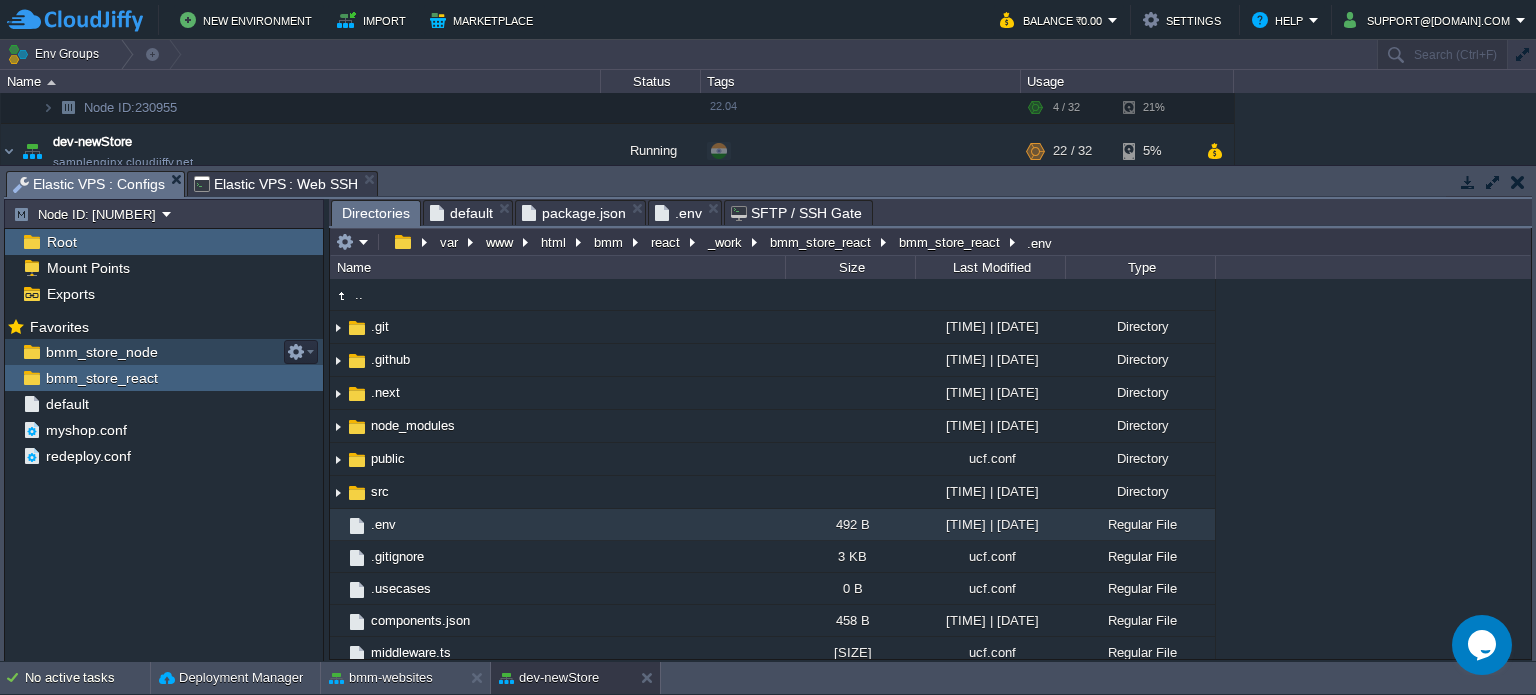 click on "bmm_store_node" at bounding box center (101, 352) 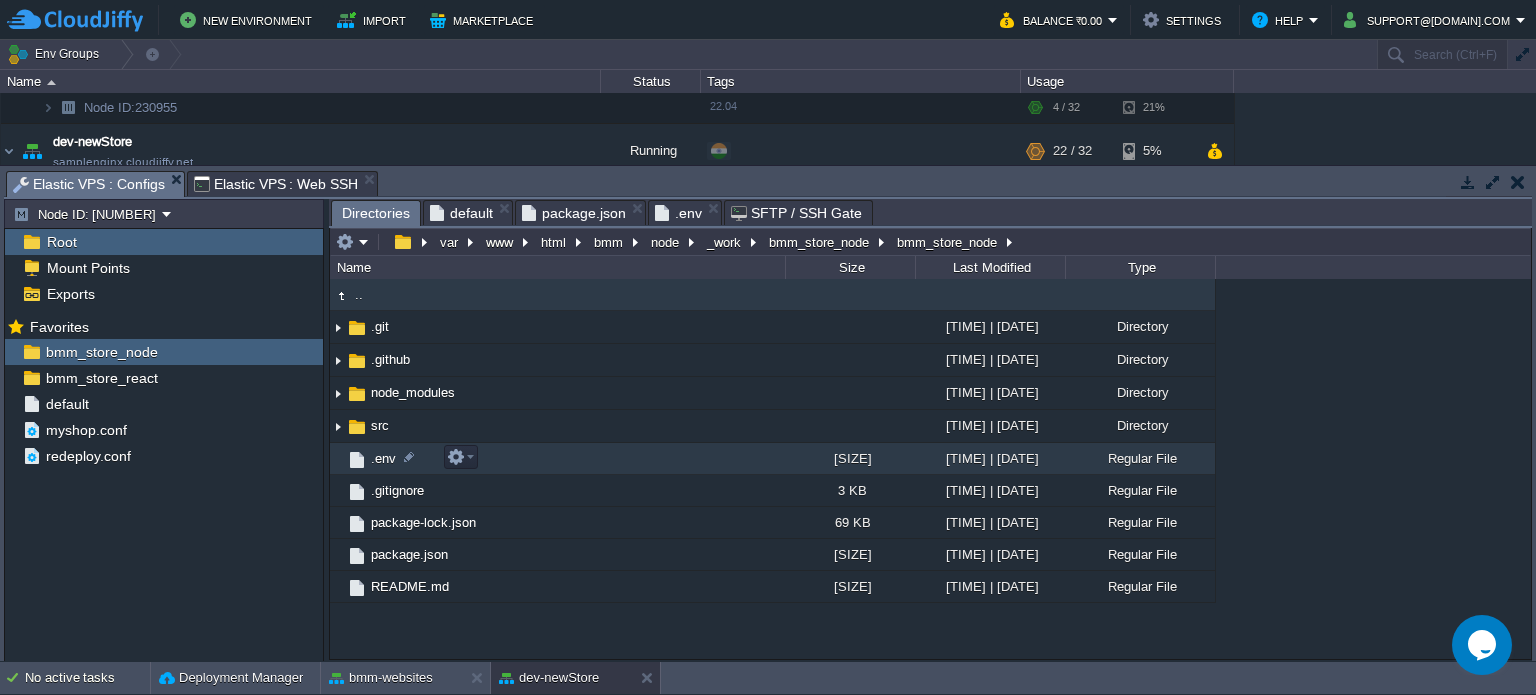 click on ".env" at bounding box center [383, 458] 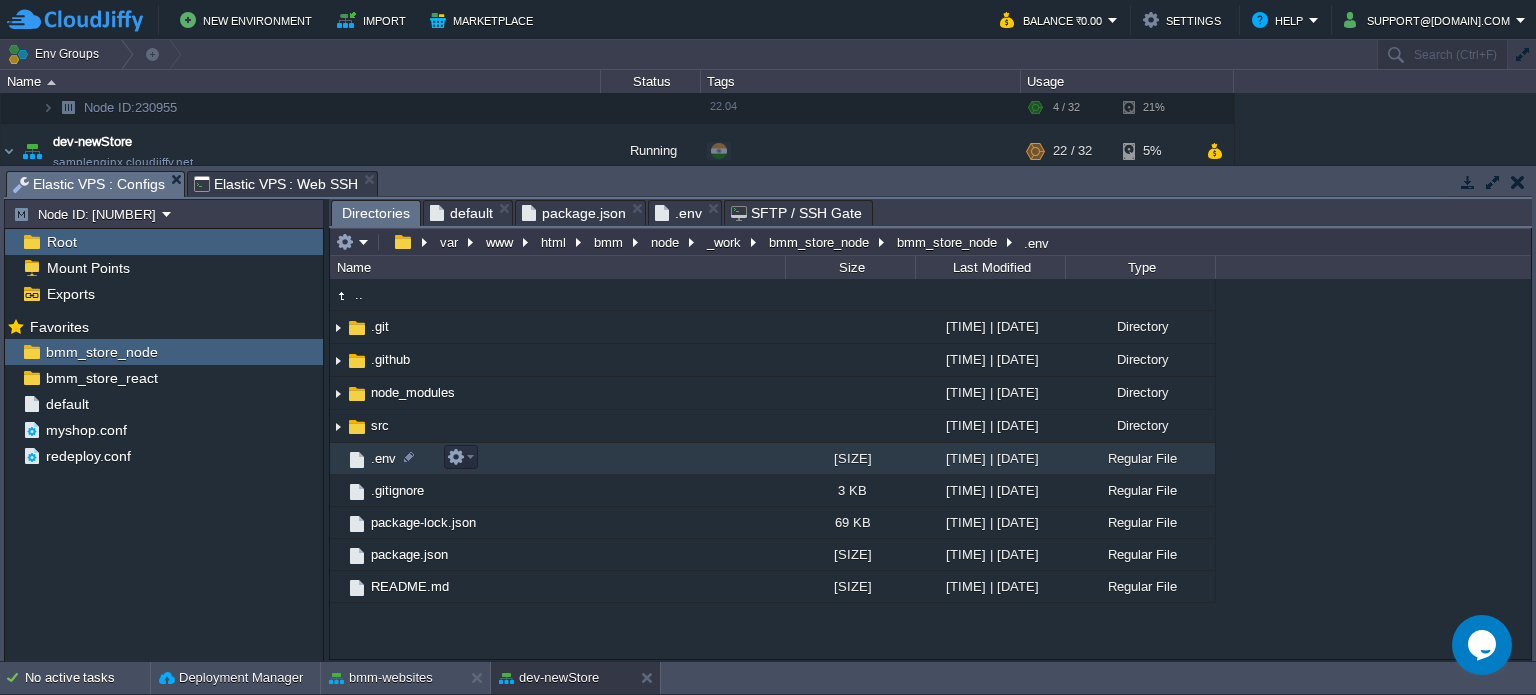 click on ".env" at bounding box center (383, 458) 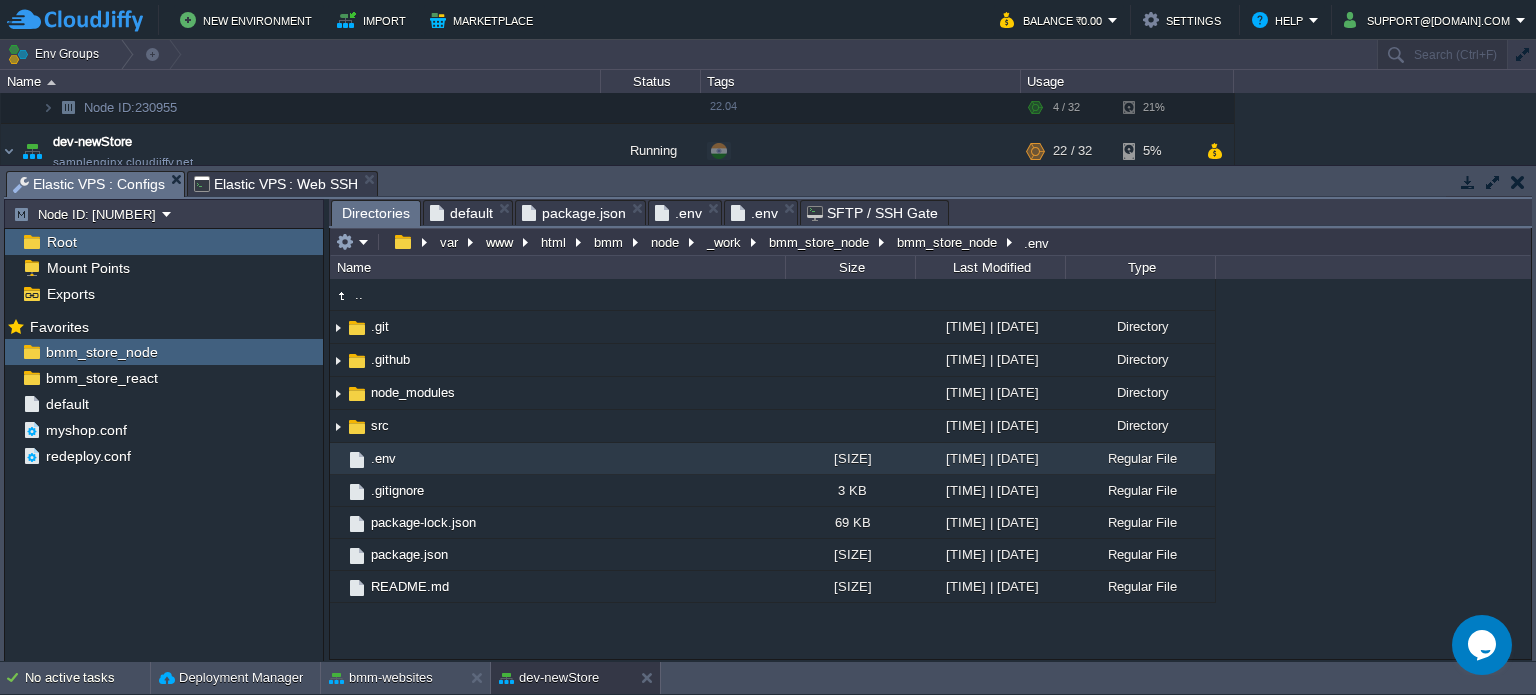click on "Directories" at bounding box center (376, 213) 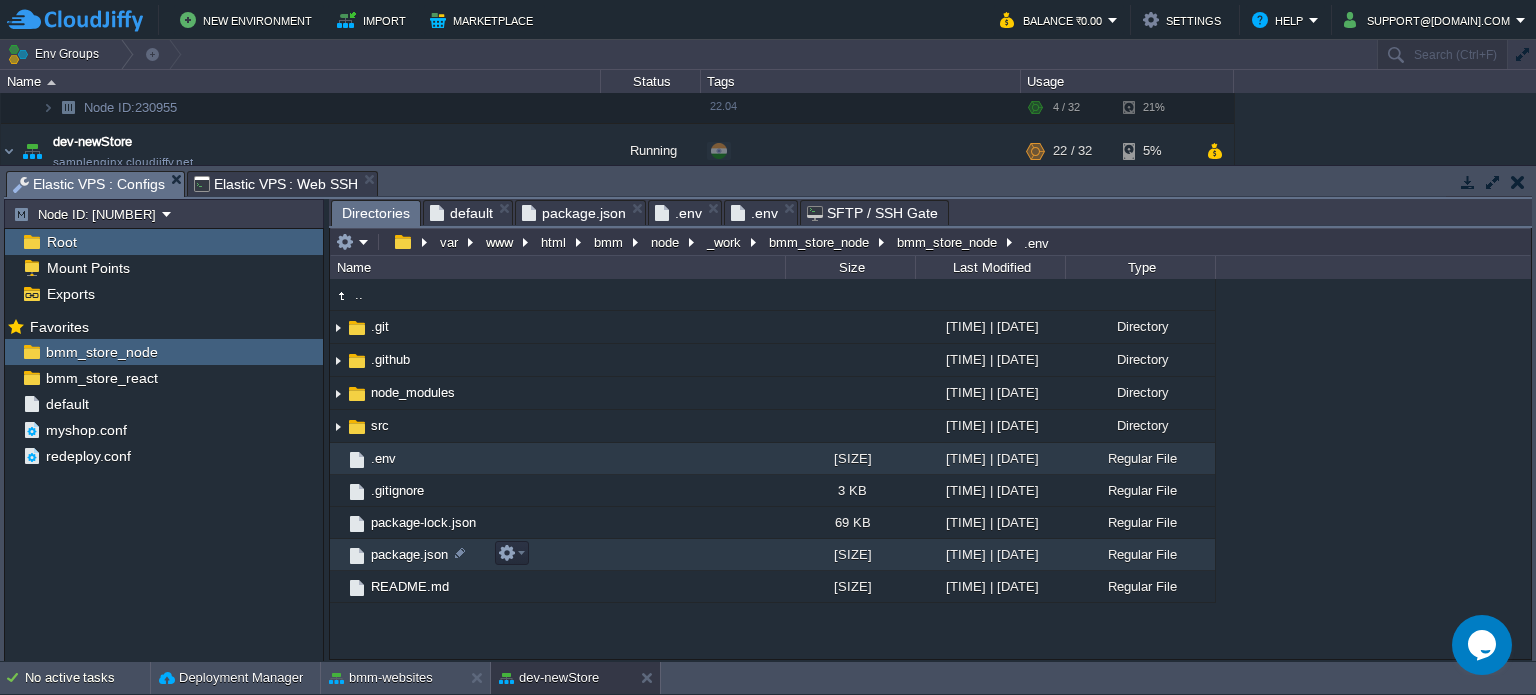 click on "package.json" at bounding box center [557, 555] 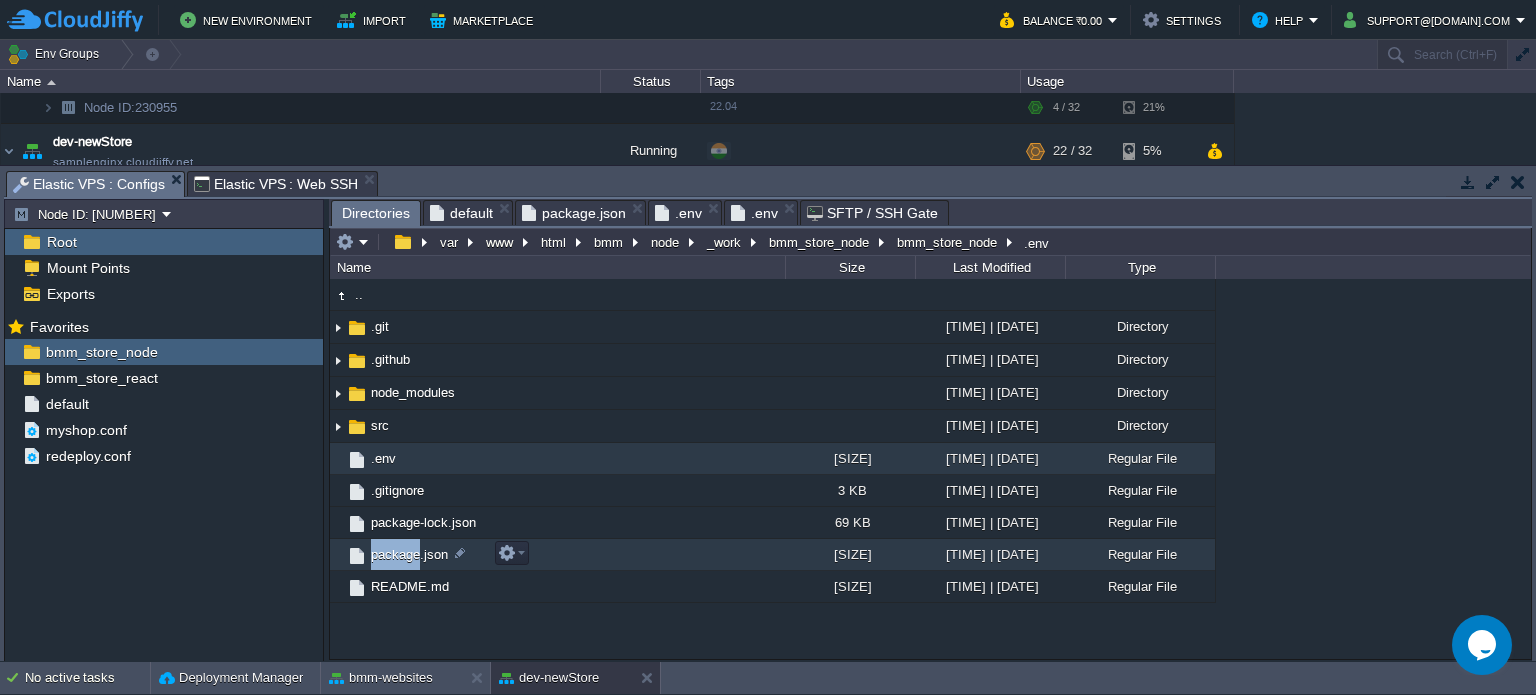 click on "package.json" at bounding box center [557, 555] 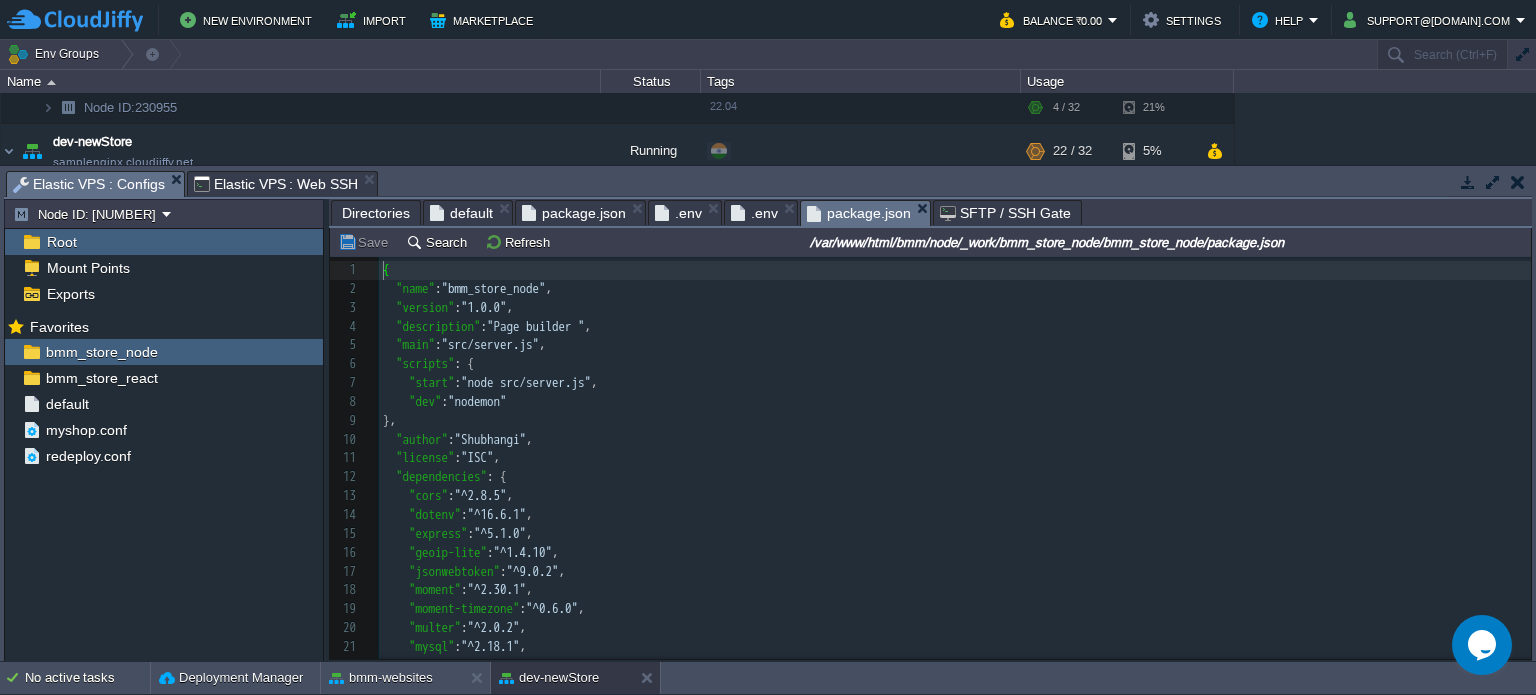 scroll, scrollTop: 6, scrollLeft: 0, axis: vertical 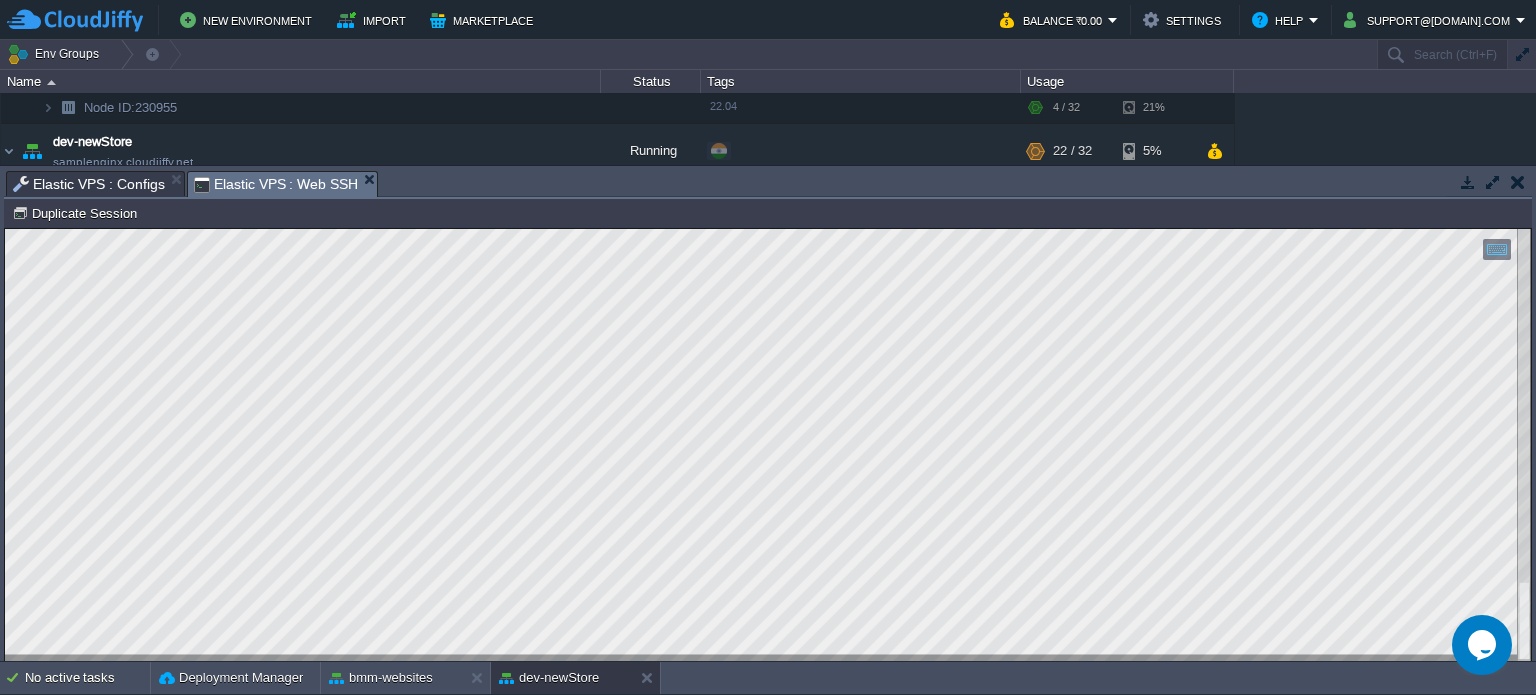 click on "Elastic VPS : Web SSH" at bounding box center [276, 184] 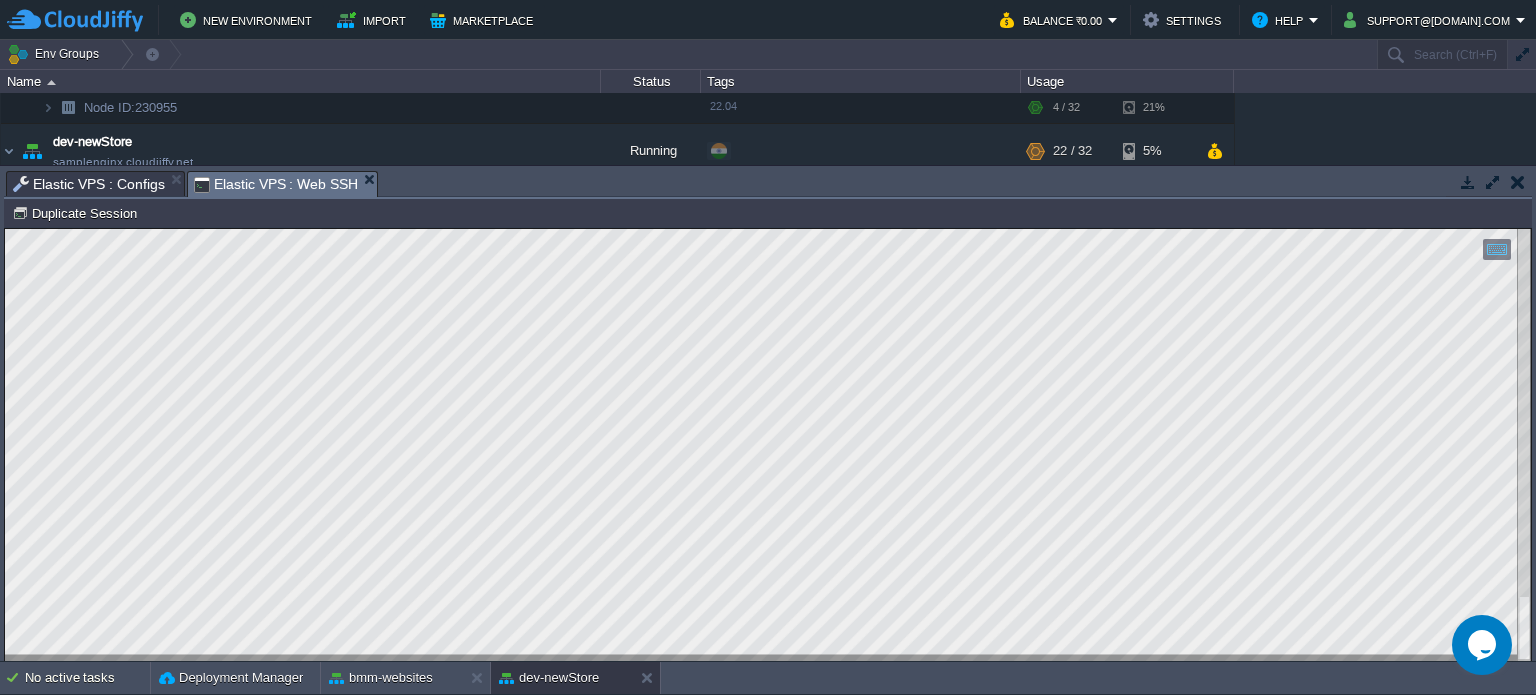 click on "Elastic VPS : Configs" at bounding box center [89, 184] 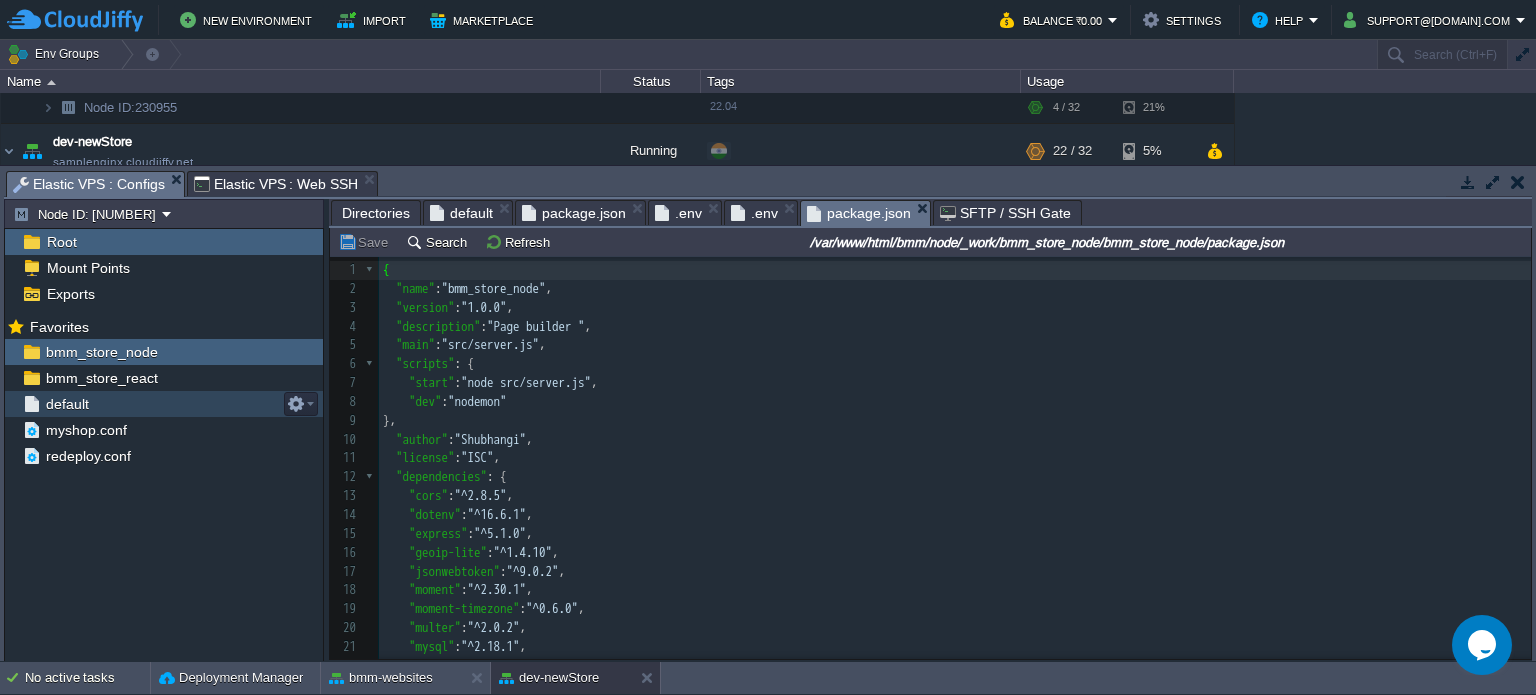 click on "default" at bounding box center [67, 404] 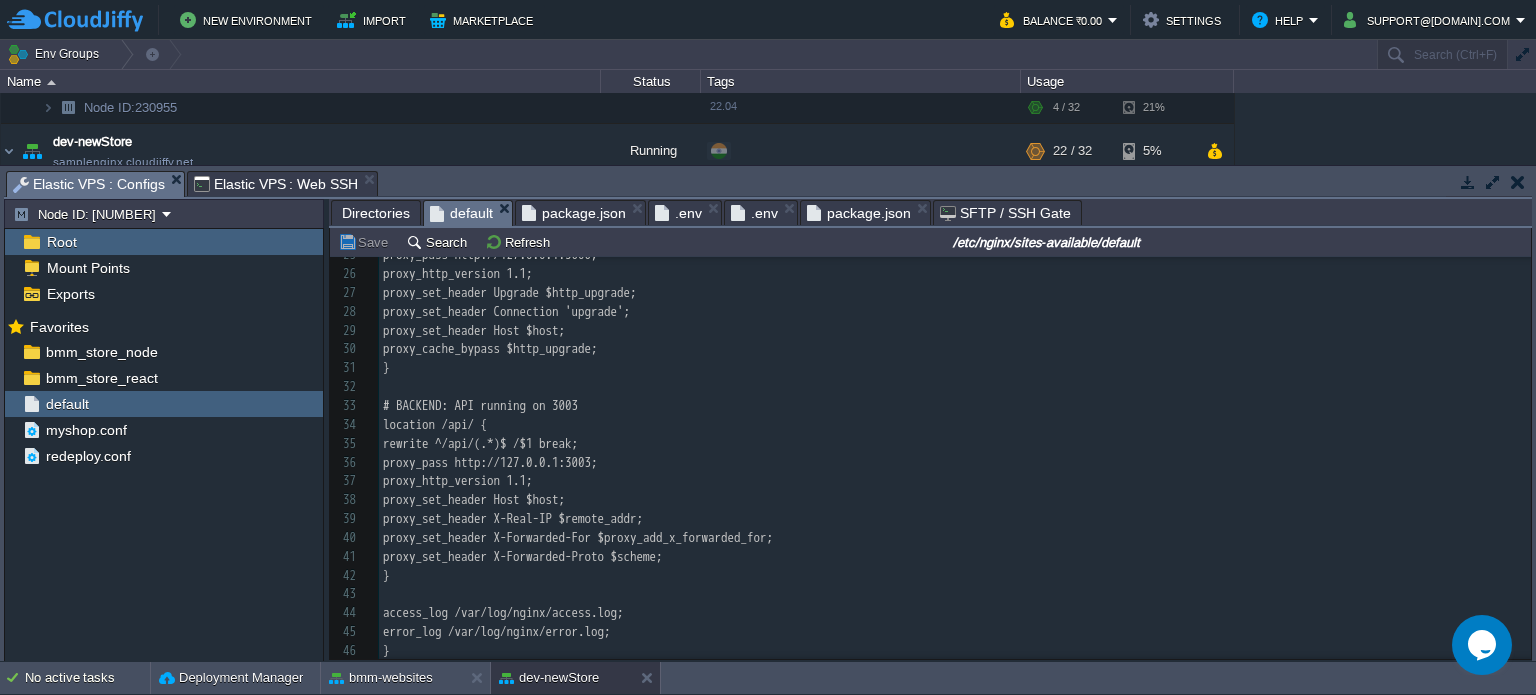 click on "Directories" at bounding box center [376, 213] 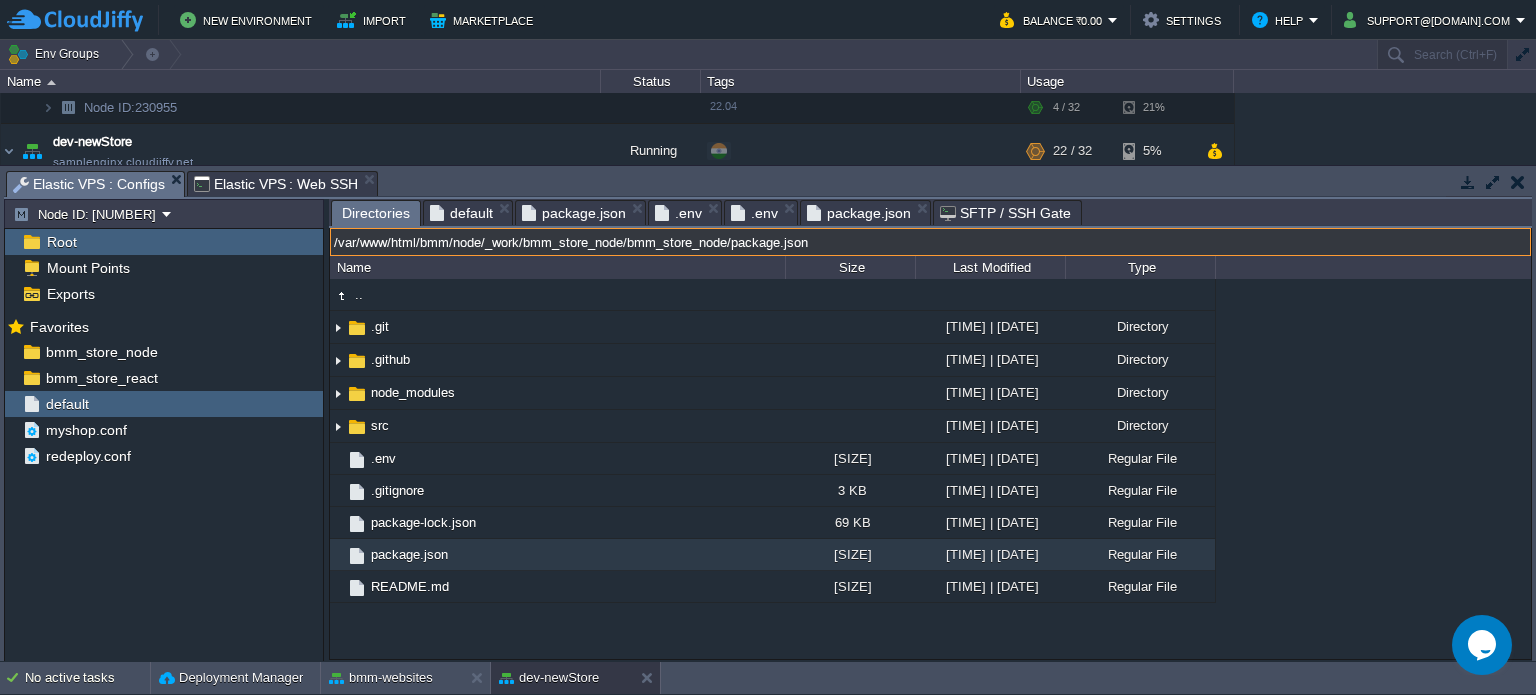 click on "/var/www/html/bmm/node/_work/bmm_store_node/bmm_store_node/package.json" at bounding box center [930, 242] 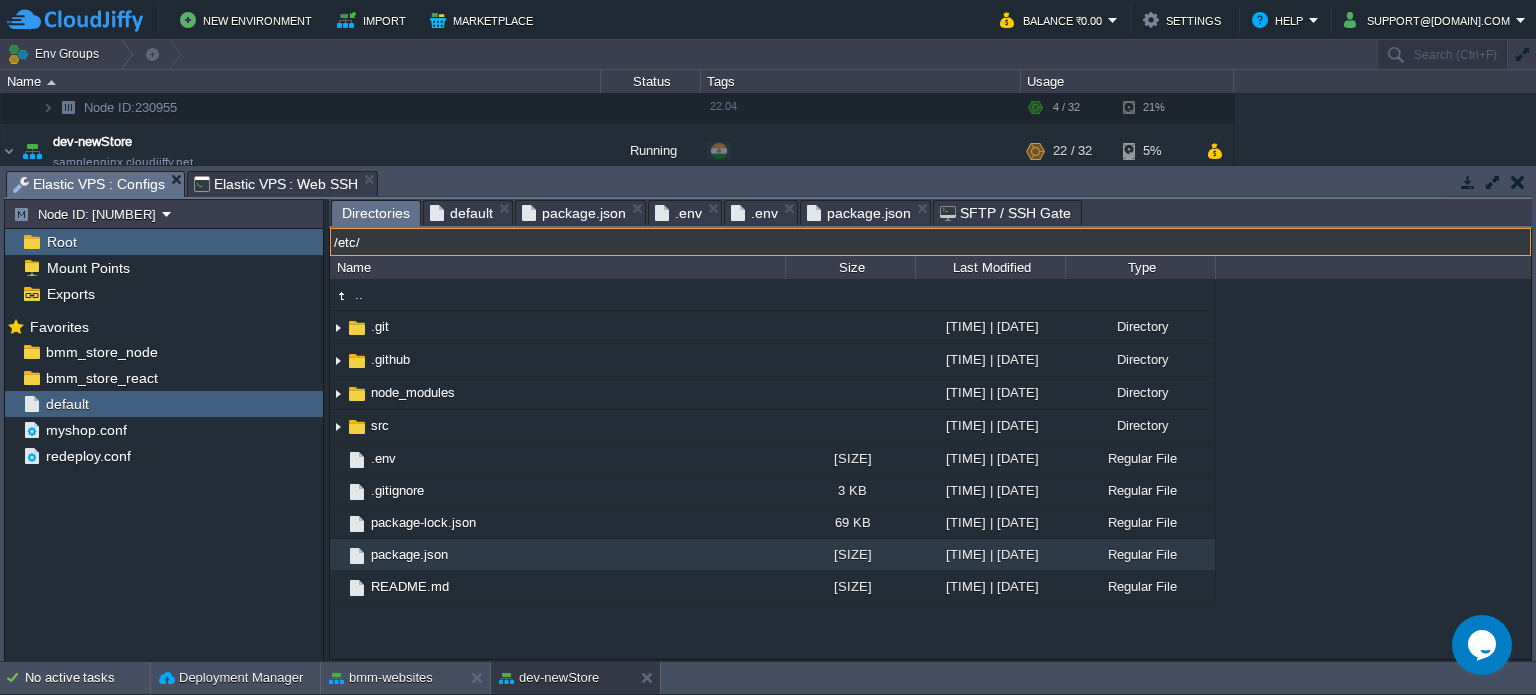 type on "/etc/" 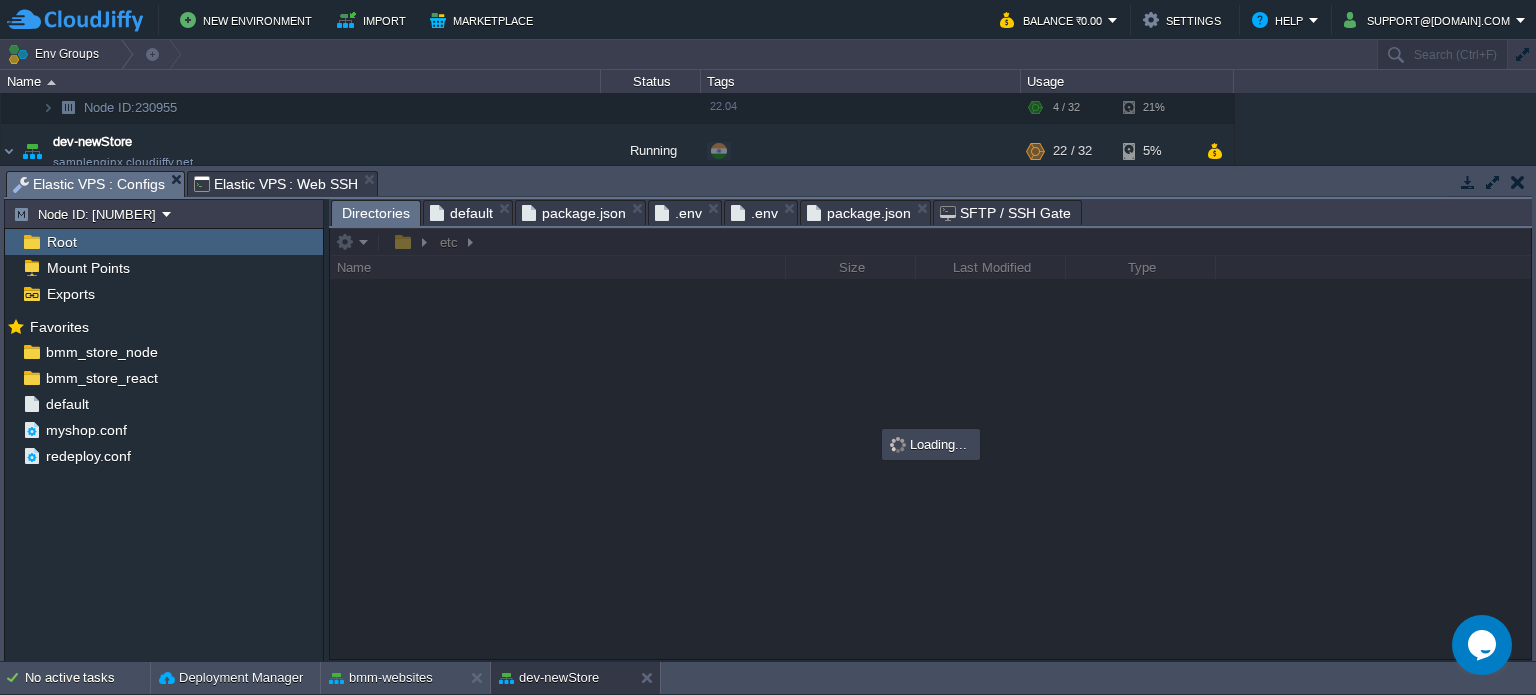 click on "default" at bounding box center [461, 213] 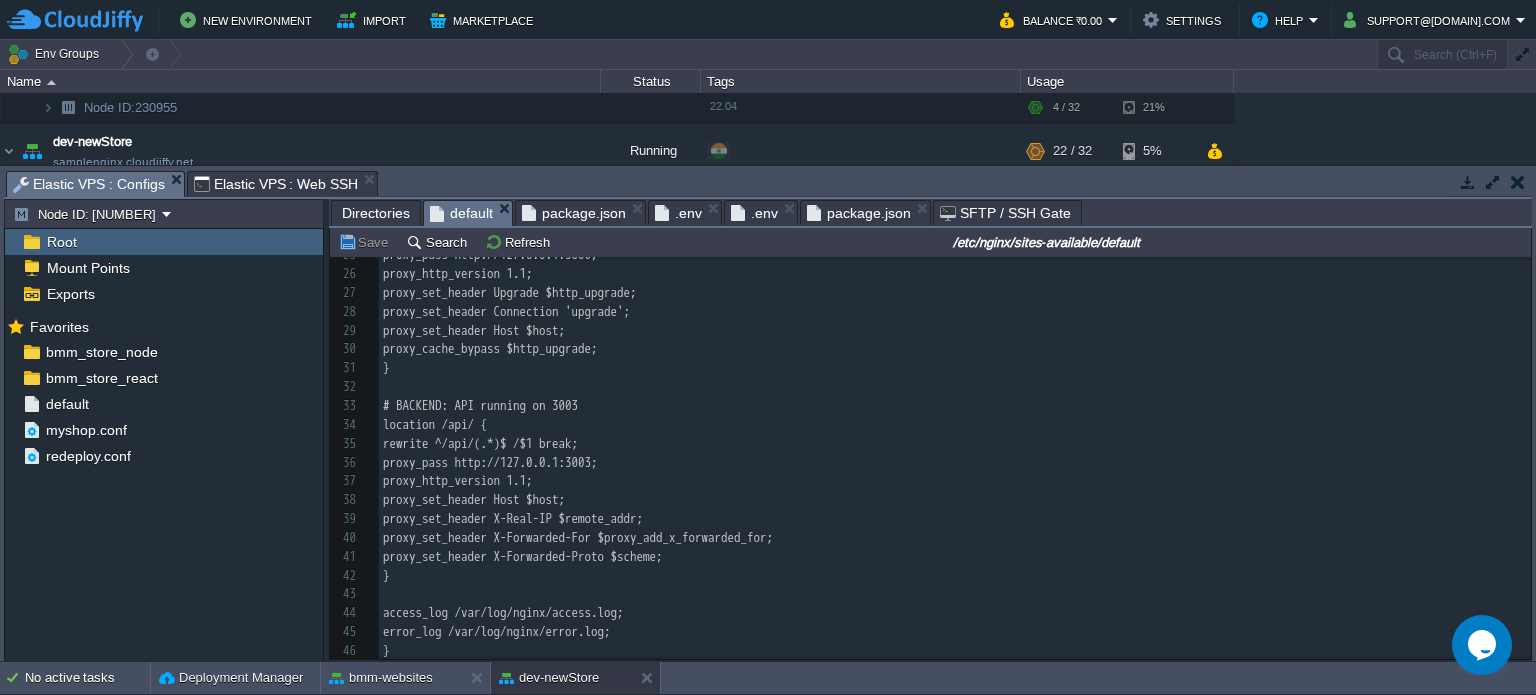 click on "Directories" at bounding box center (376, 213) 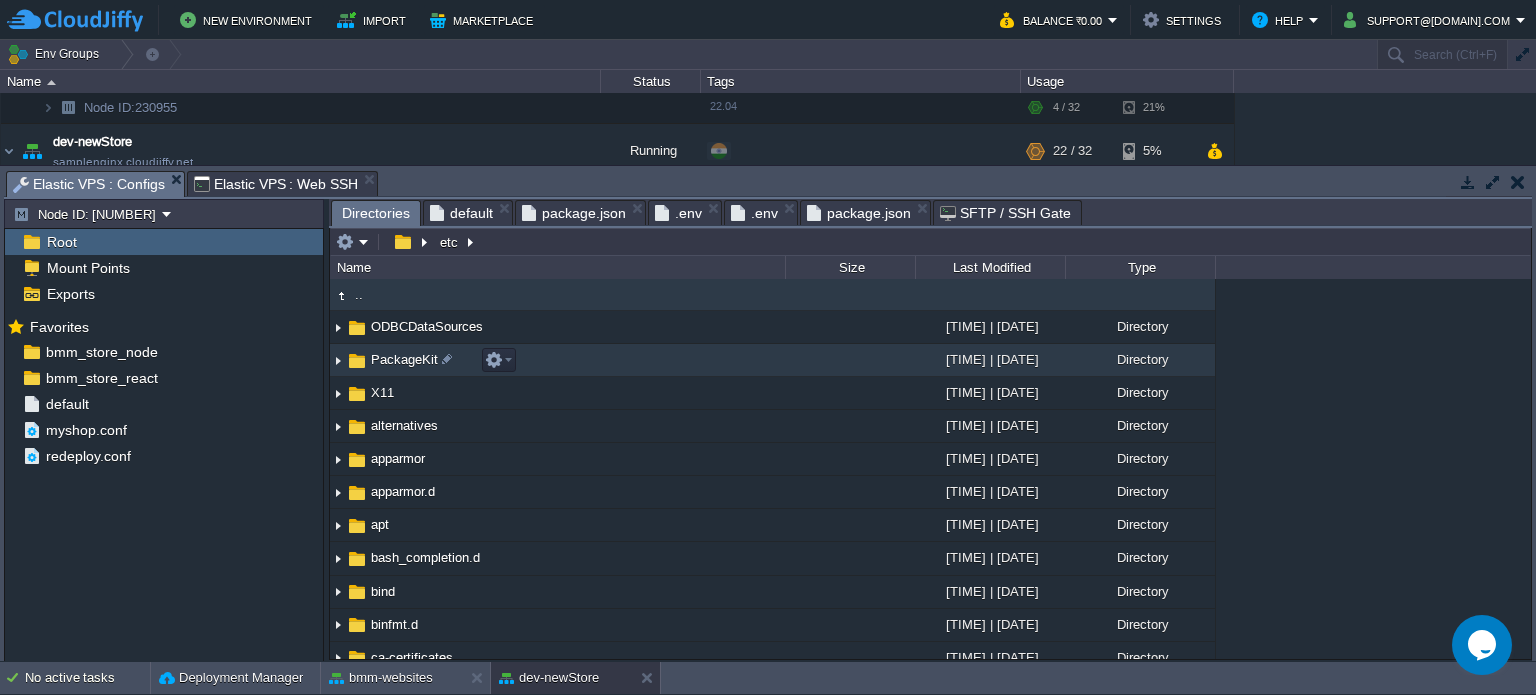 click on "PackageKit" at bounding box center (557, 360) 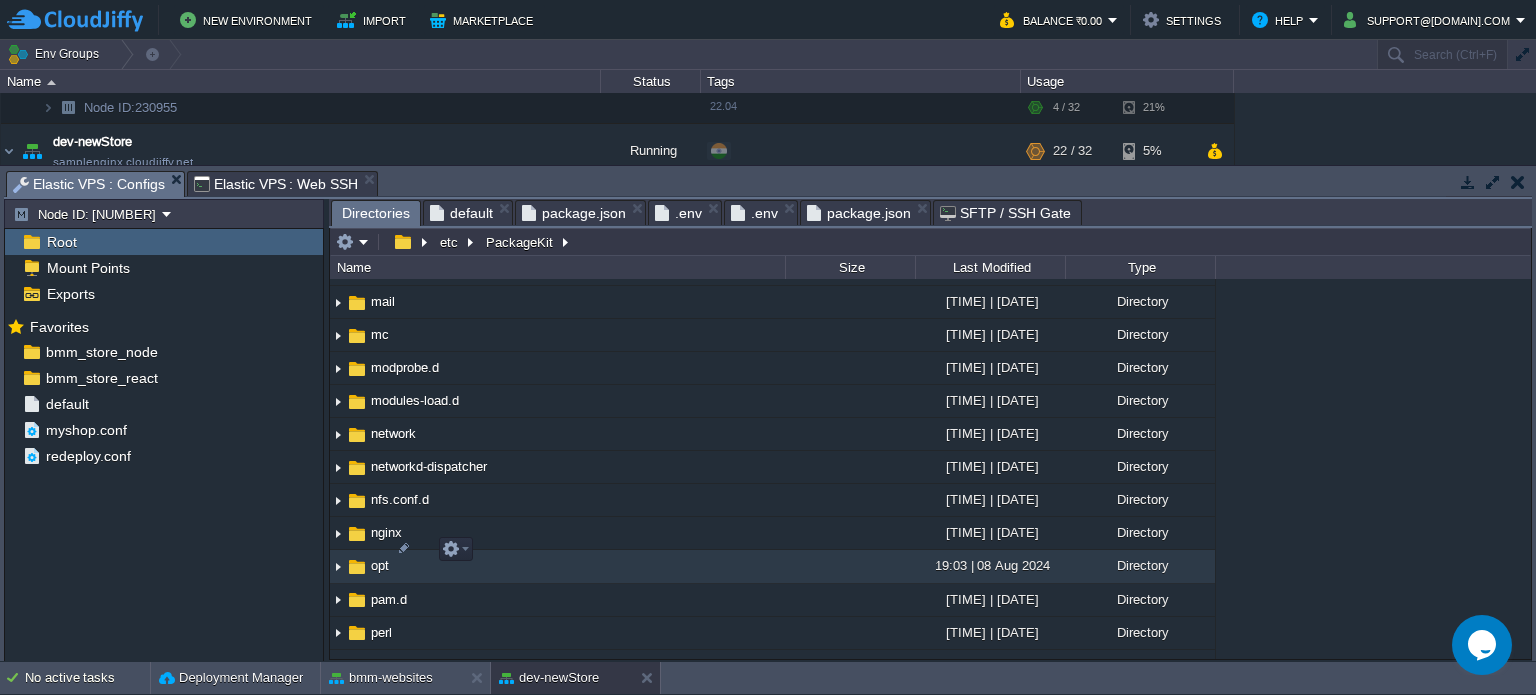 scroll, scrollTop: 1600, scrollLeft: 0, axis: vertical 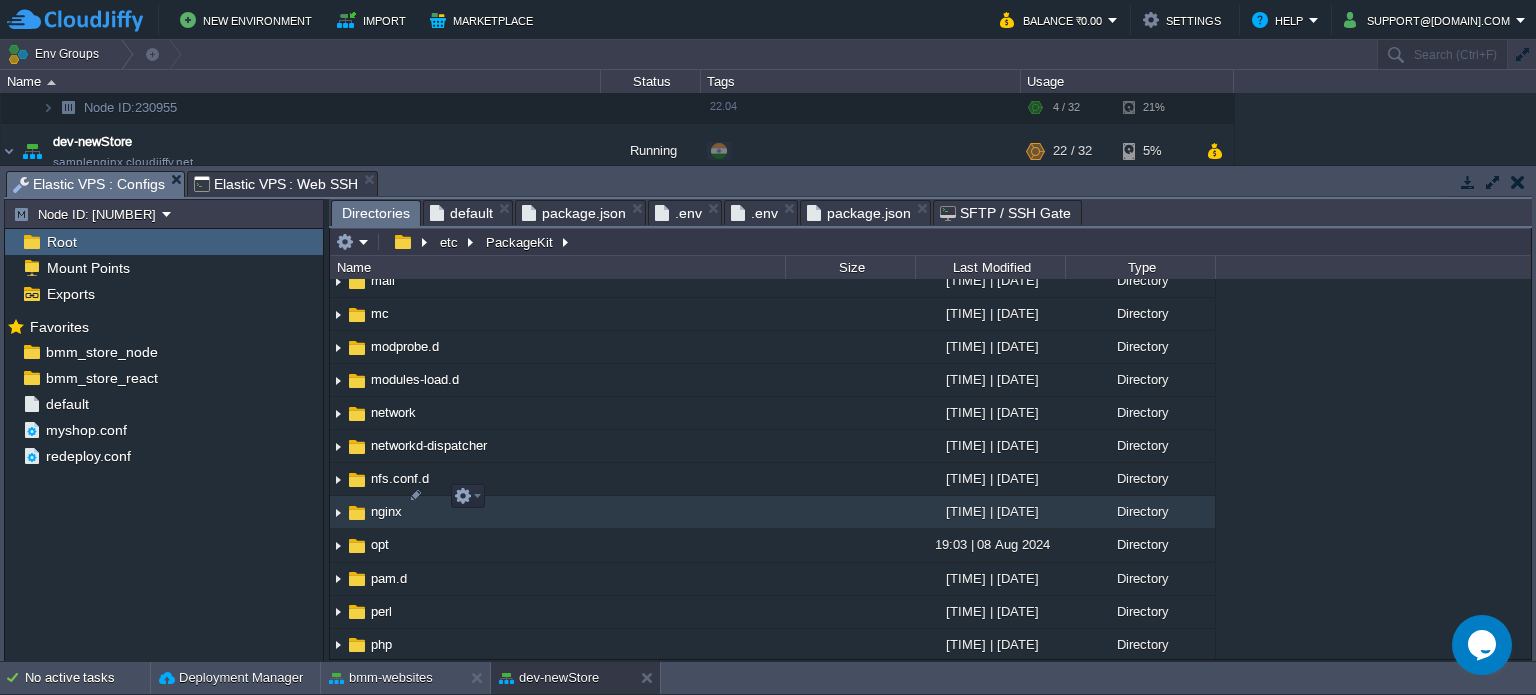 click on "nginx" at bounding box center [386, 511] 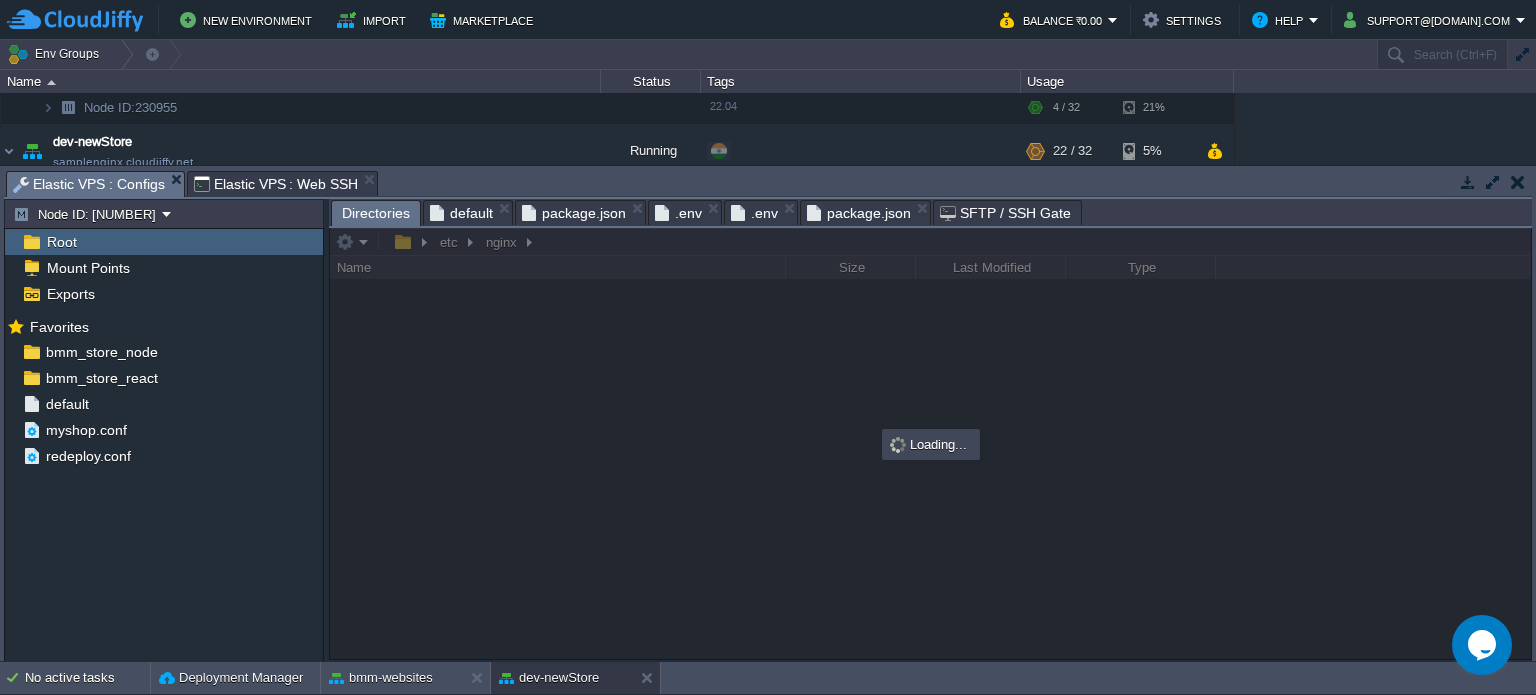 scroll, scrollTop: 0, scrollLeft: 0, axis: both 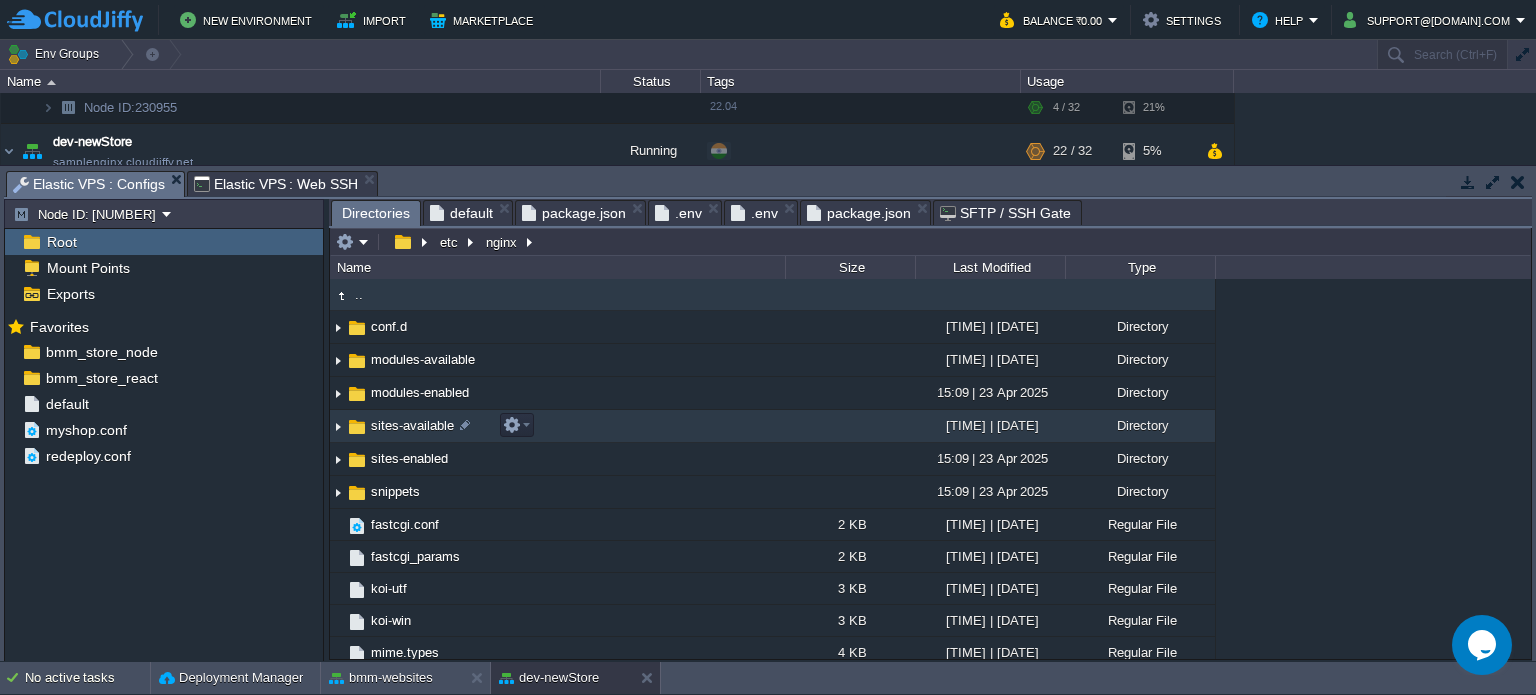 click on "sites-available" at bounding box center (412, 425) 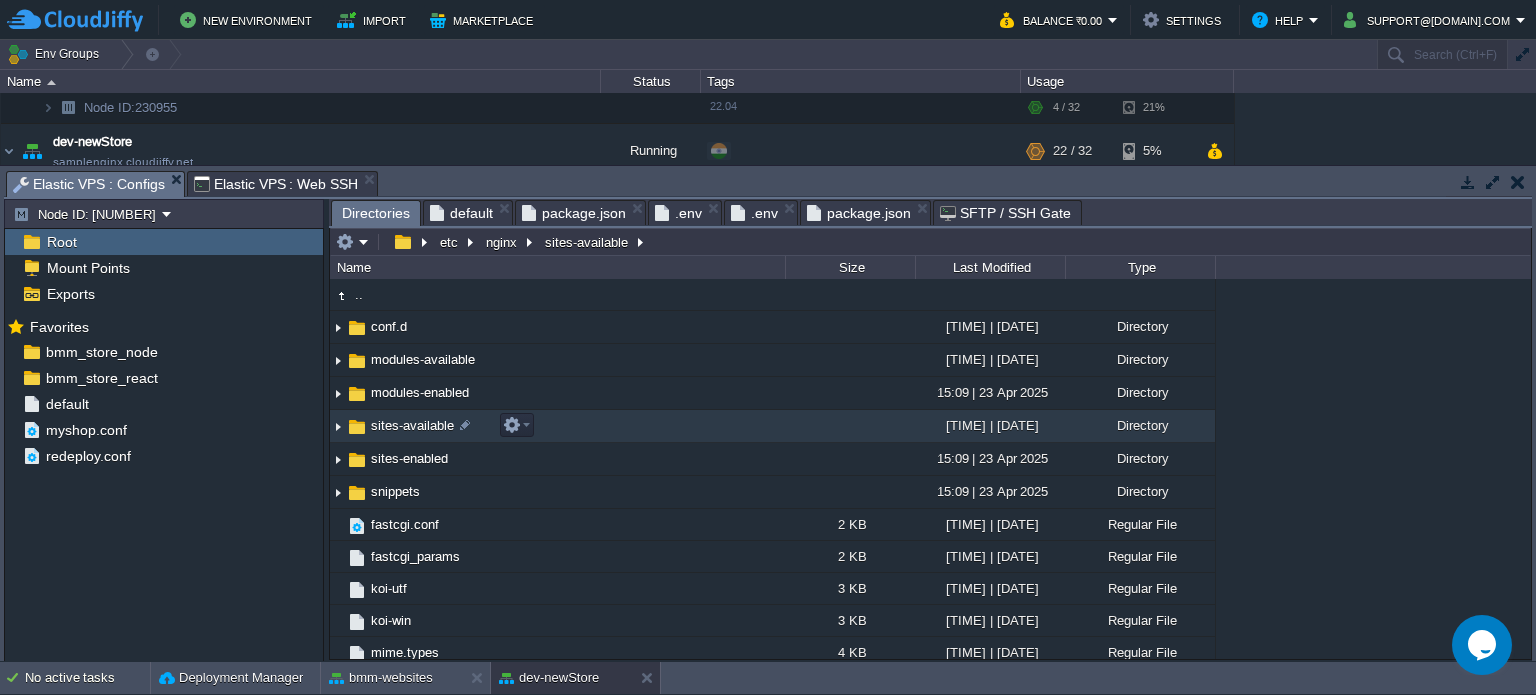 click on "sites-available" at bounding box center [412, 425] 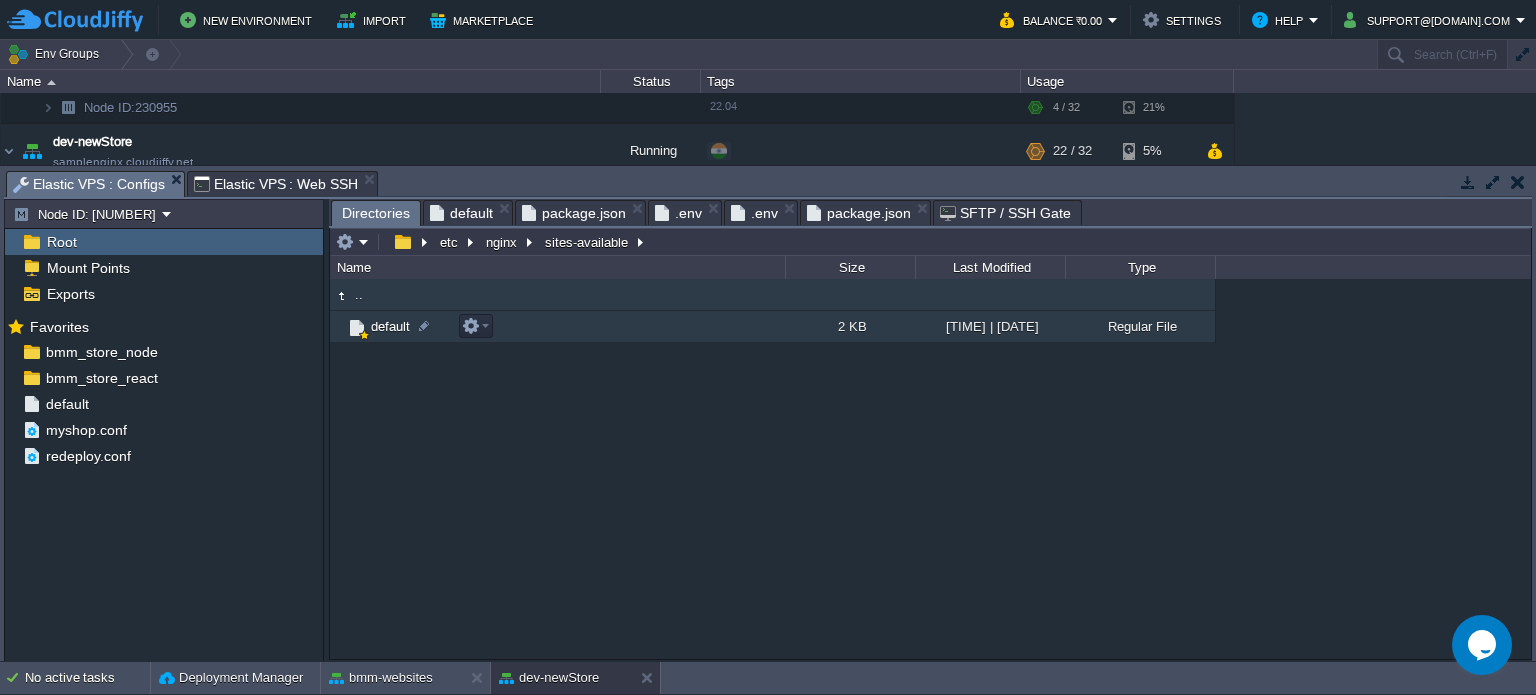 click on "default" at bounding box center [390, 326] 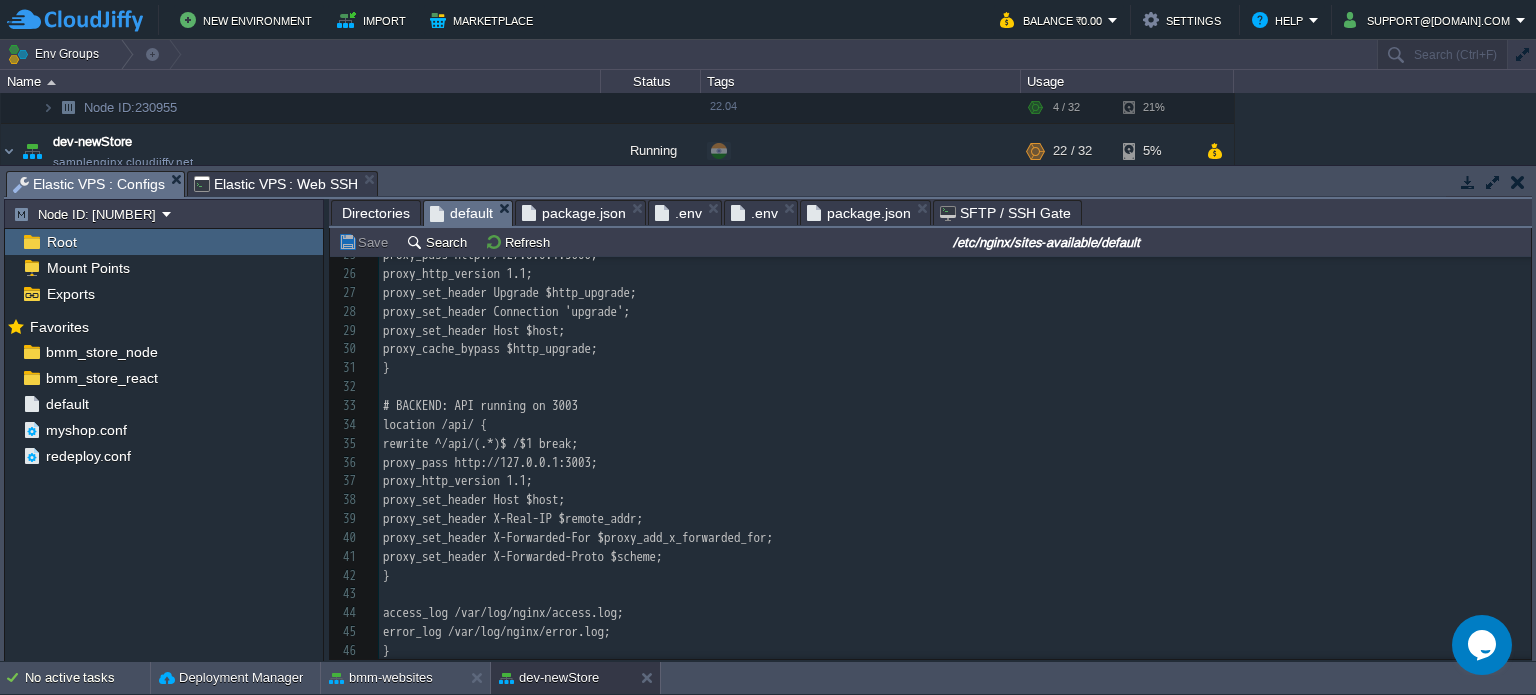 scroll, scrollTop: 112, scrollLeft: 0, axis: vertical 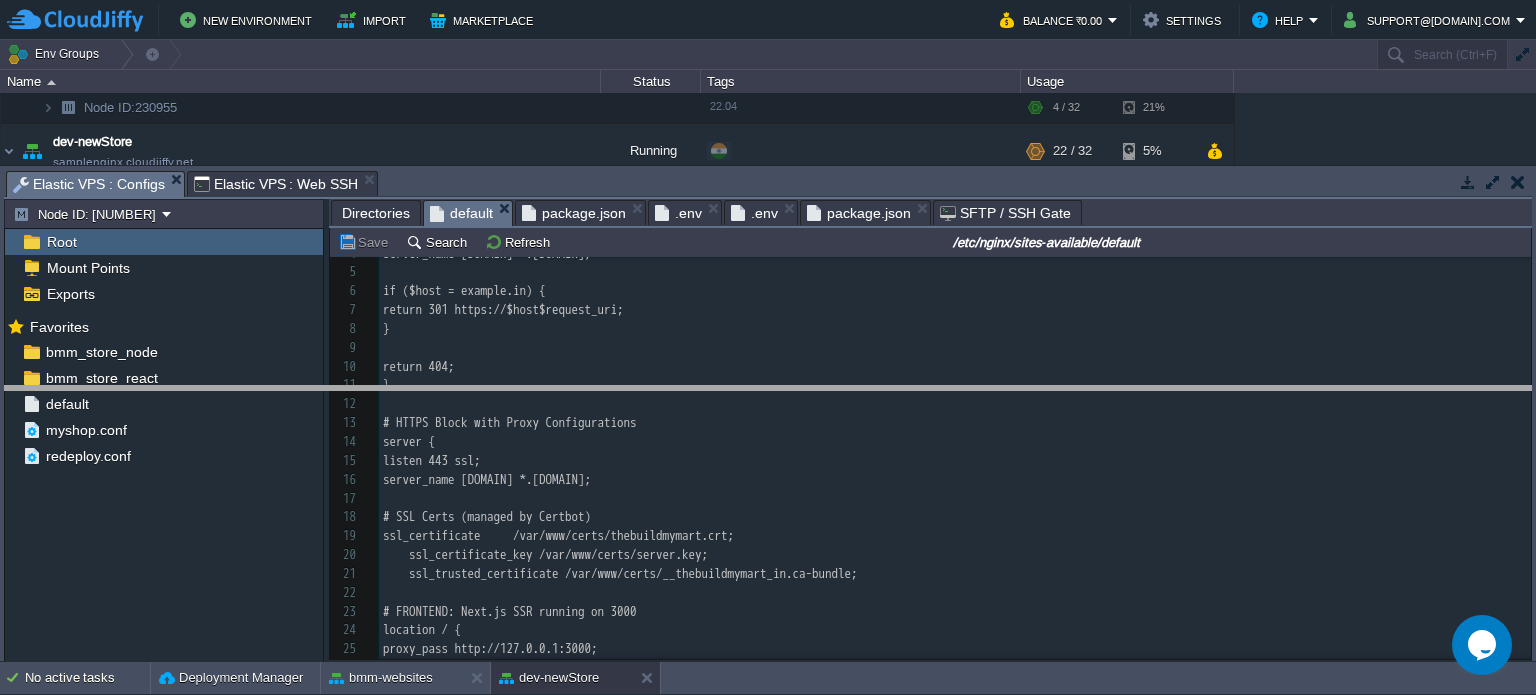 drag, startPoint x: 1154, startPoint y: 194, endPoint x: 1154, endPoint y: 469, distance: 275 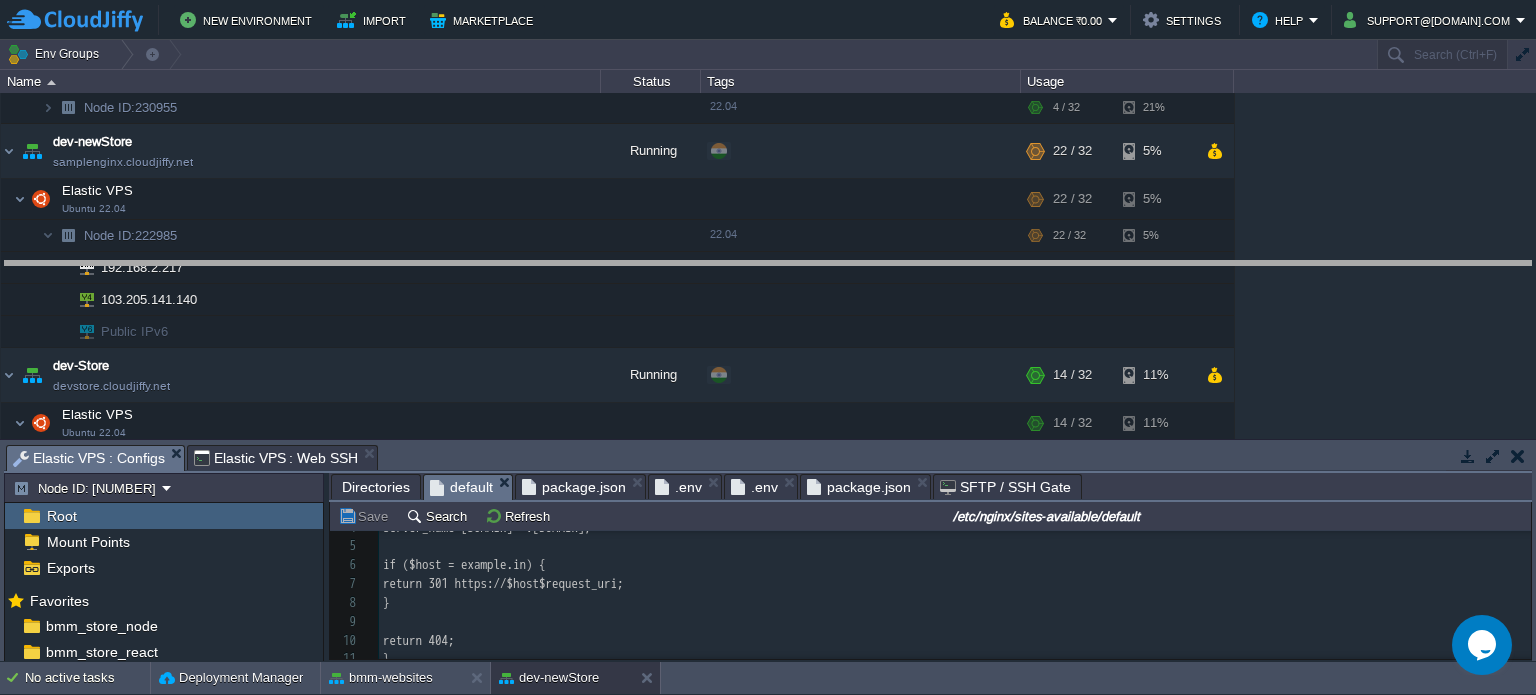 drag, startPoint x: 1186, startPoint y: 468, endPoint x: 1182, endPoint y: 239, distance: 229.03493 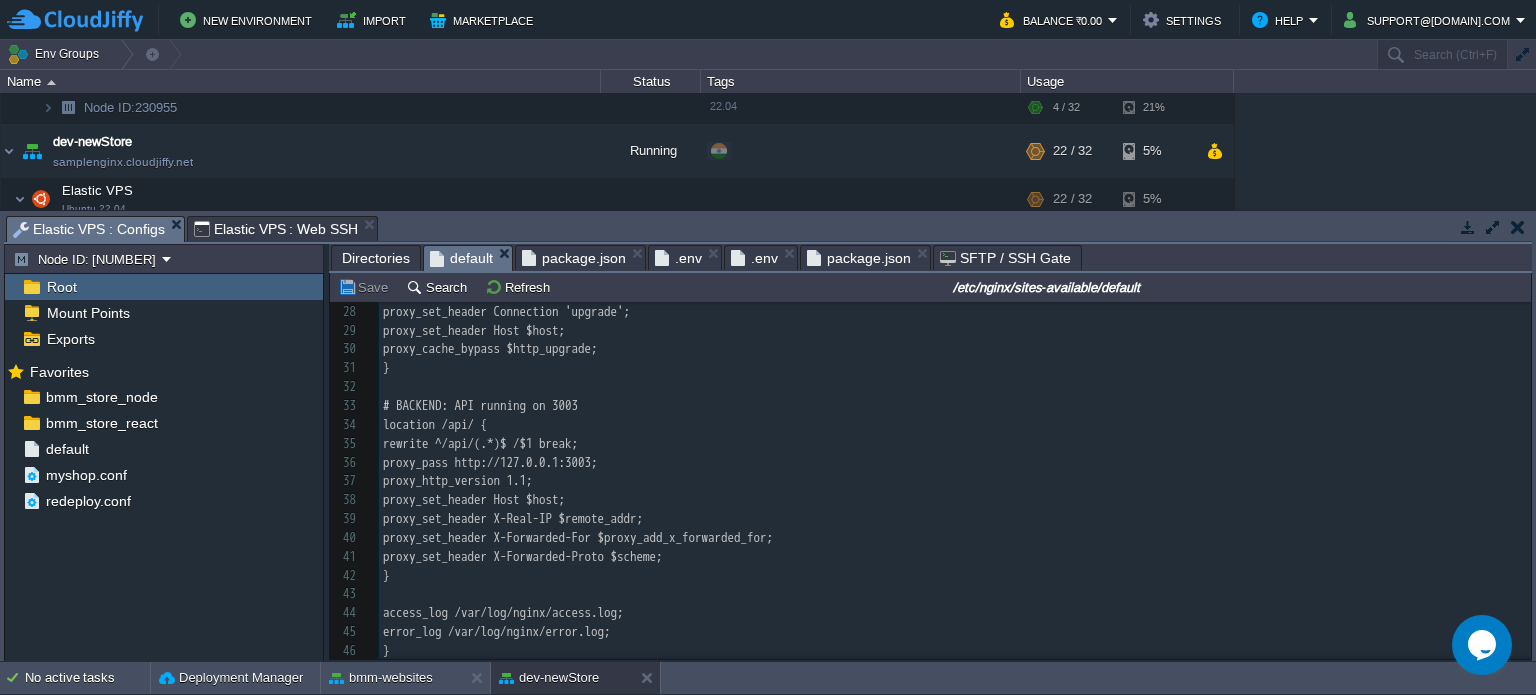 click on "Elastic VPS : Web SSH" at bounding box center [276, 229] 